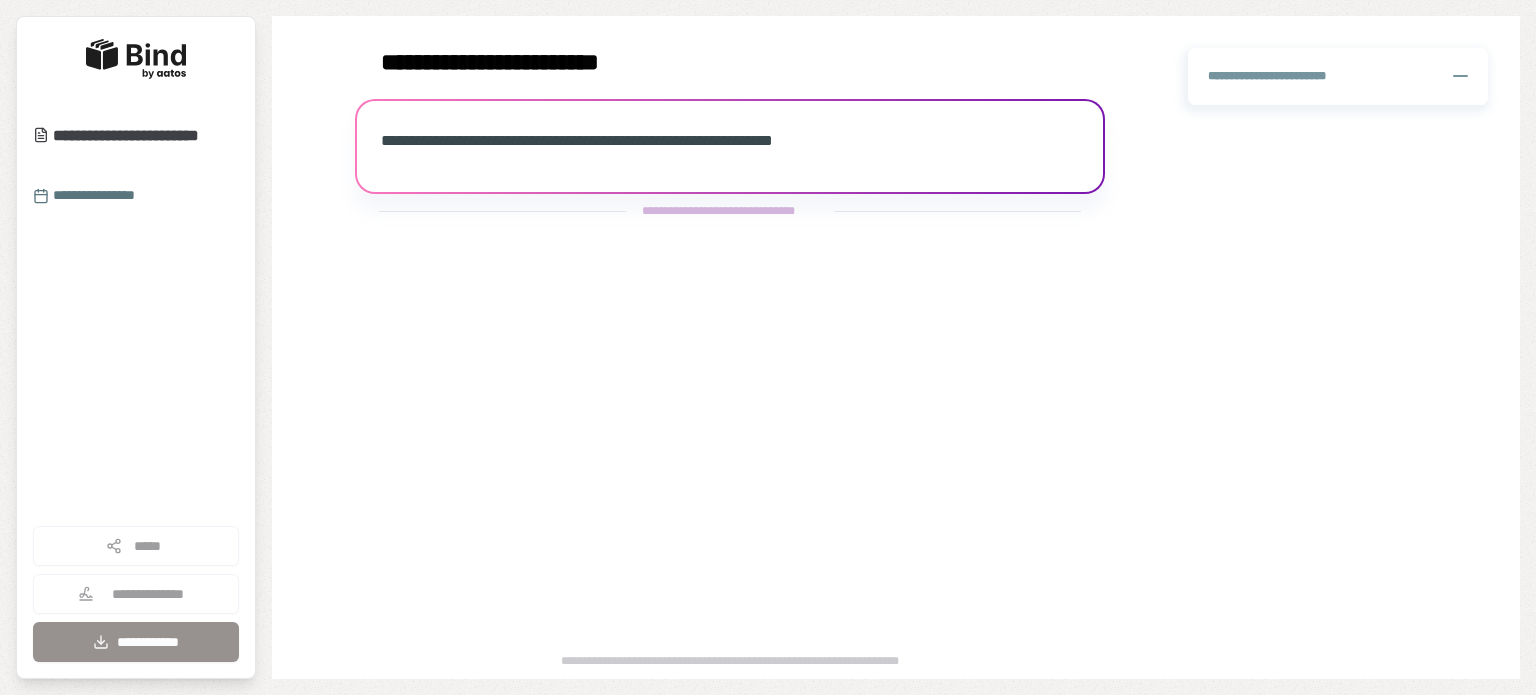 scroll, scrollTop: 0, scrollLeft: 0, axis: both 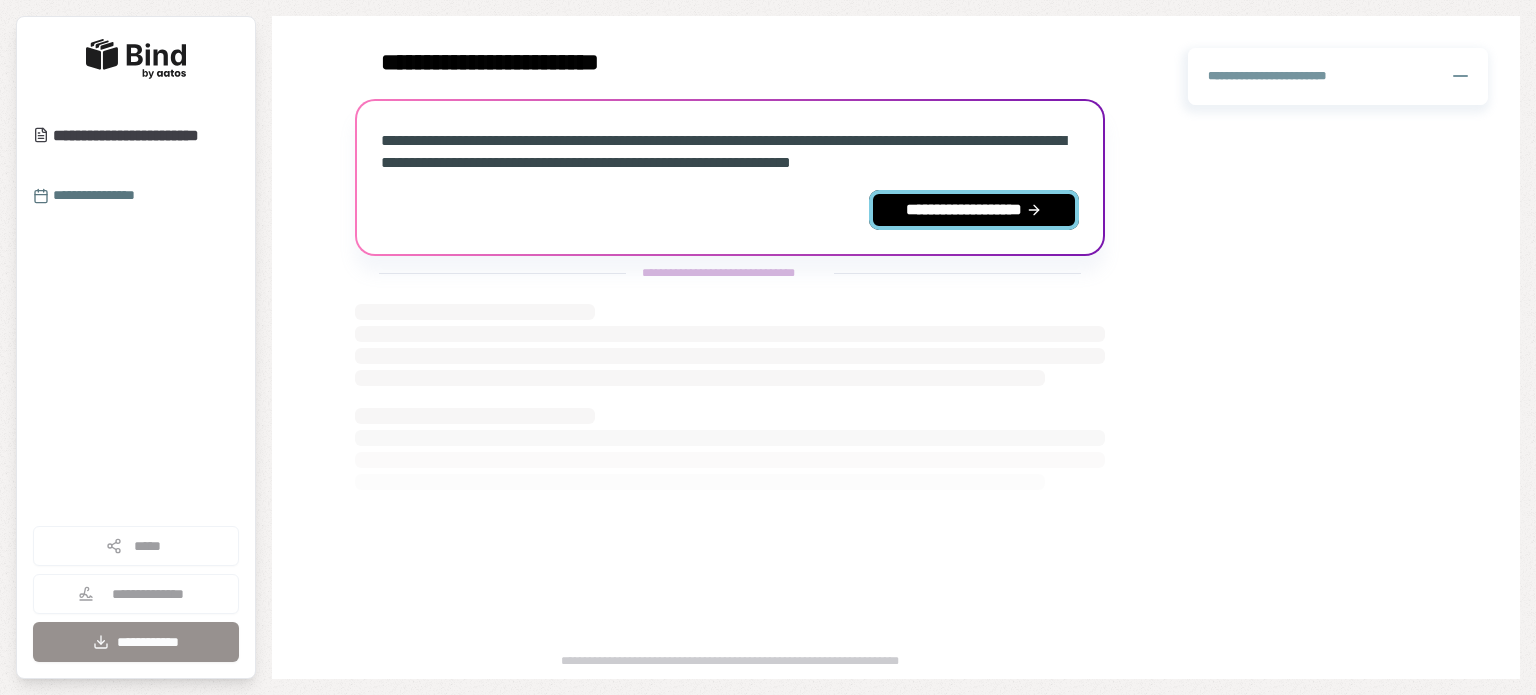 click on "**********" at bounding box center (974, 210) 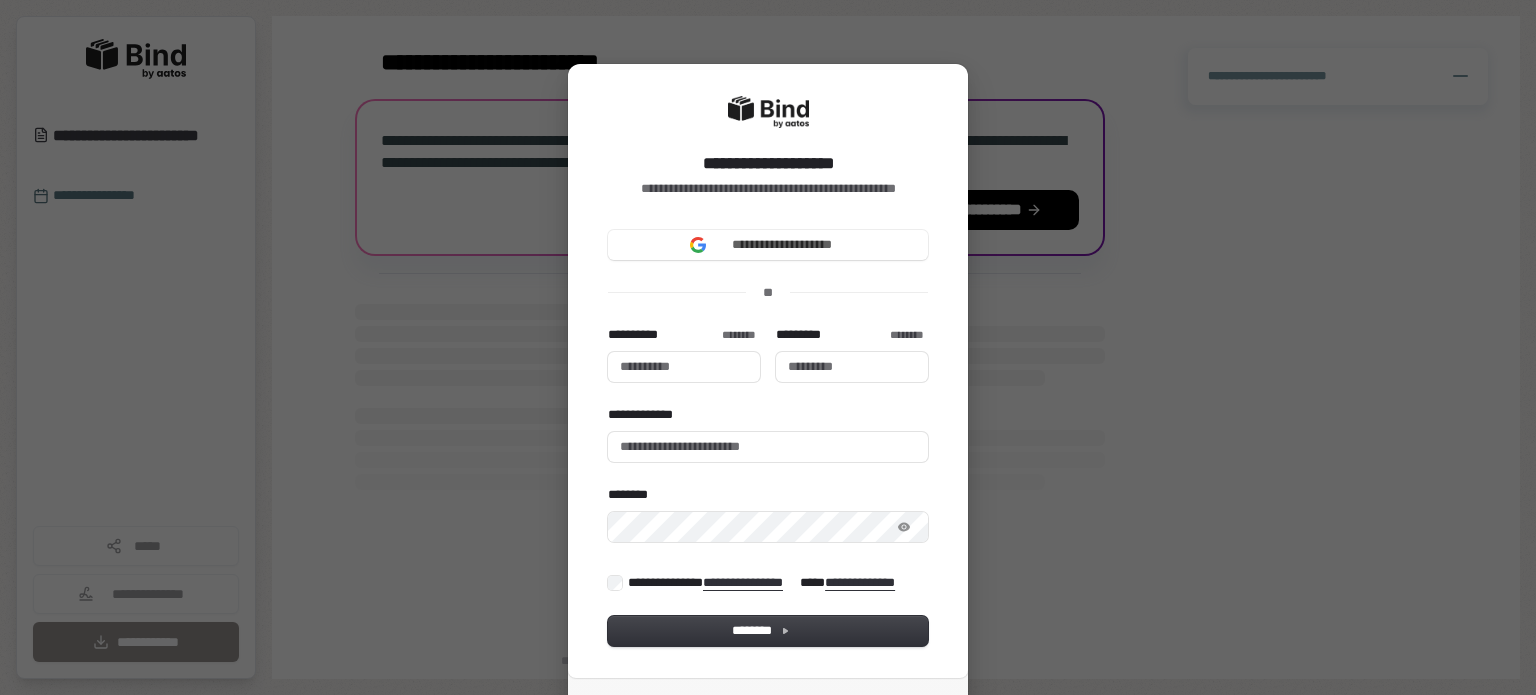 click on "**********" at bounding box center [768, 438] 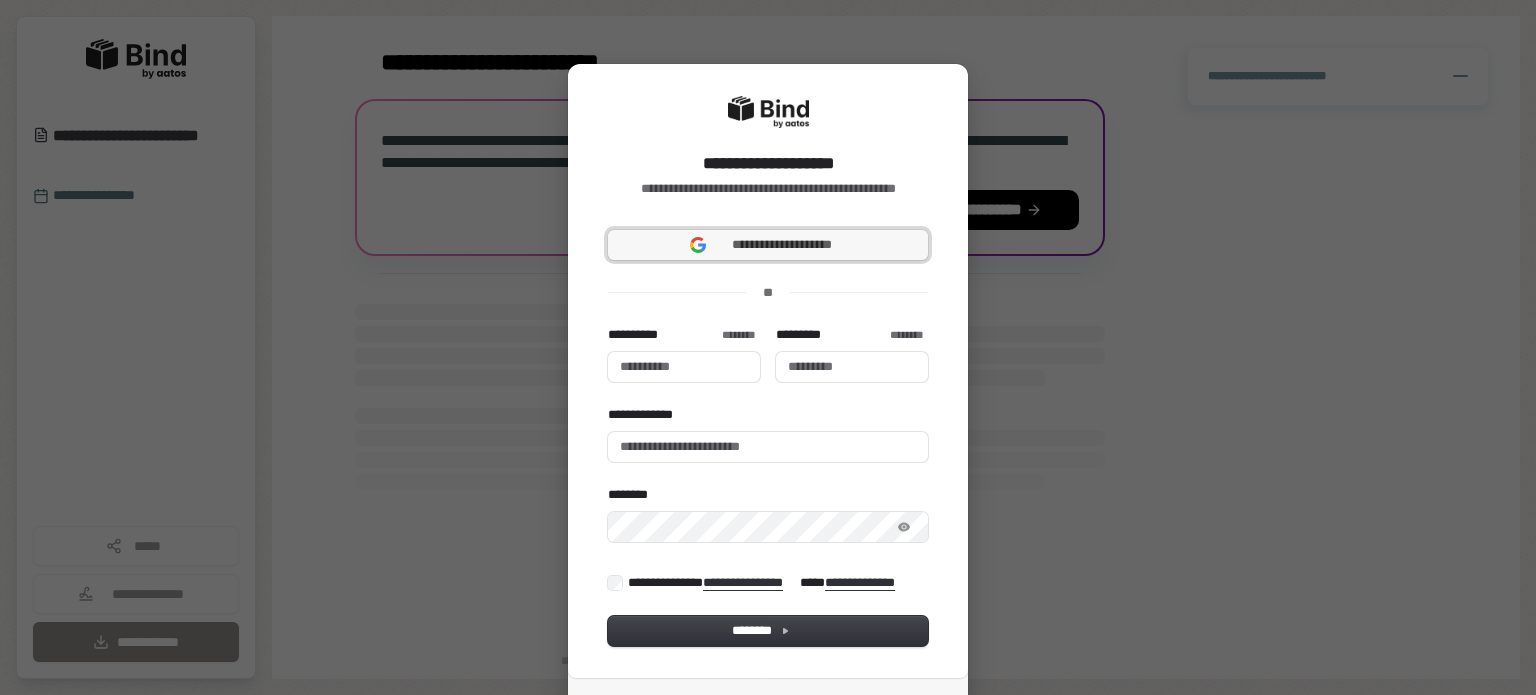 click on "**********" at bounding box center [782, 245] 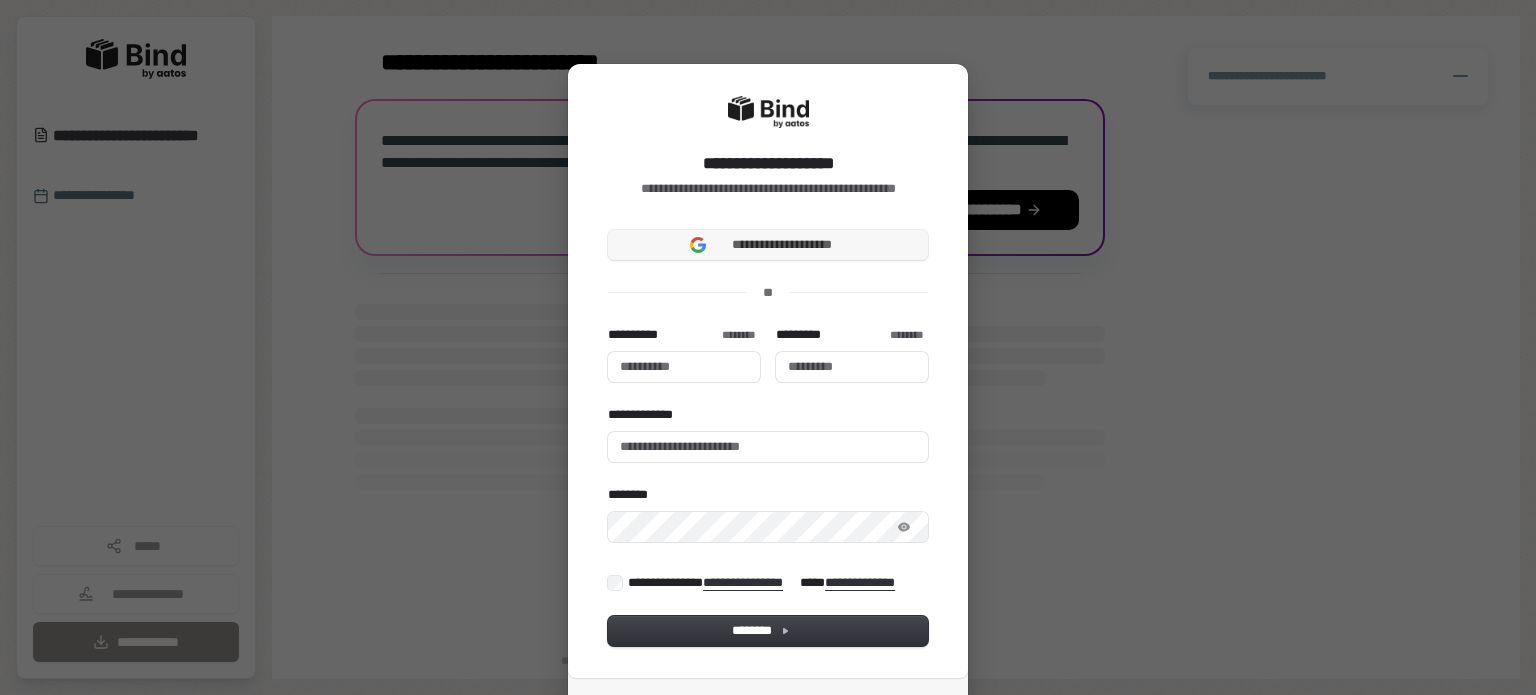 type 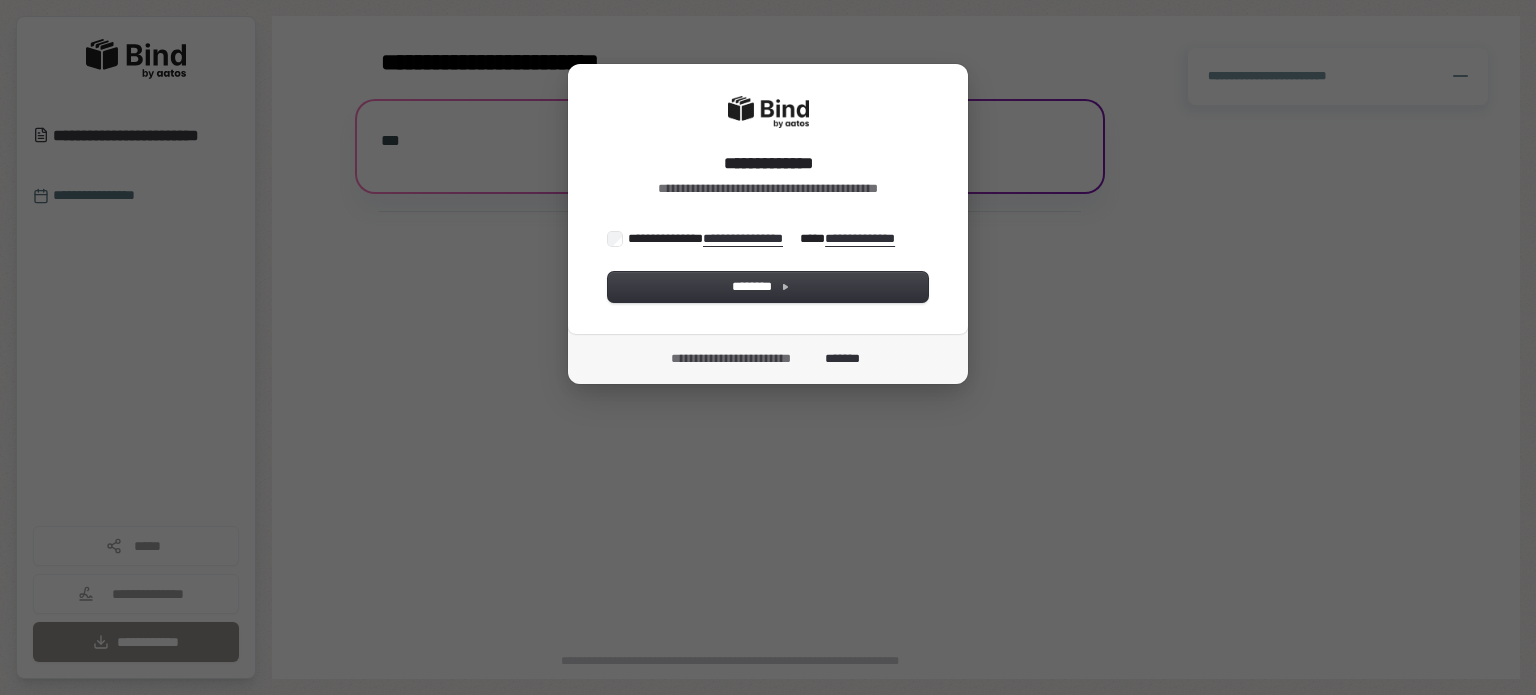 scroll, scrollTop: 0, scrollLeft: 0, axis: both 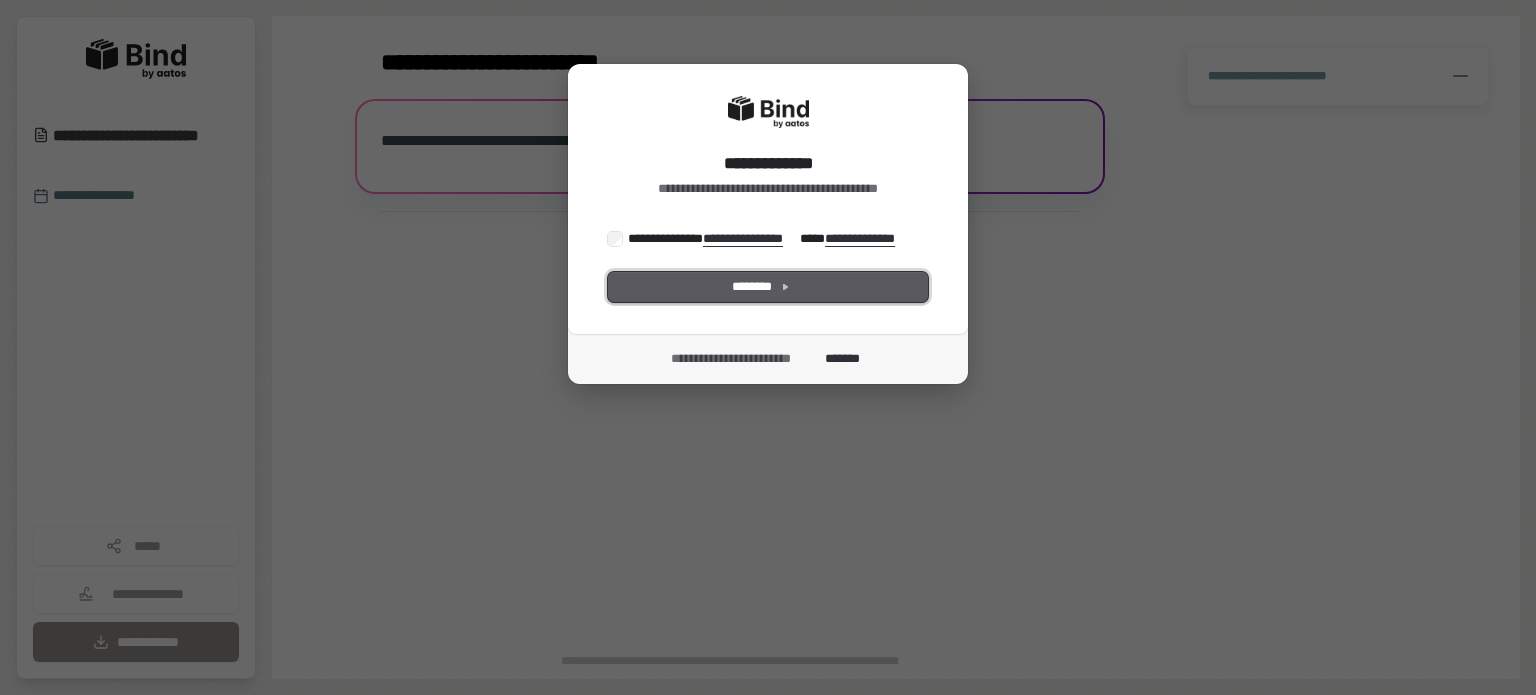 click on "********" at bounding box center (768, 287) 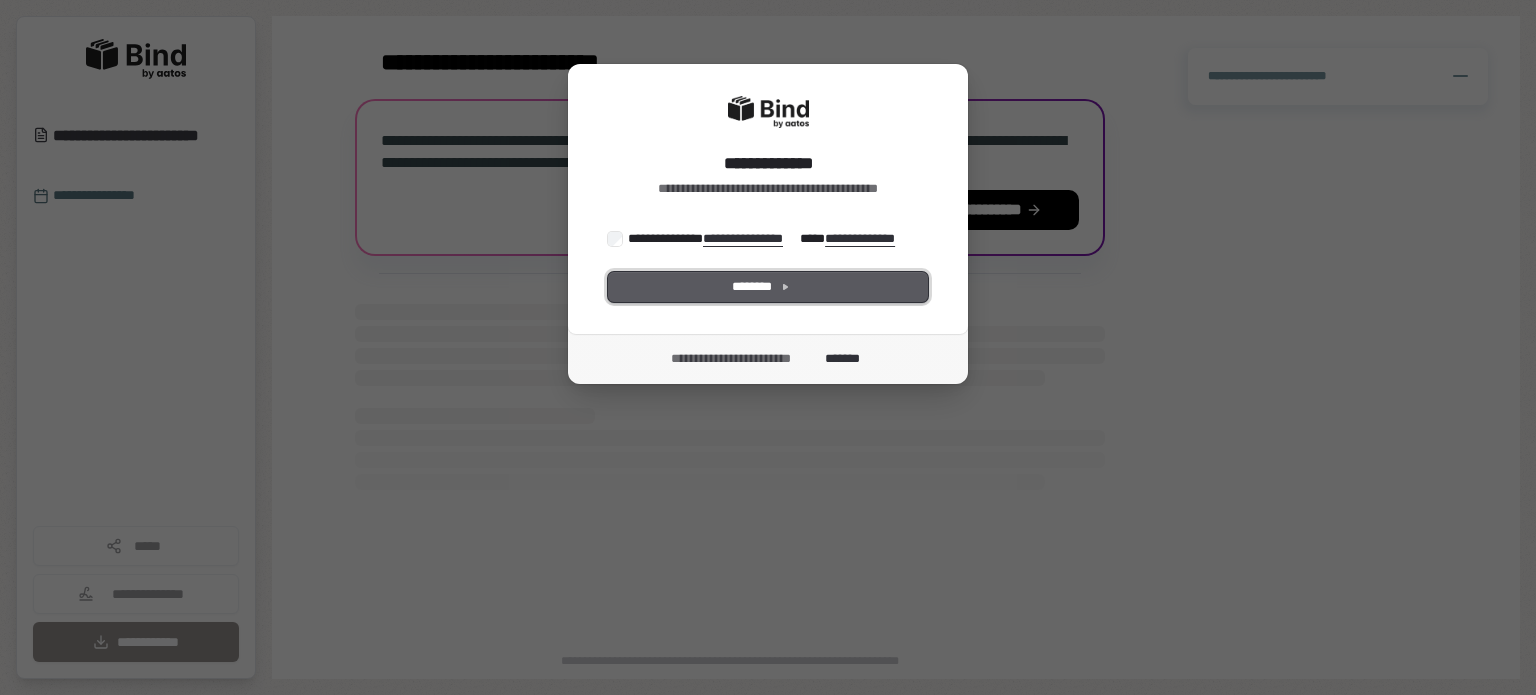 click 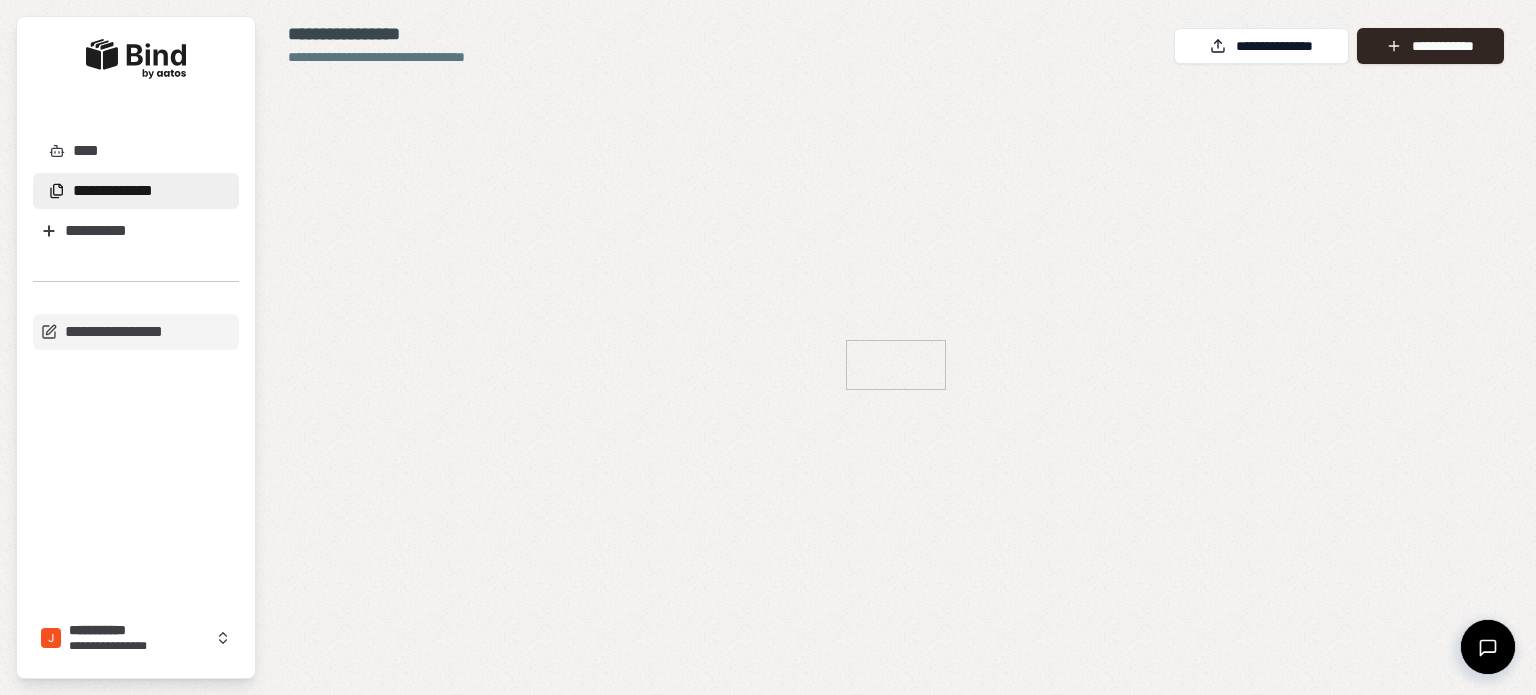 scroll, scrollTop: 0, scrollLeft: 0, axis: both 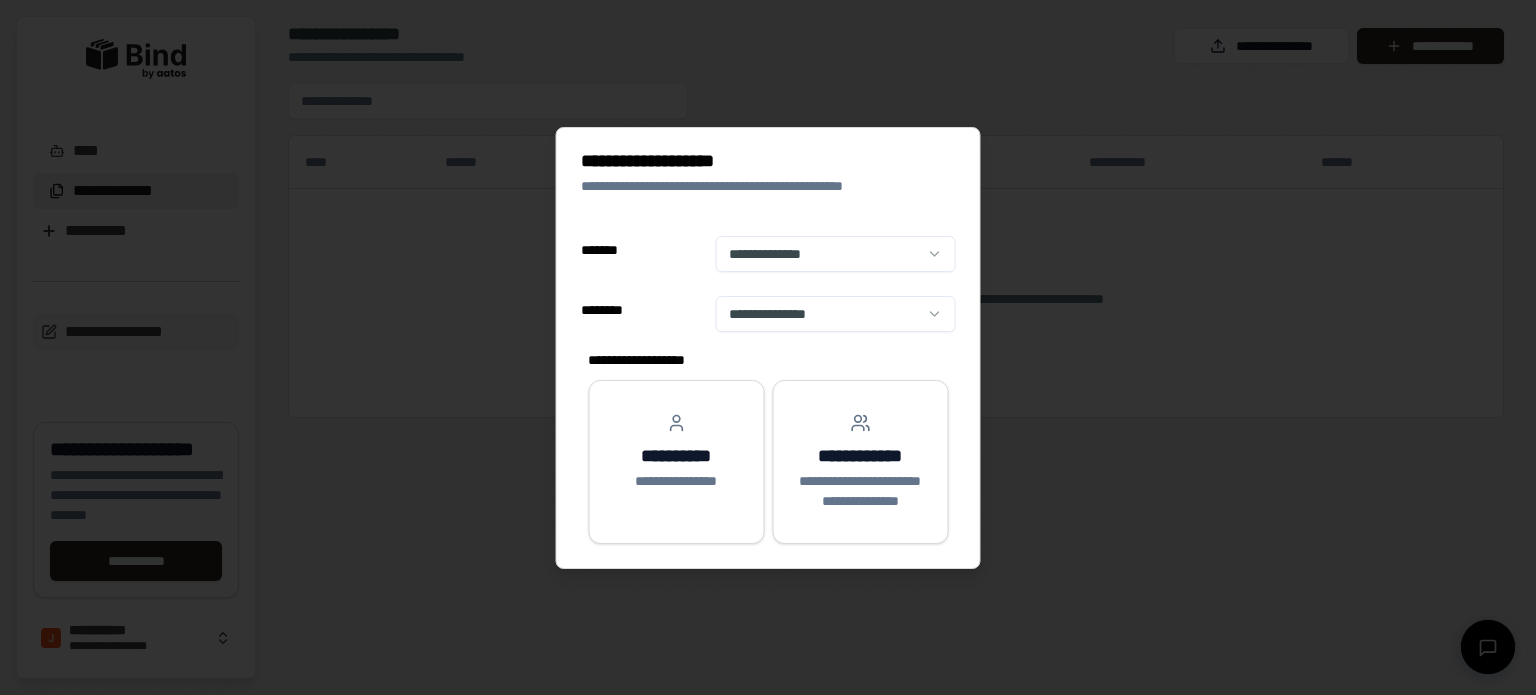 select on "**" 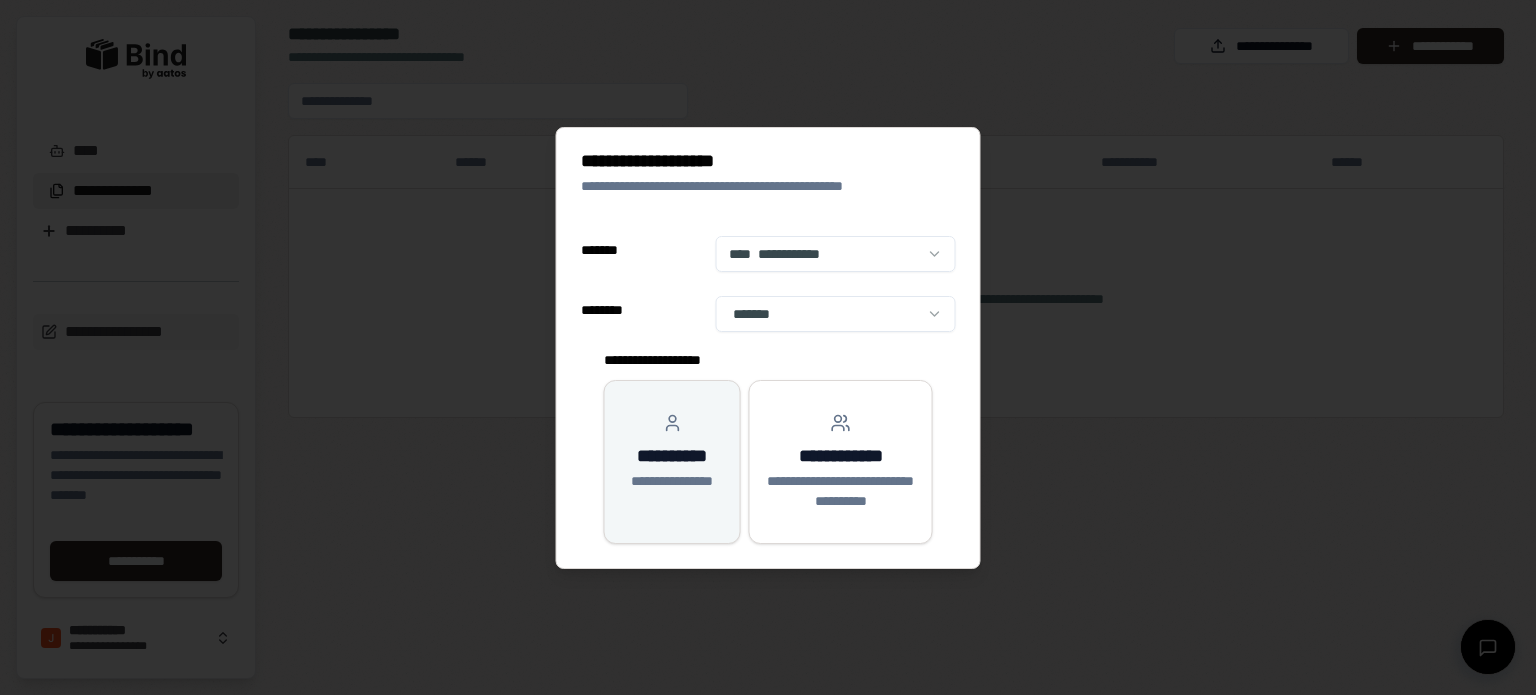 click on "**********" at bounding box center [672, 452] 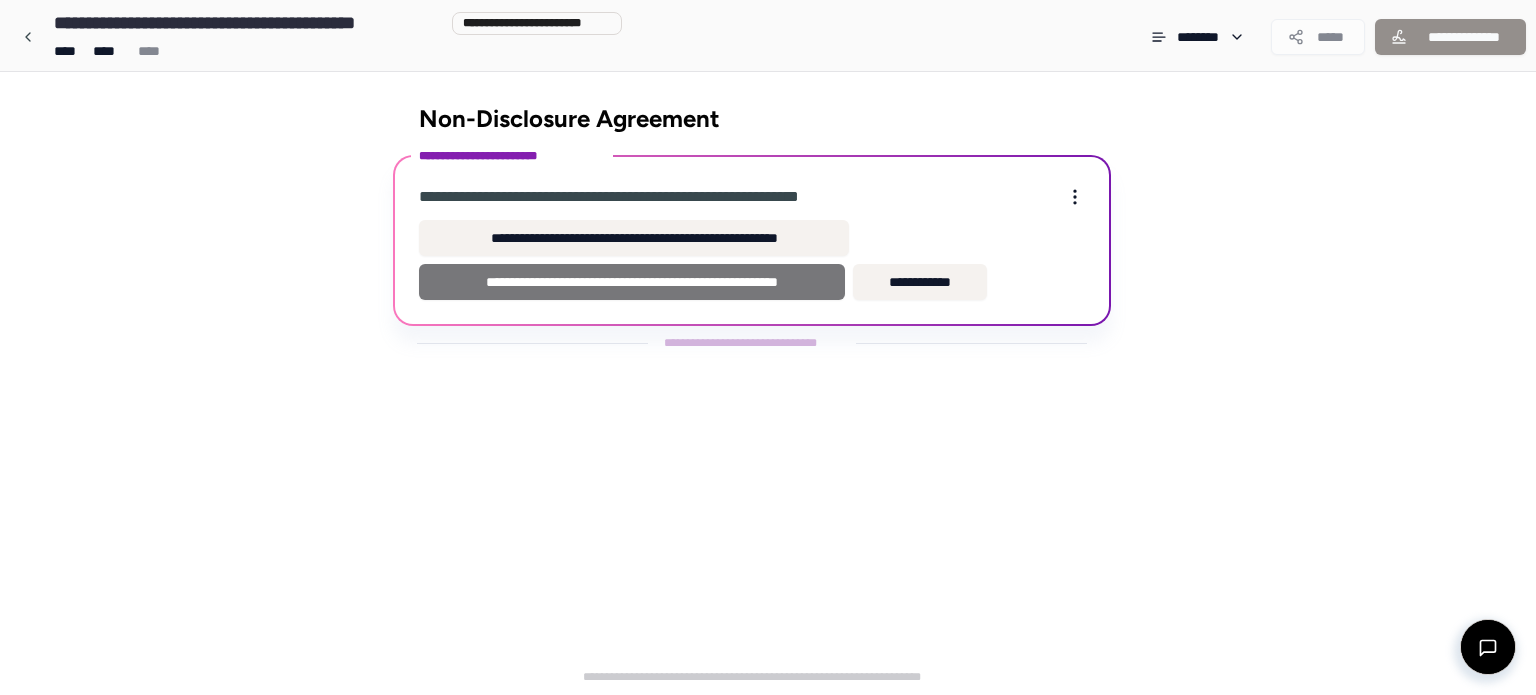click on "**********" at bounding box center [632, 282] 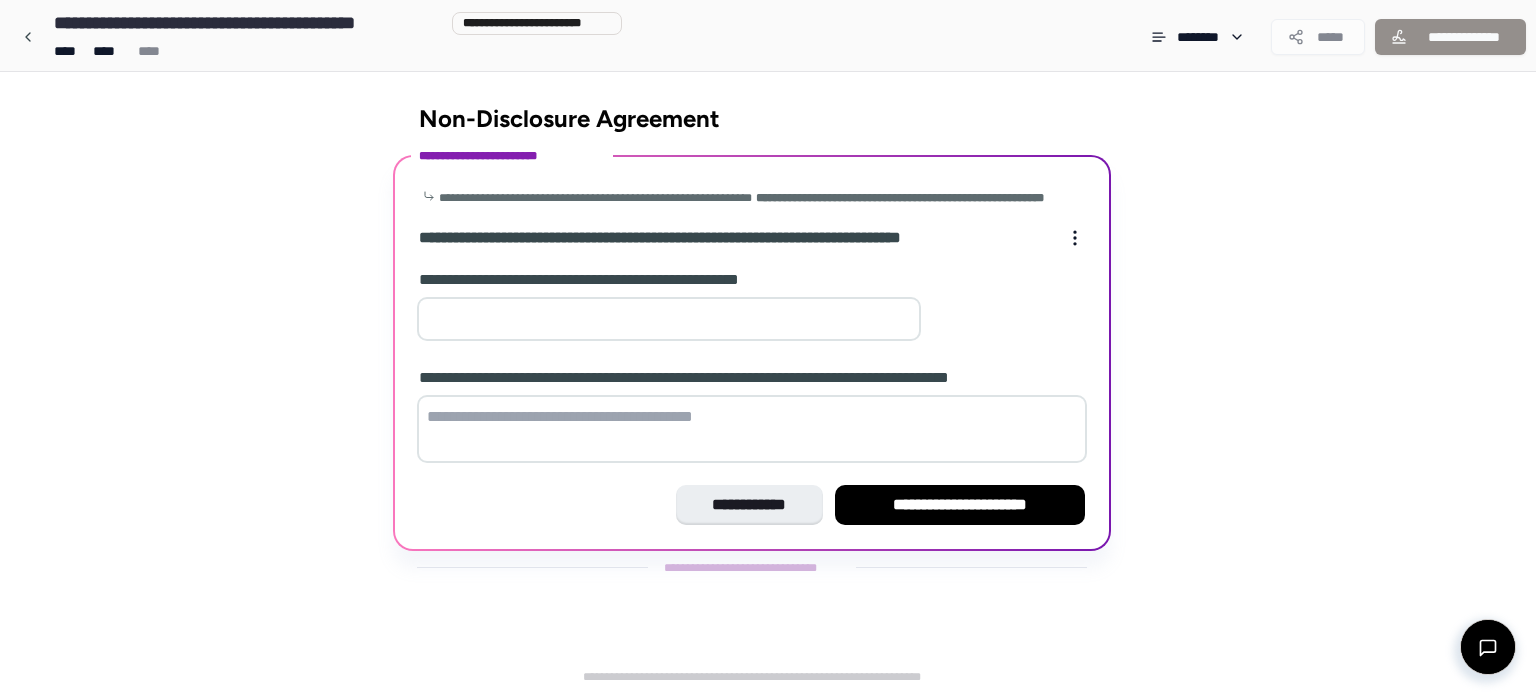 click at bounding box center (669, 319) 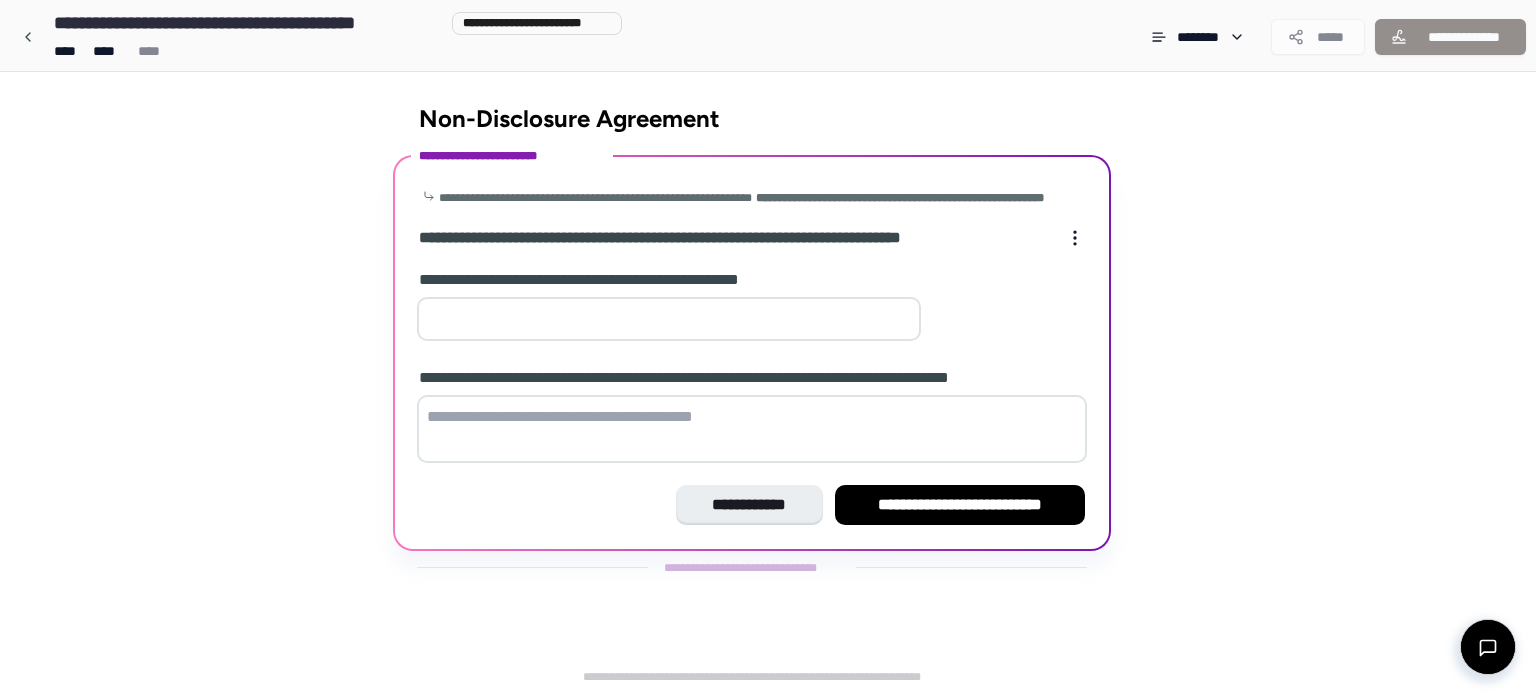 type on "*" 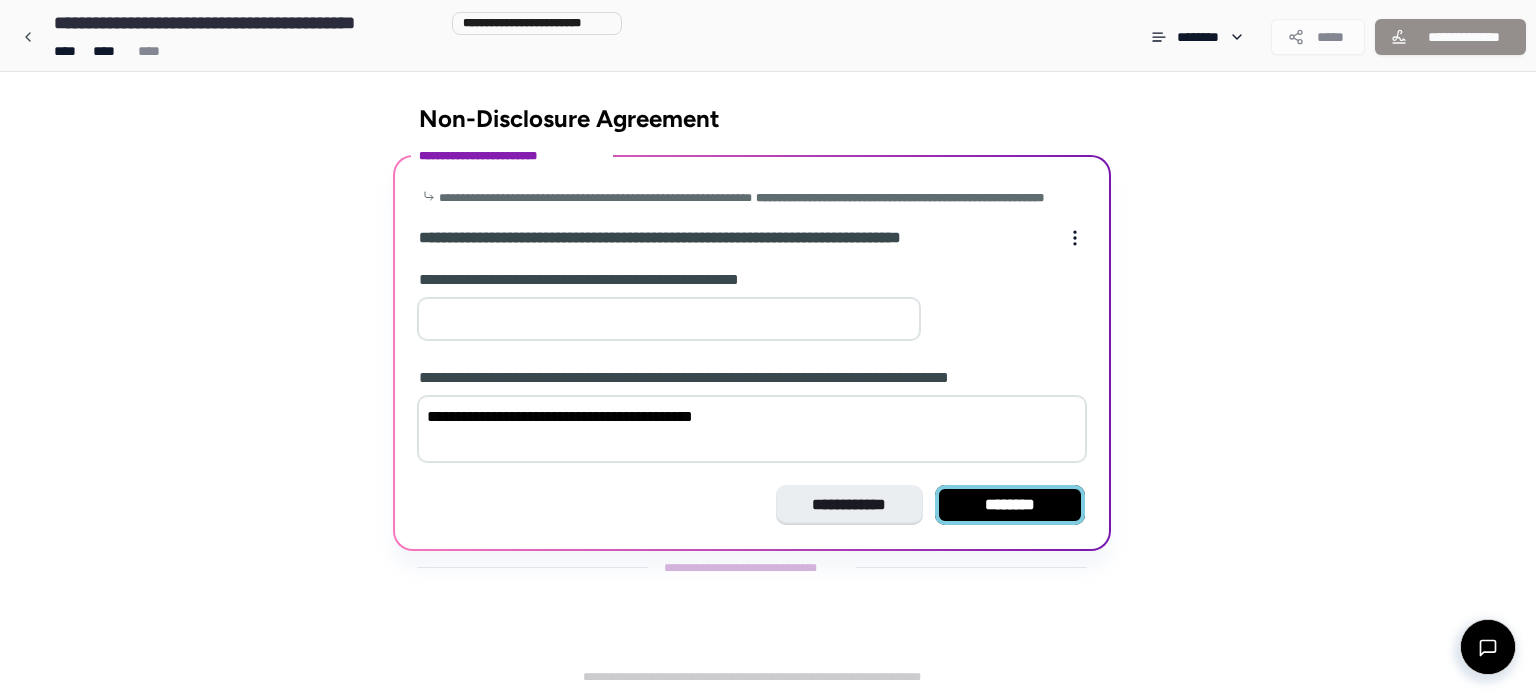 type on "**********" 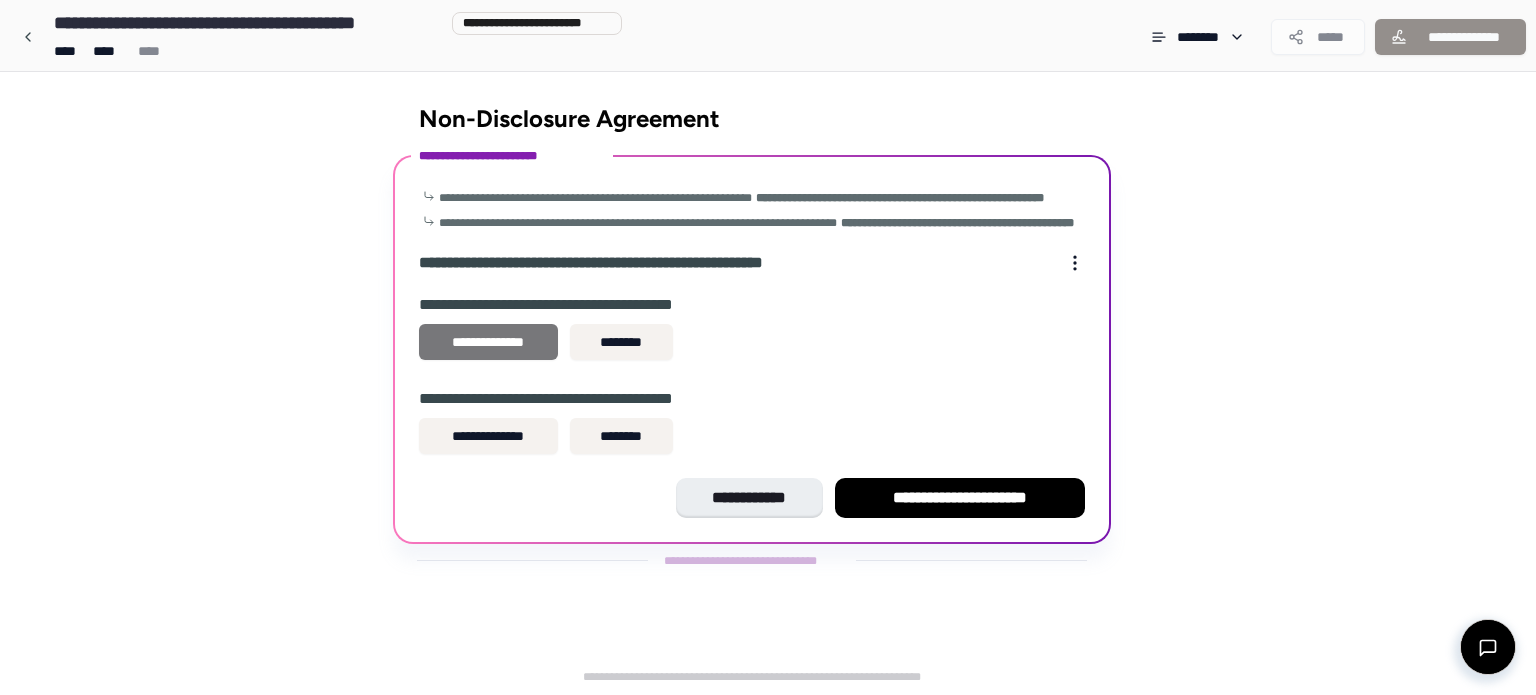 click on "**********" at bounding box center [488, 342] 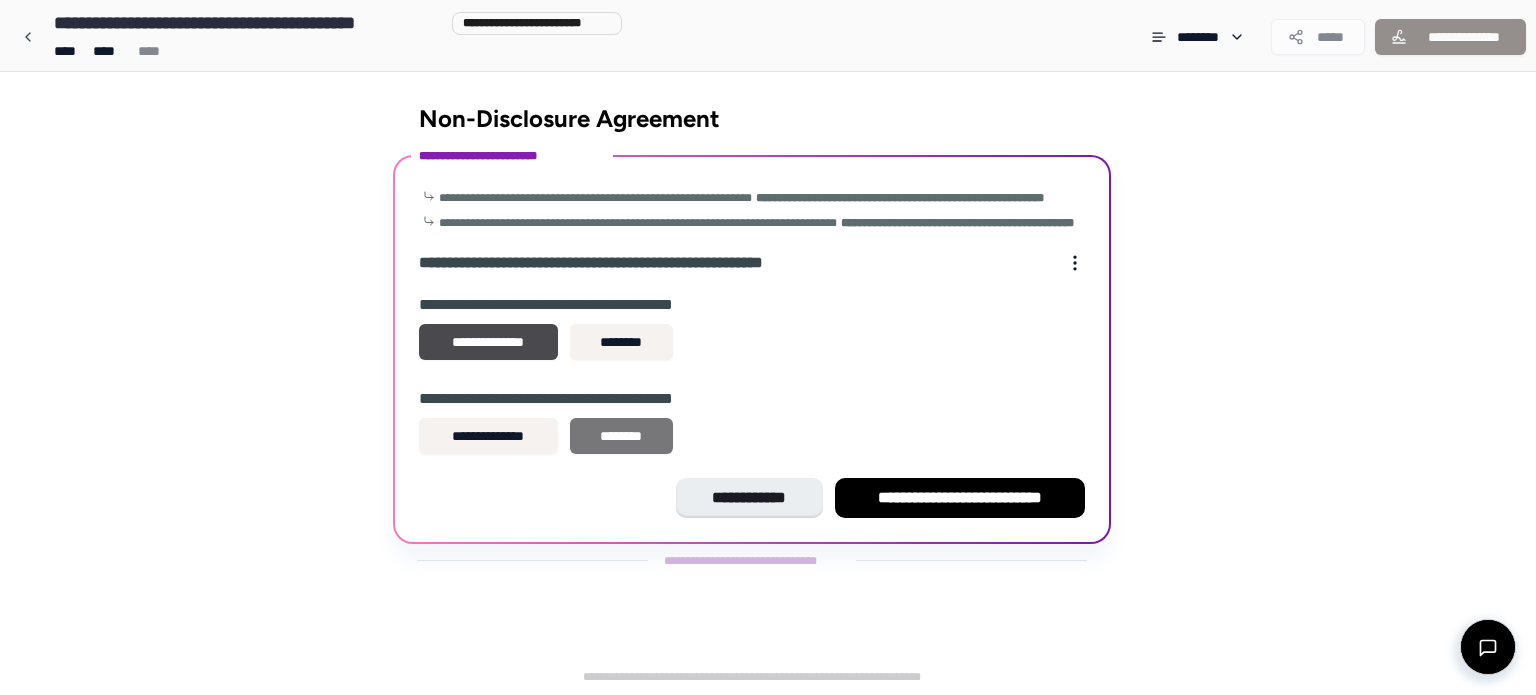 click on "********" at bounding box center [621, 436] 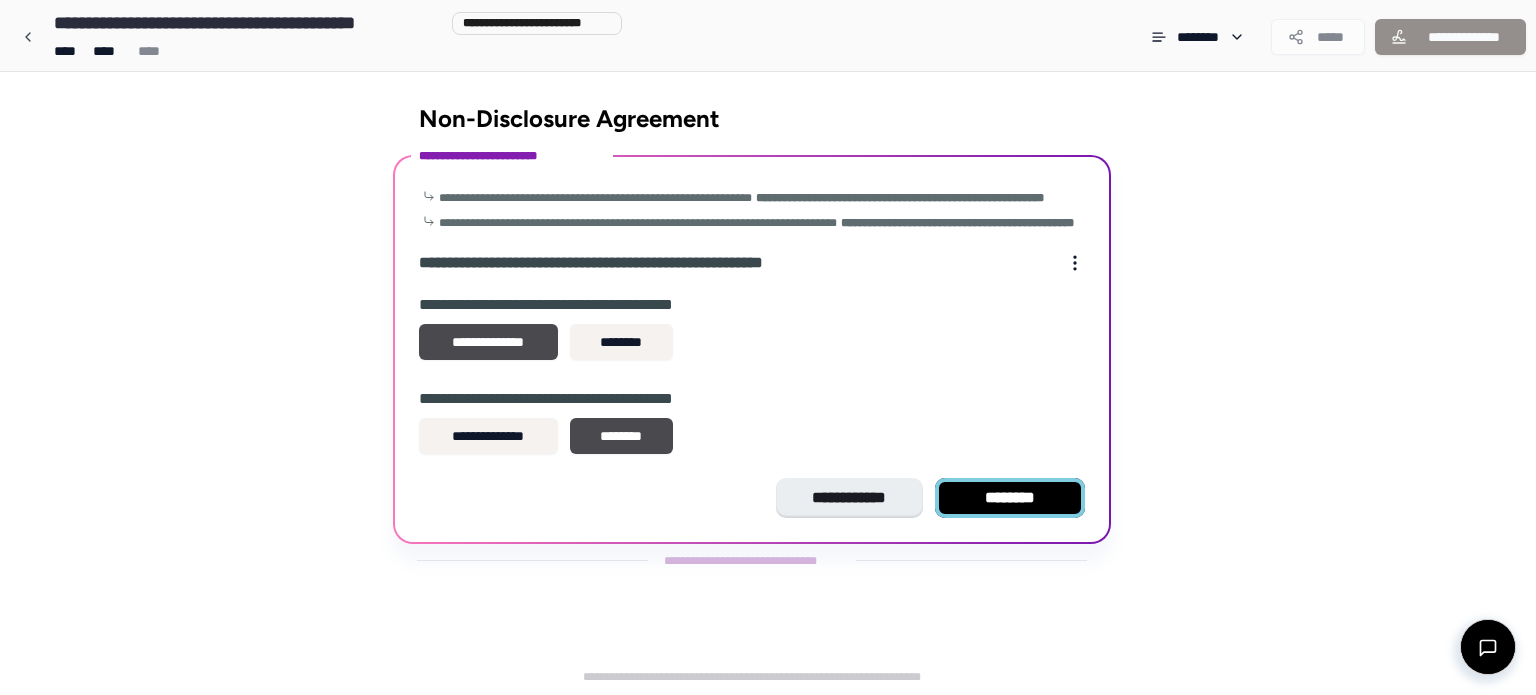 click on "********" at bounding box center (1010, 498) 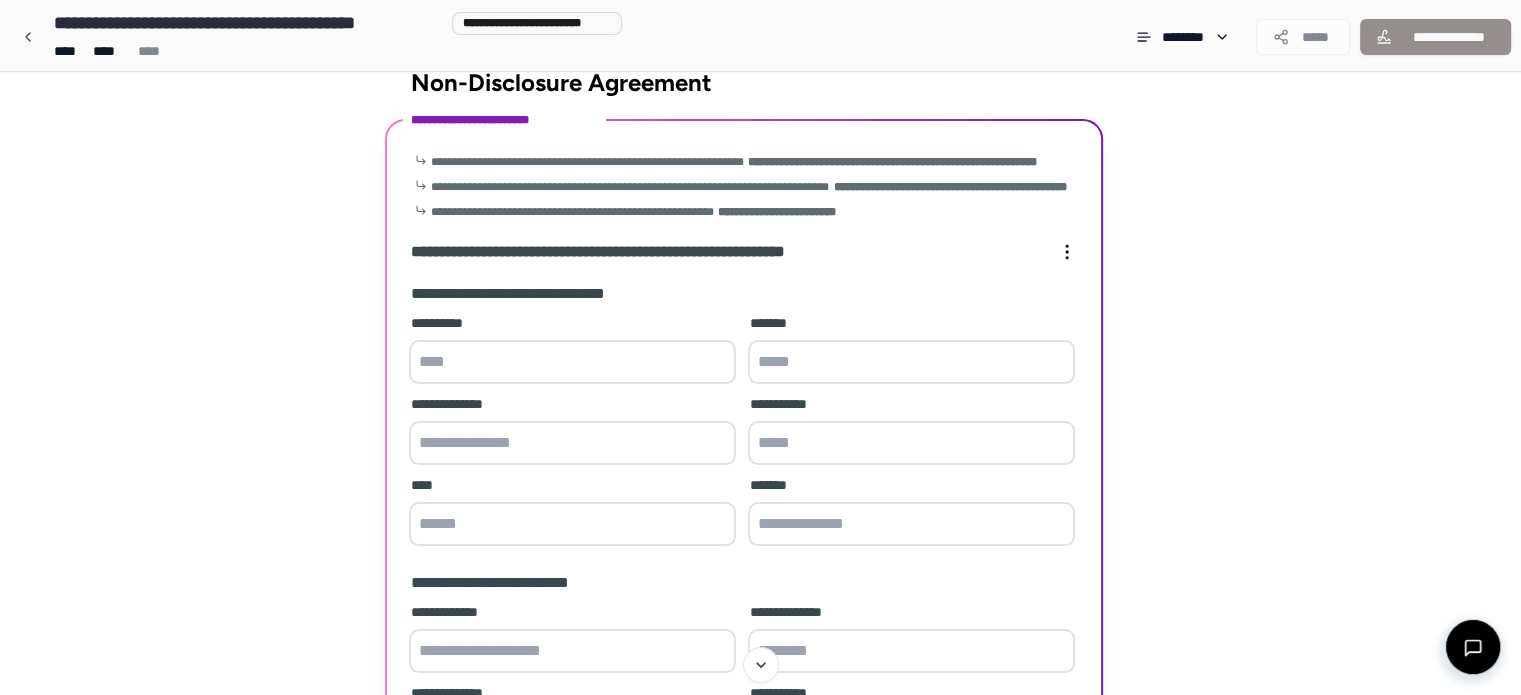 scroll, scrollTop: 0, scrollLeft: 0, axis: both 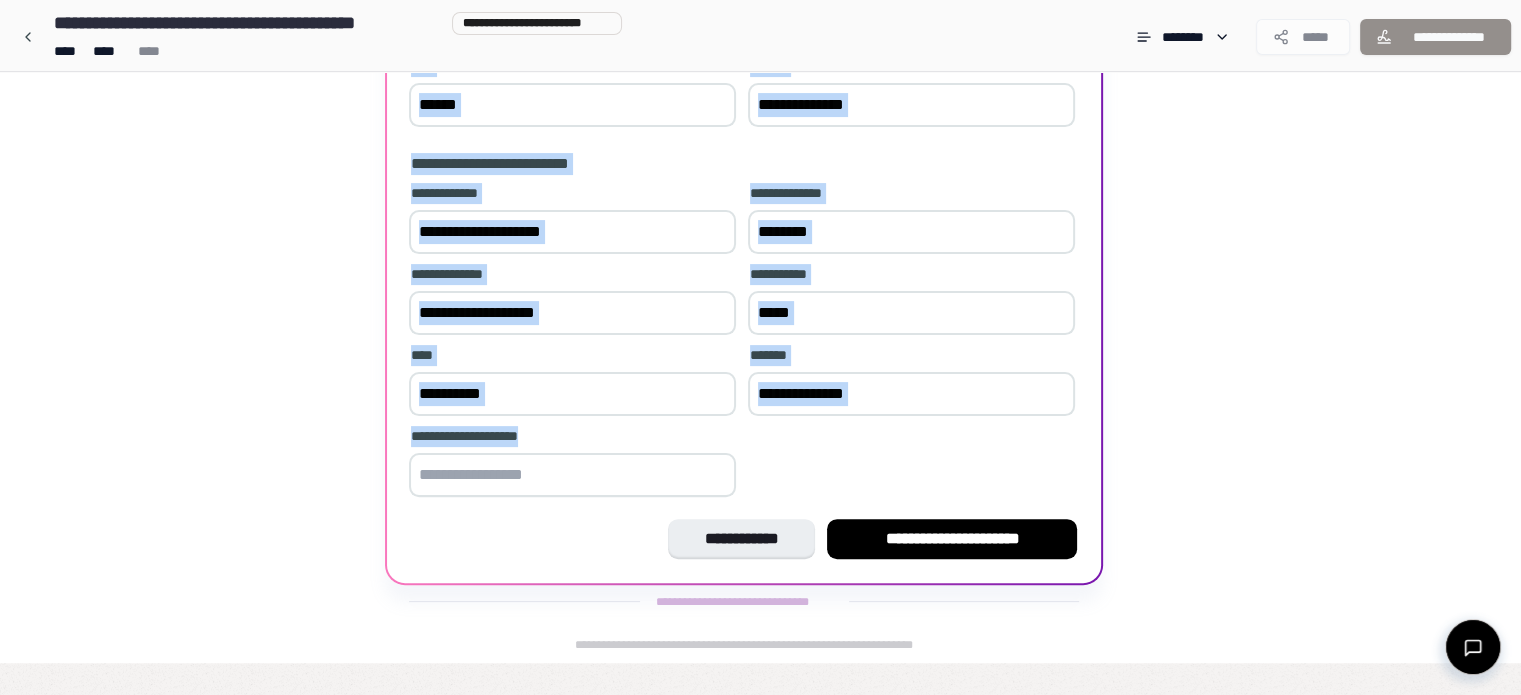 drag, startPoint x: 415, startPoint y: 367, endPoint x: 648, endPoint y: 464, distance: 252.38463 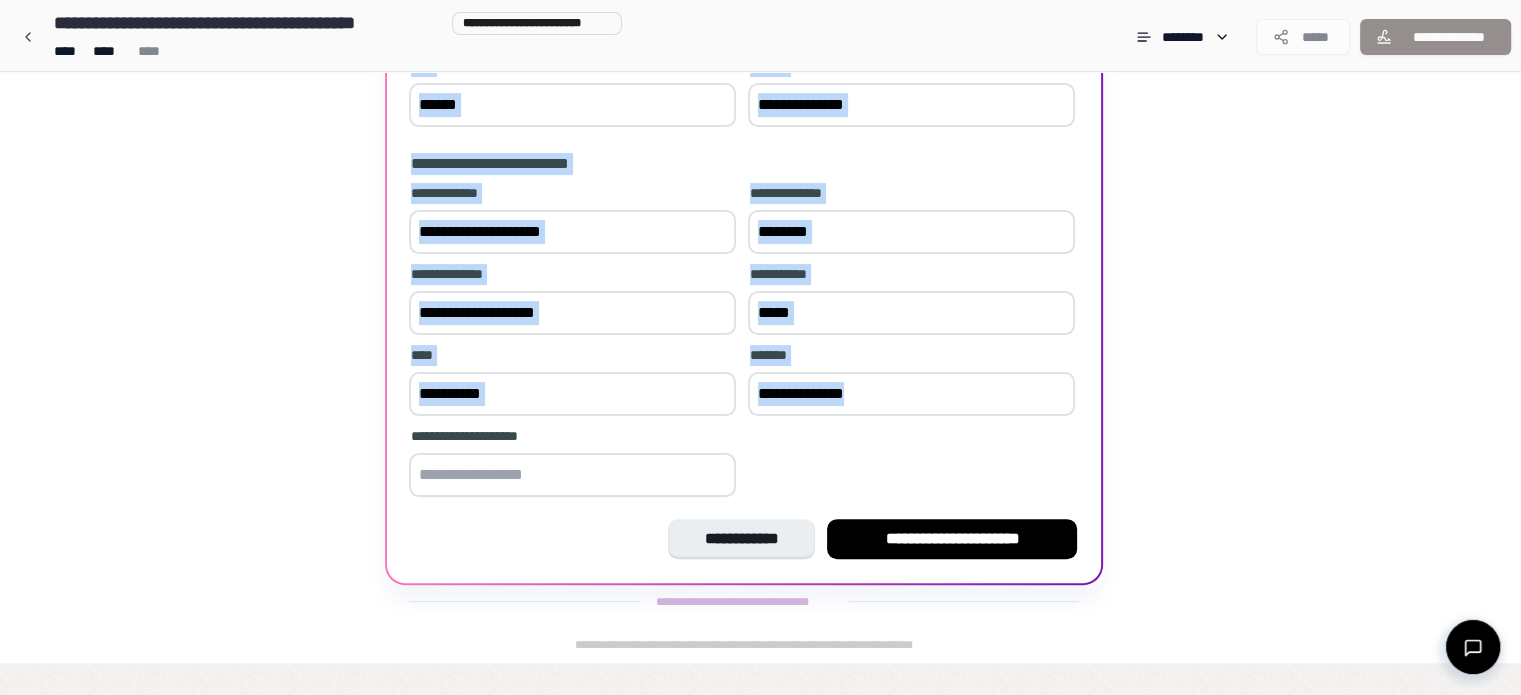 click on "**********" at bounding box center [760, 140] 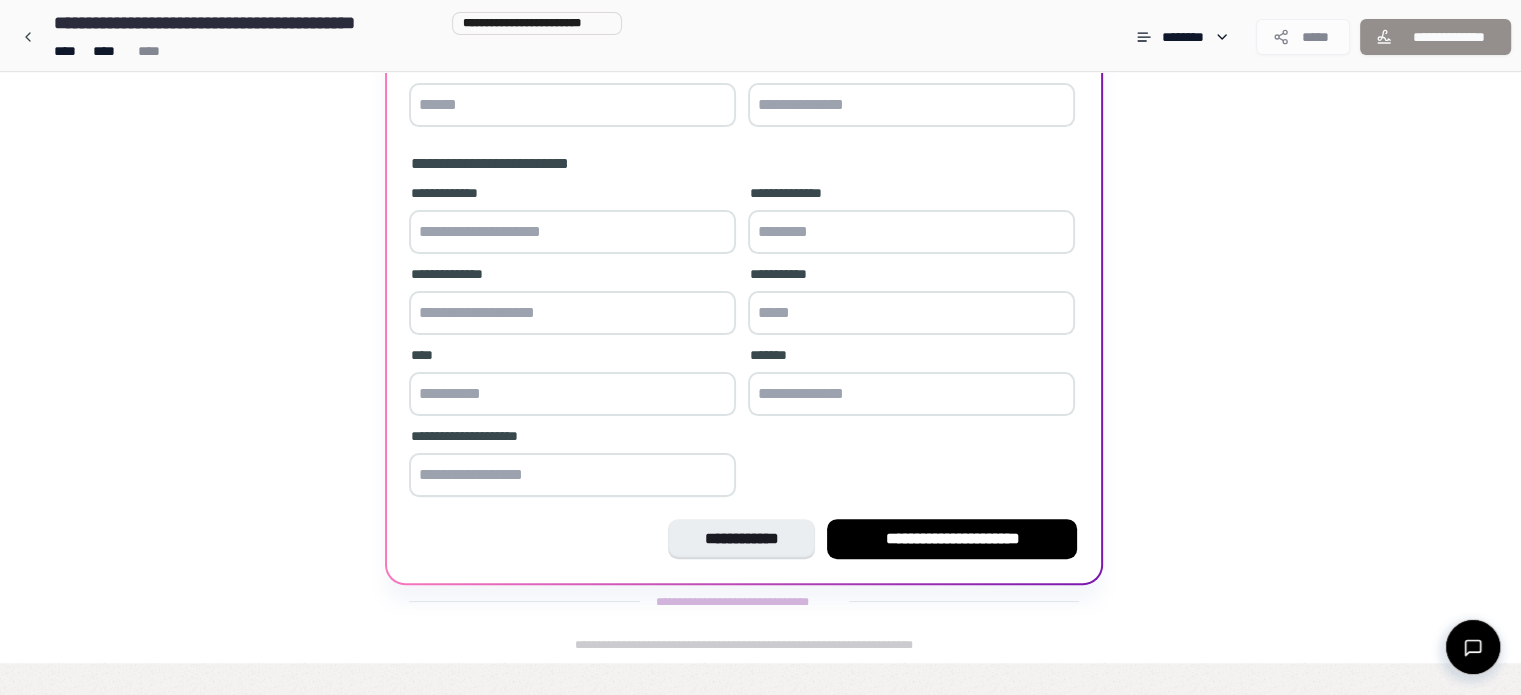 click on "**********" at bounding box center [572, 436] 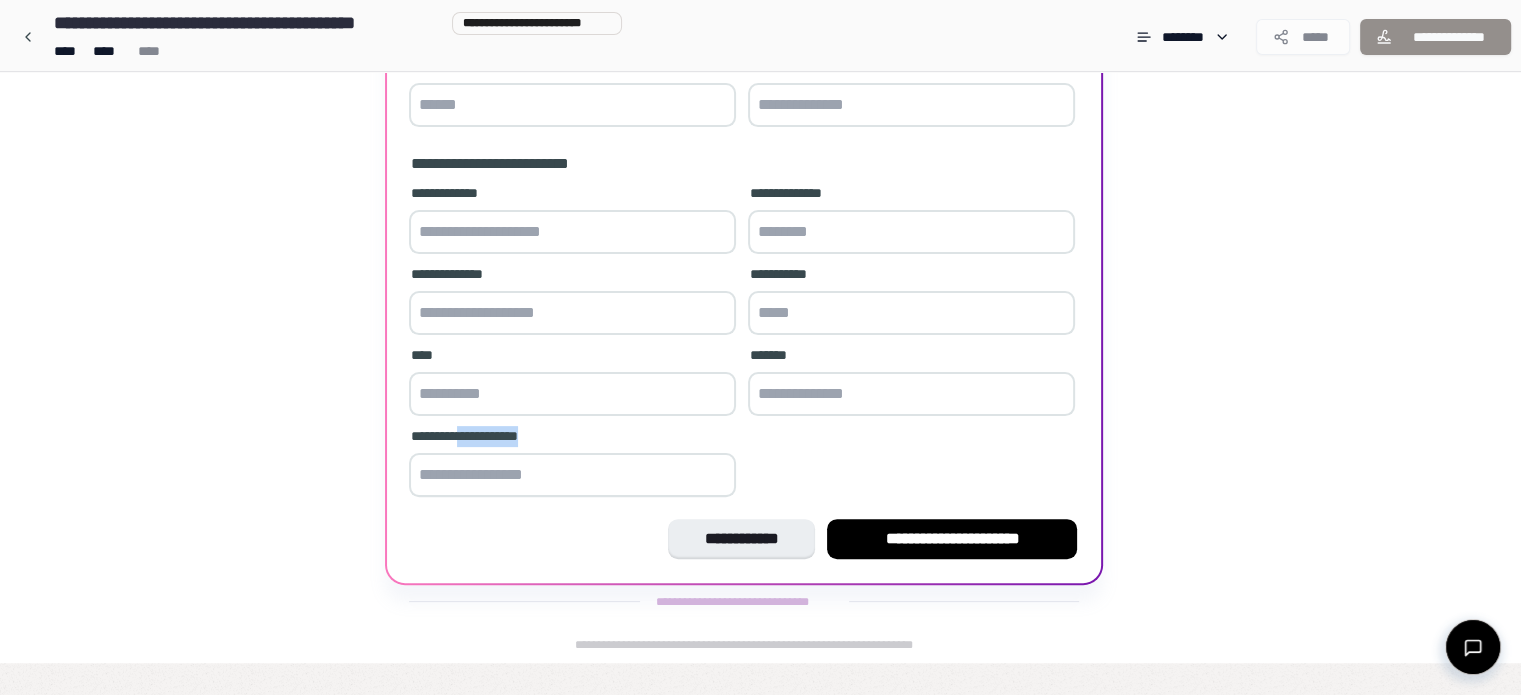 click on "**********" at bounding box center [572, 436] 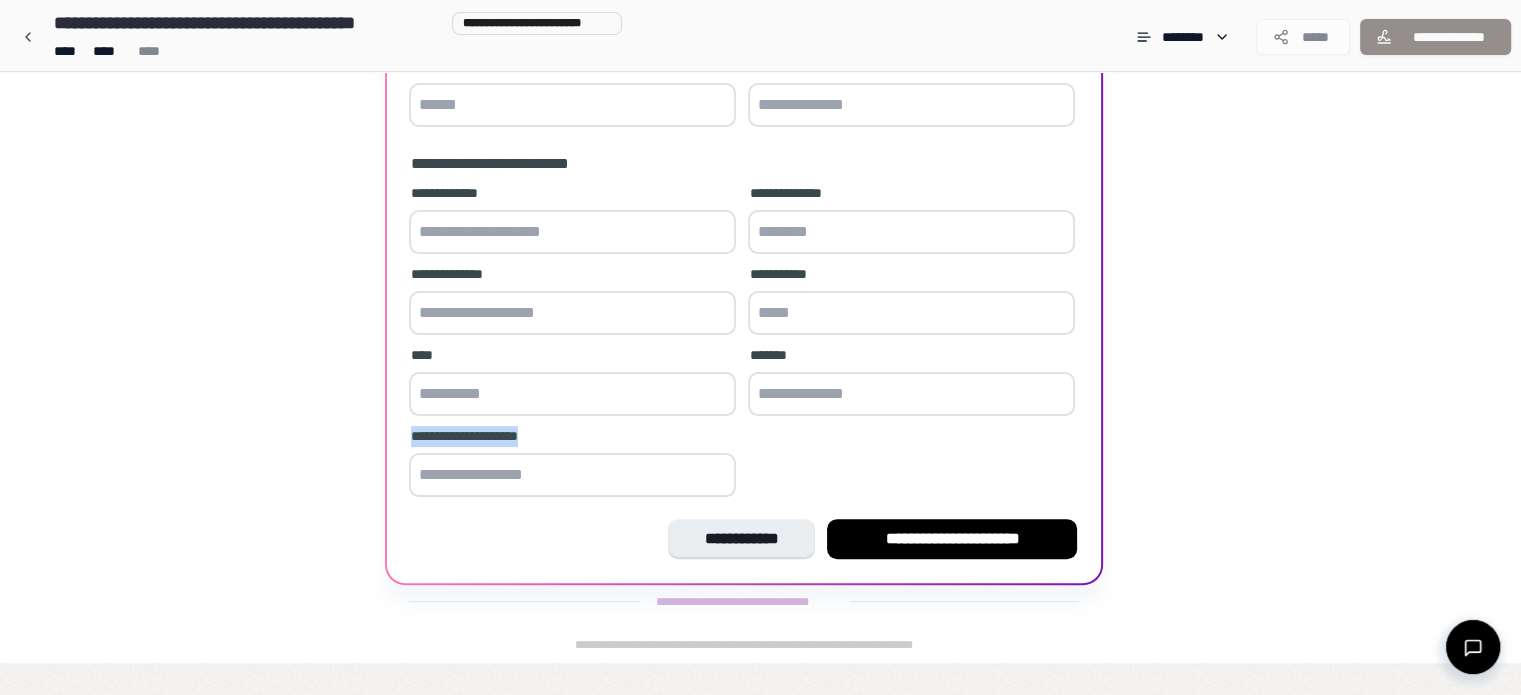 click on "**********" at bounding box center [572, 436] 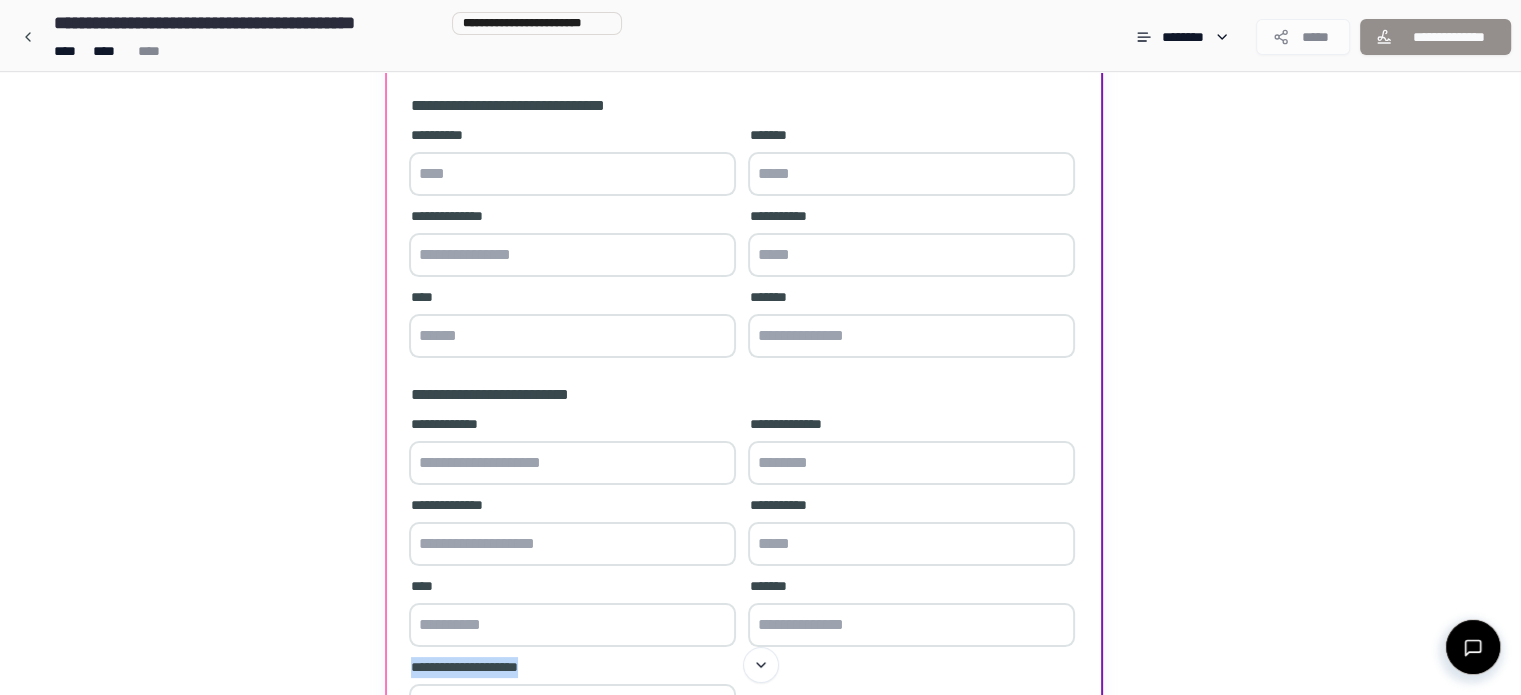 scroll, scrollTop: 188, scrollLeft: 0, axis: vertical 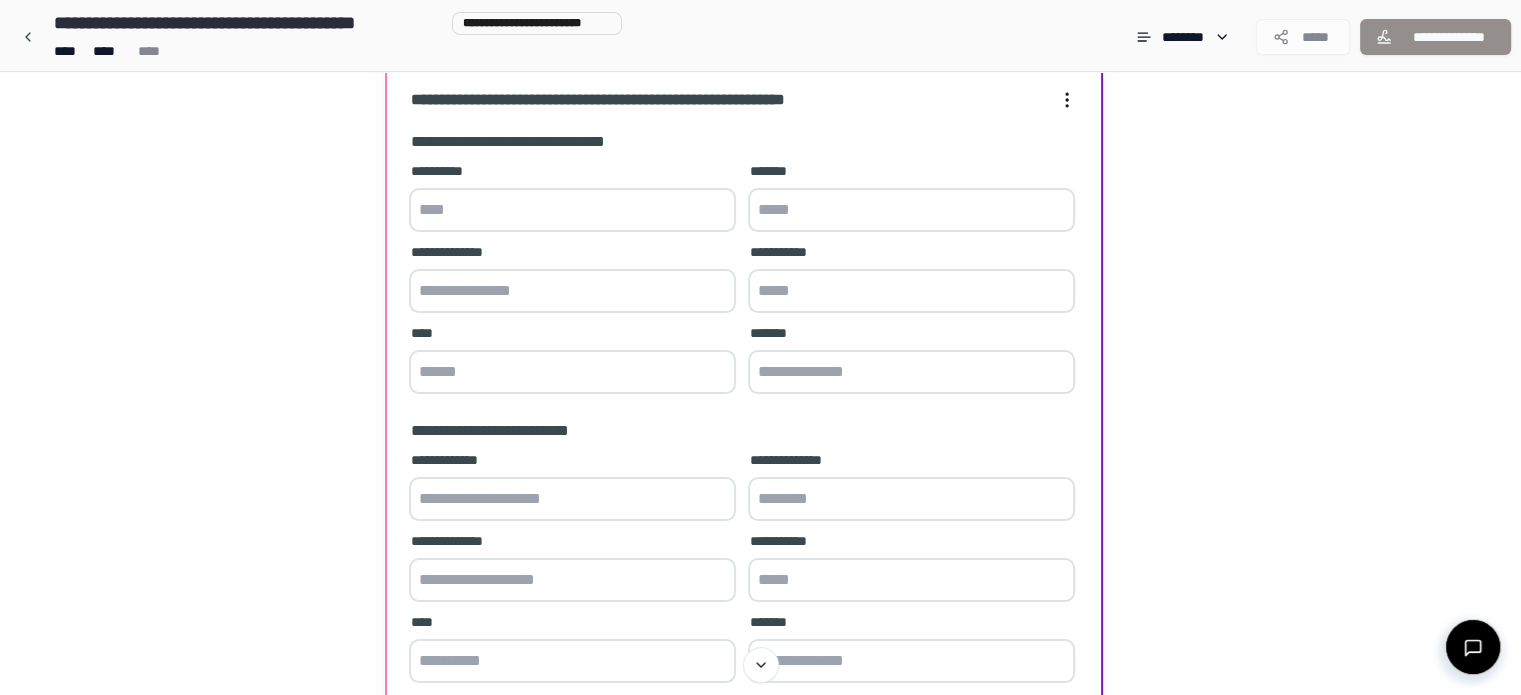 click on "**********" at bounding box center [760, 407] 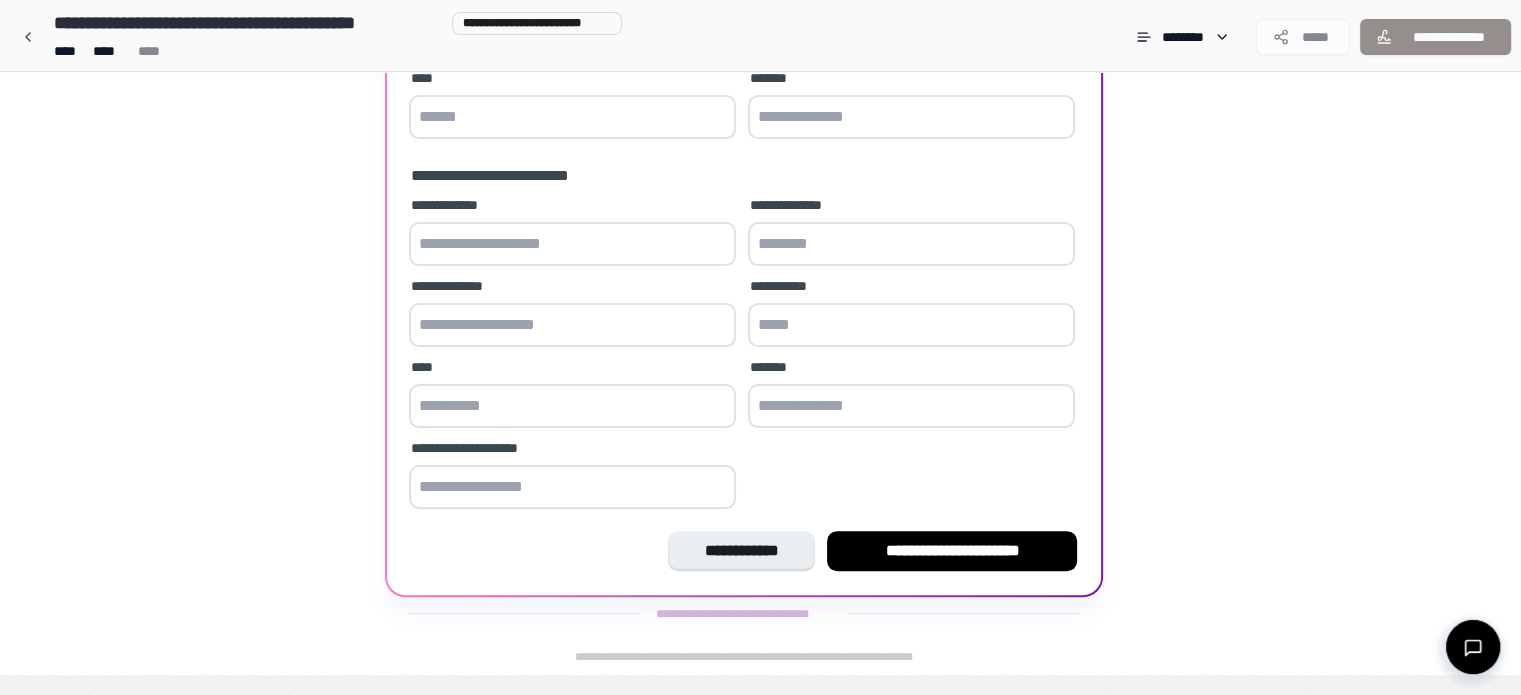 scroll, scrollTop: 455, scrollLeft: 0, axis: vertical 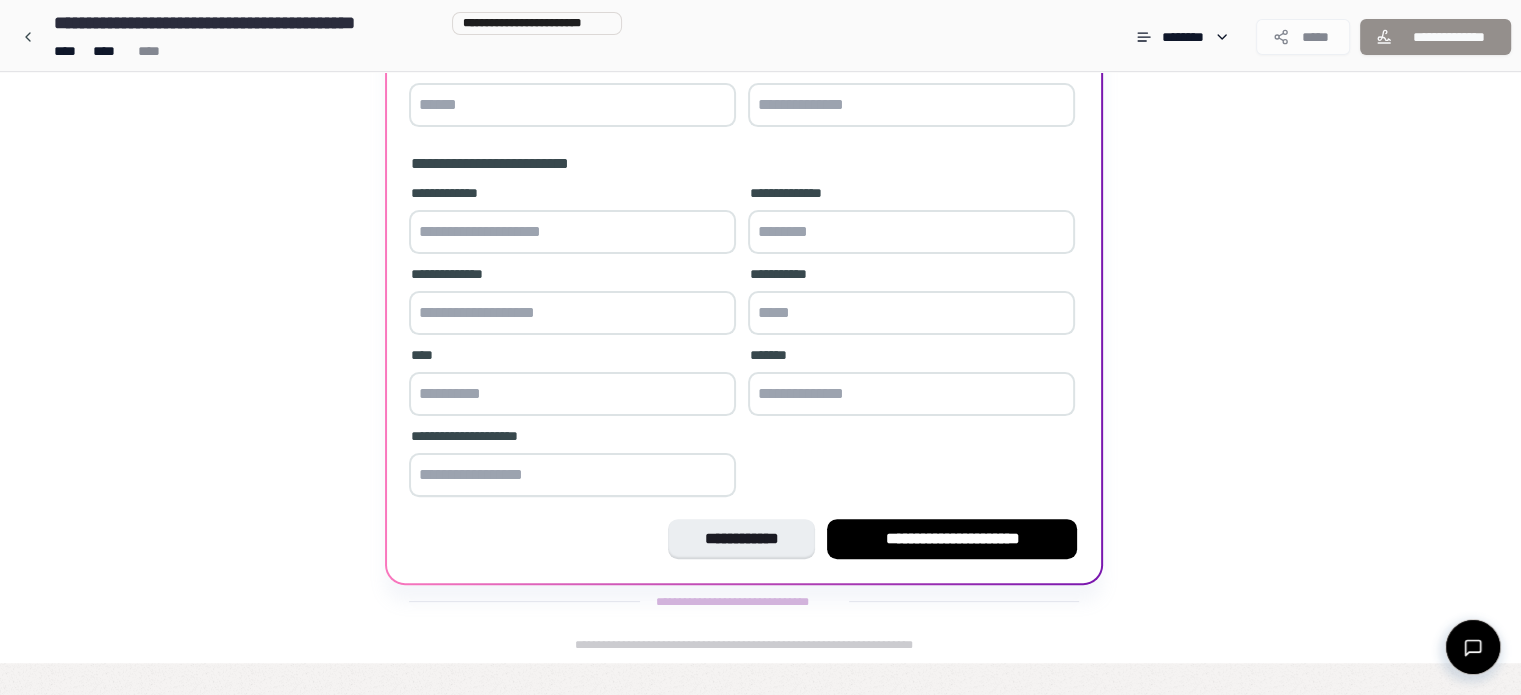click on "**********" at bounding box center (744, 645) 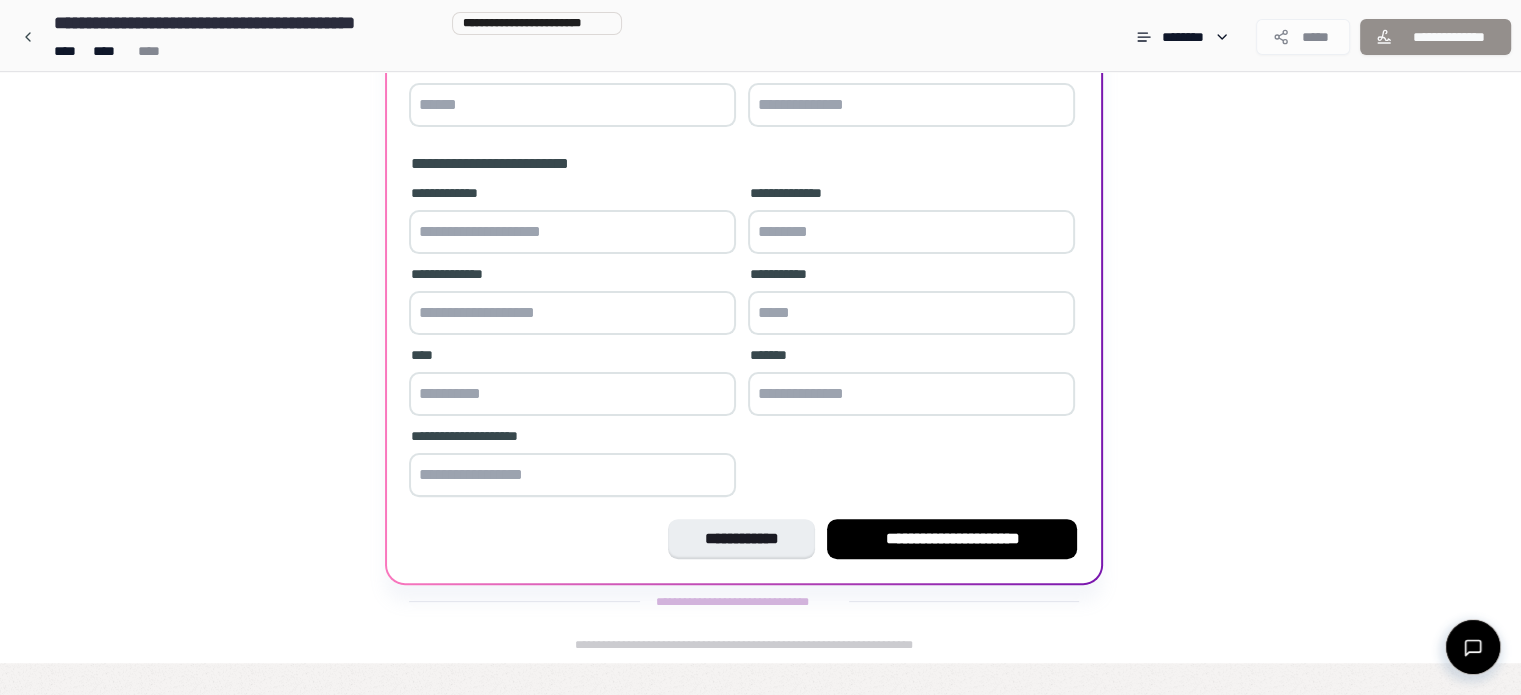 click at bounding box center [572, 105] 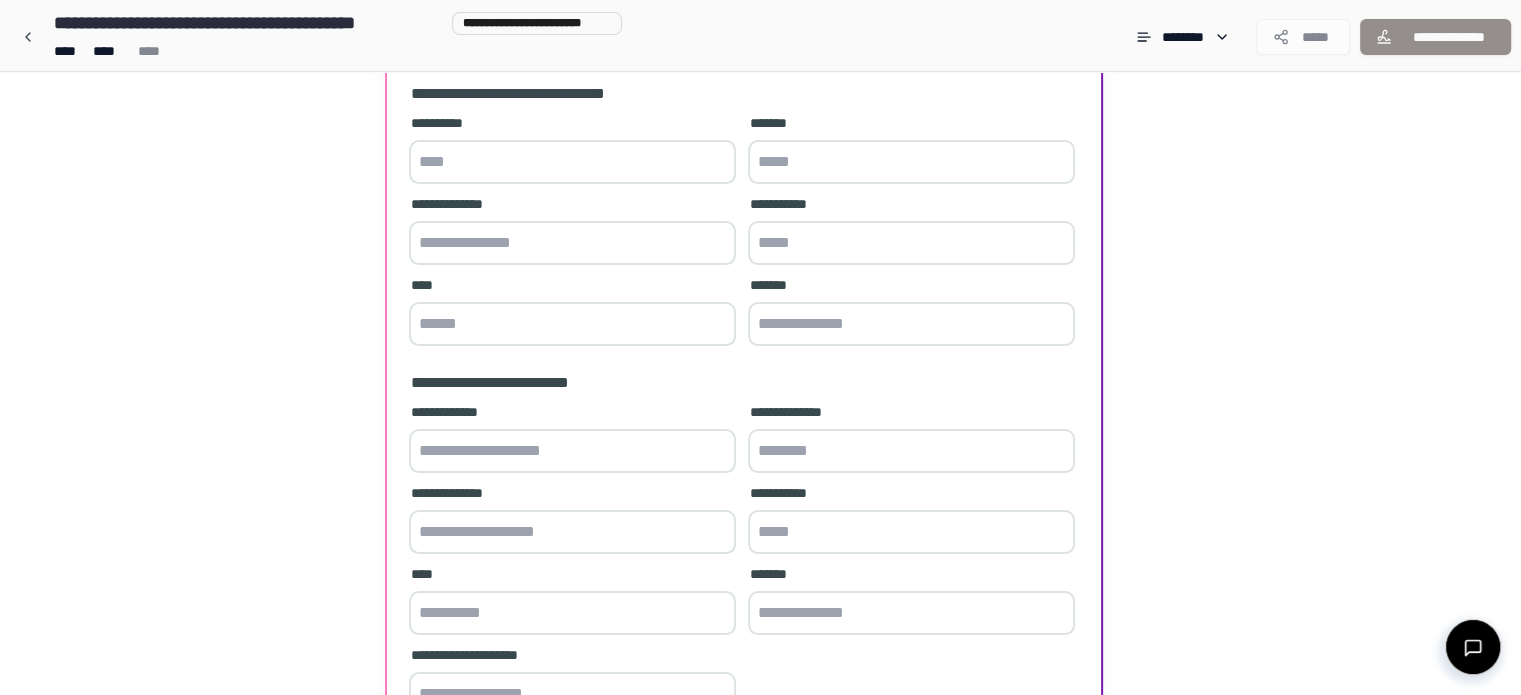 scroll, scrollTop: 0, scrollLeft: 0, axis: both 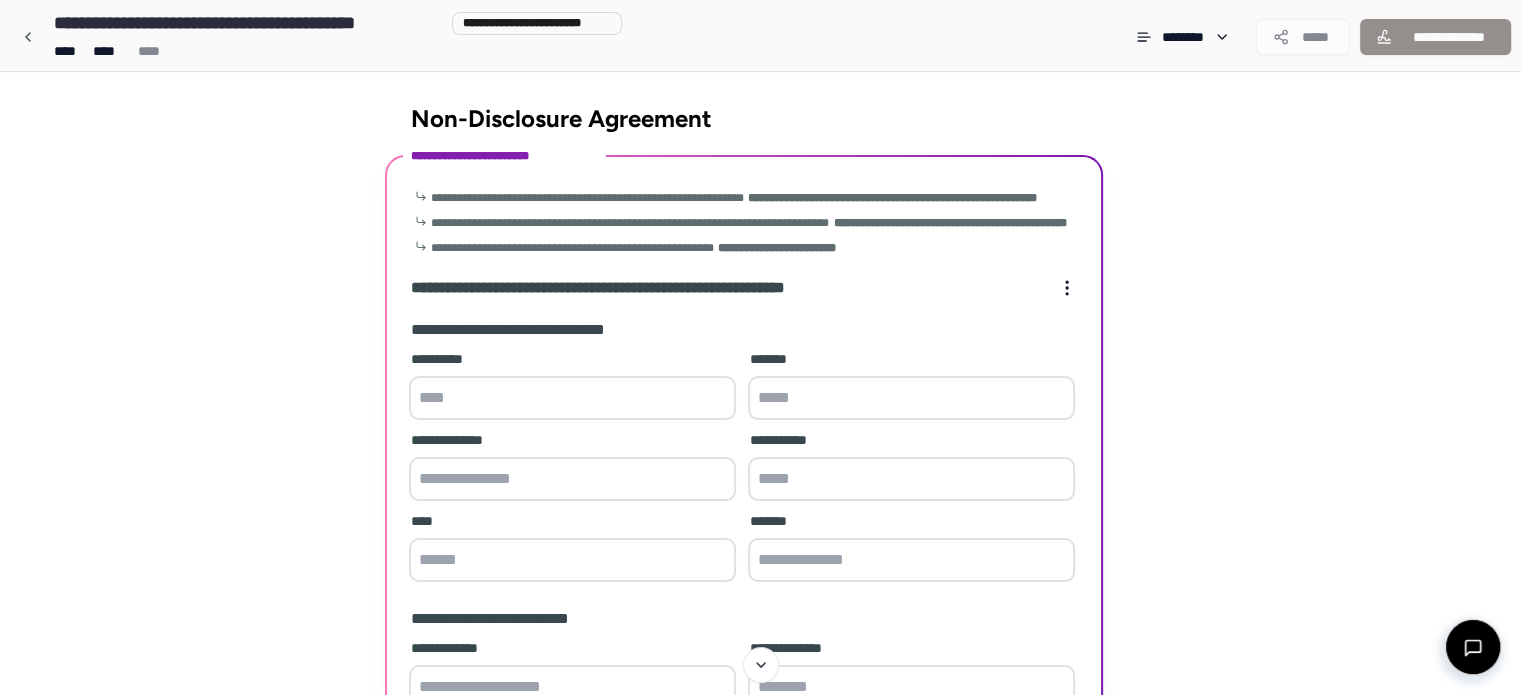 click at bounding box center (572, 398) 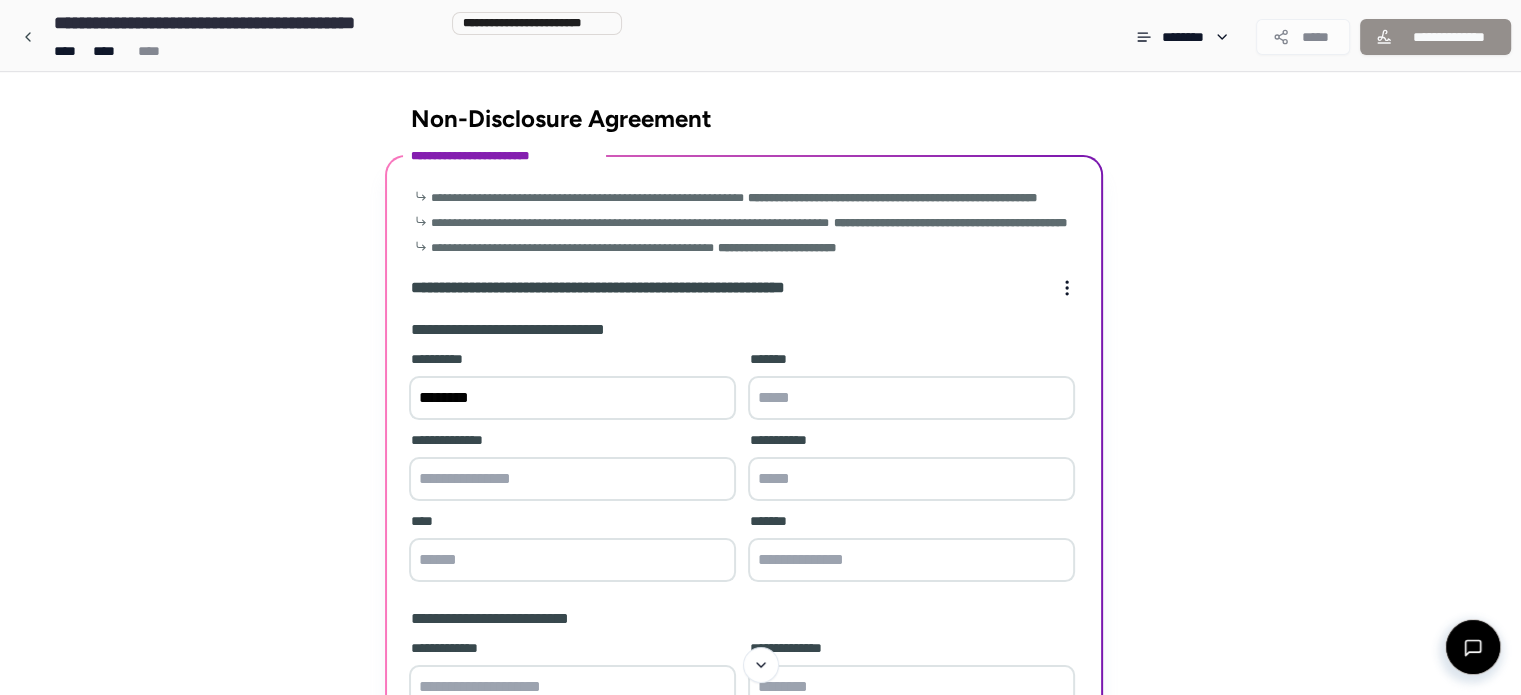 type on "********" 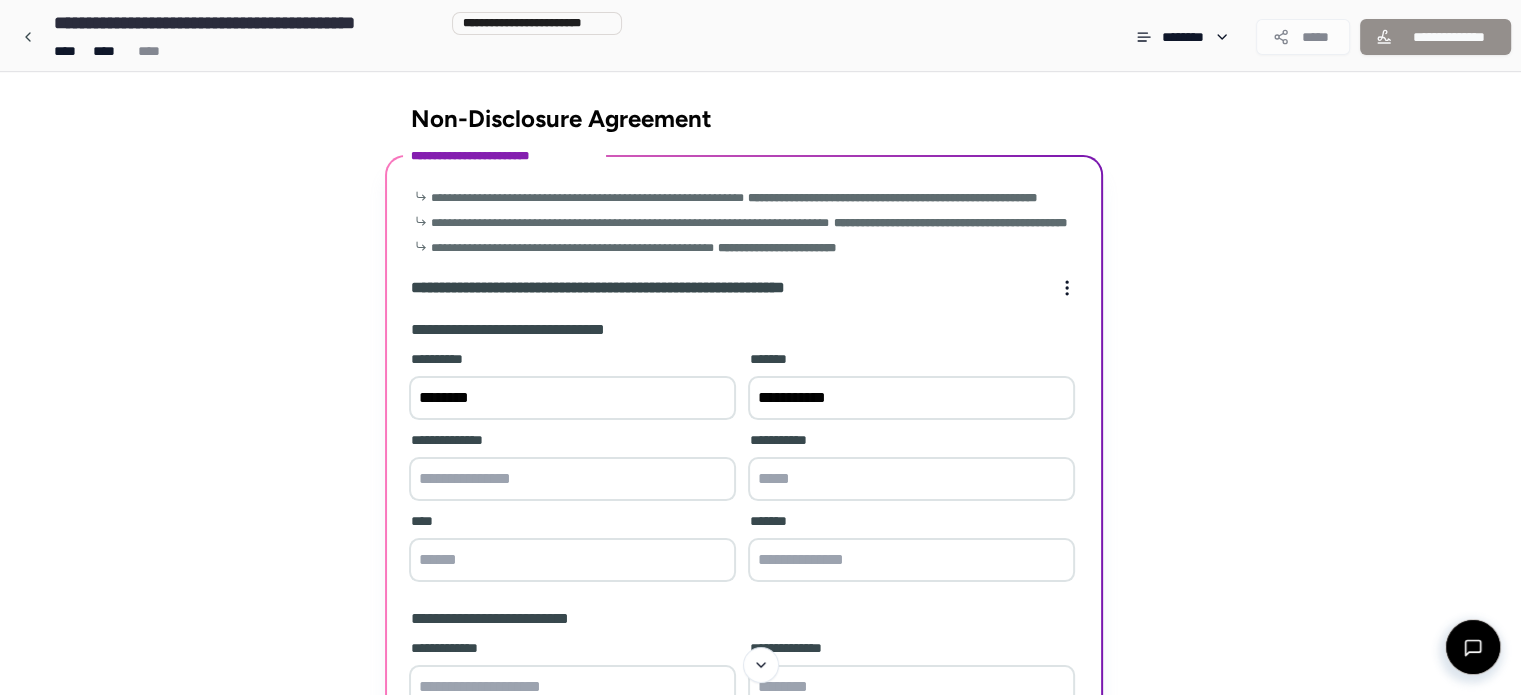 type on "**********" 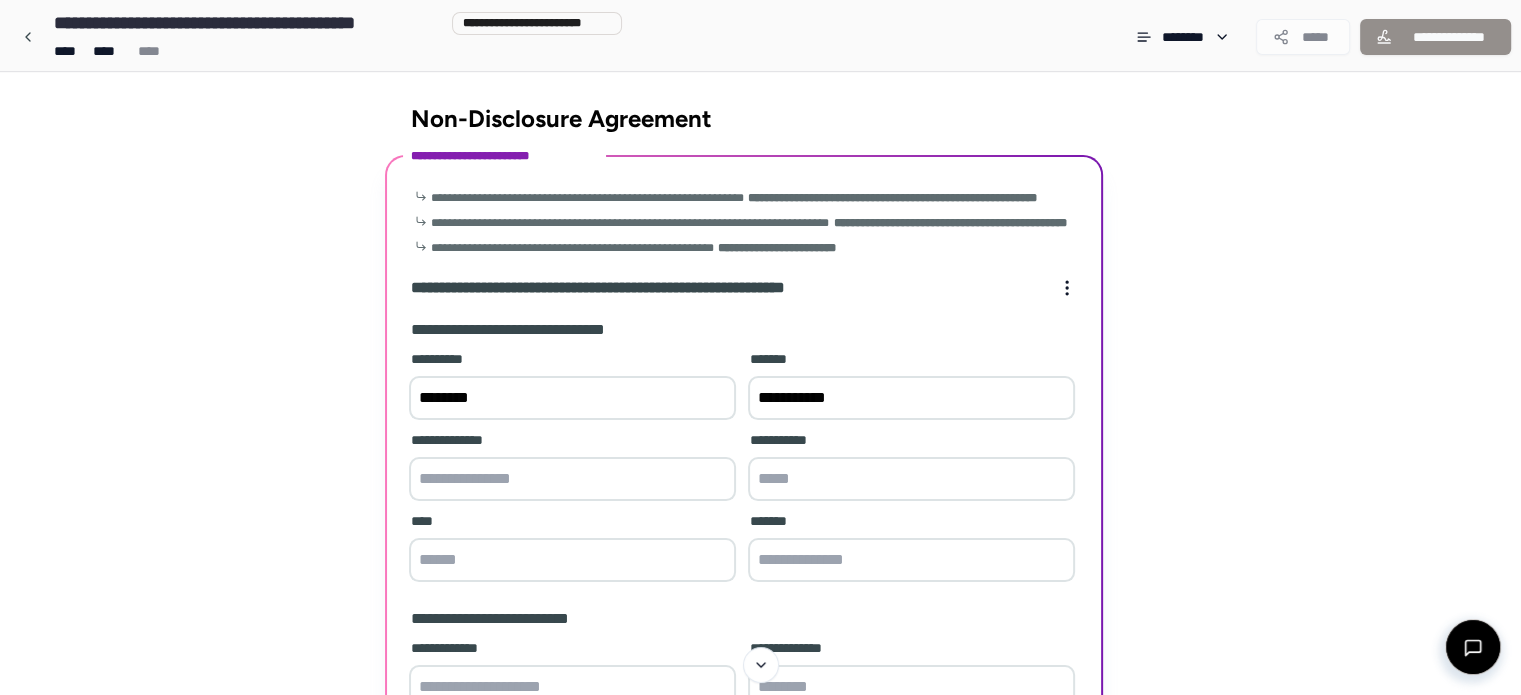click at bounding box center (572, 479) 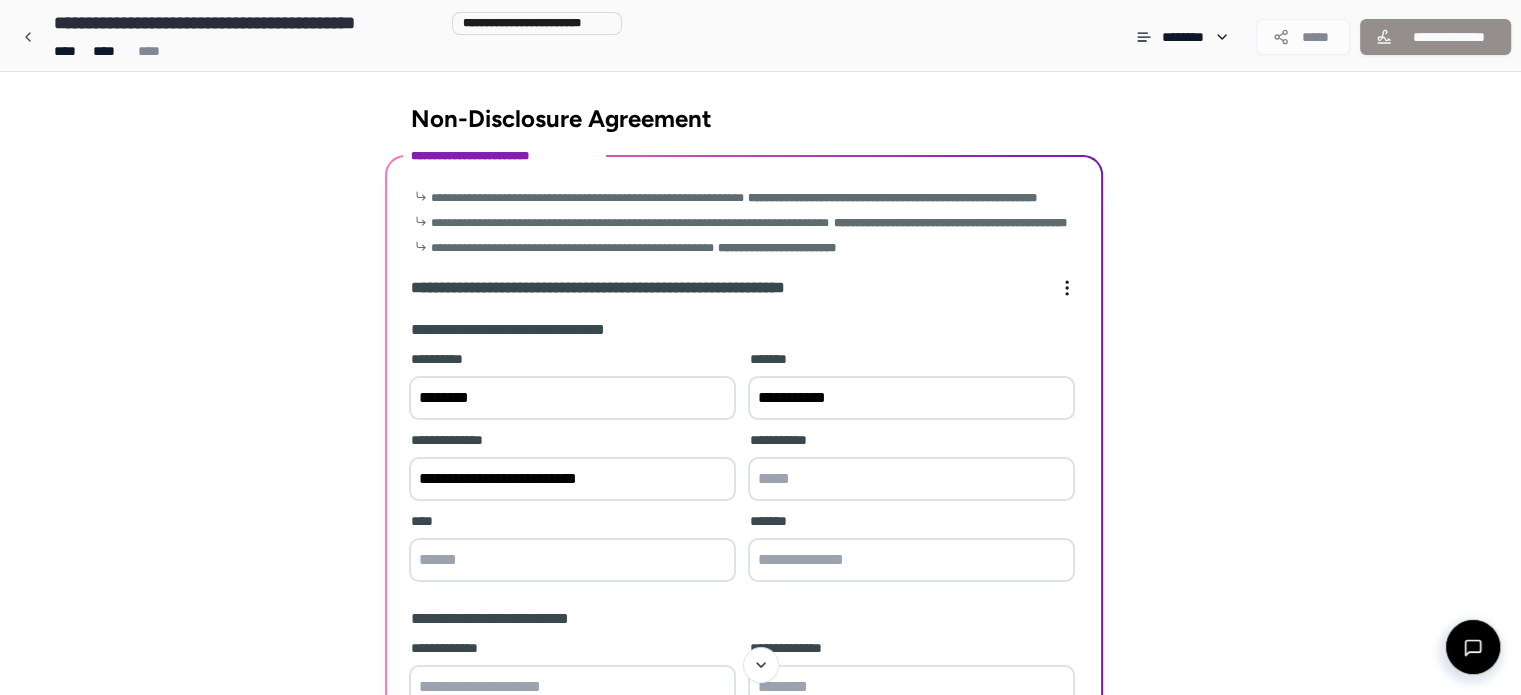 type on "**********" 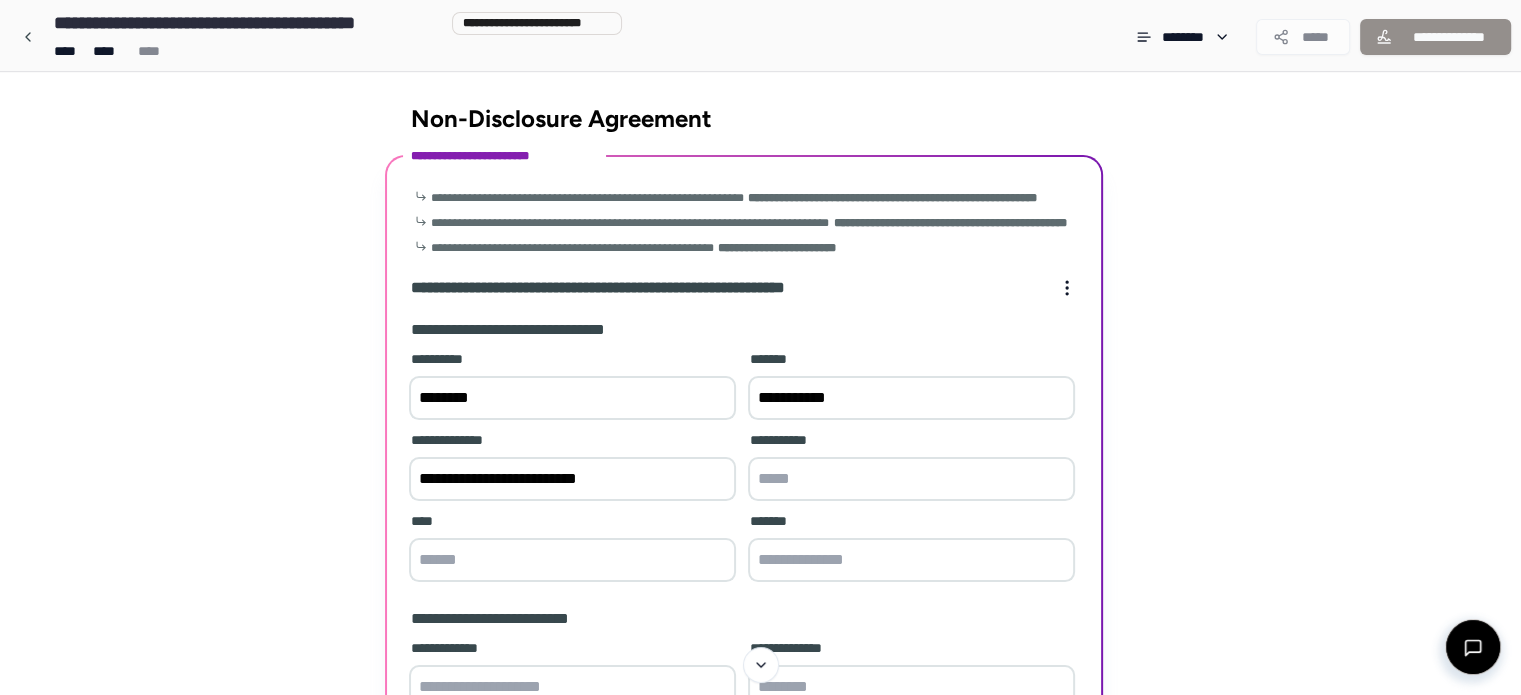 click at bounding box center [911, 479] 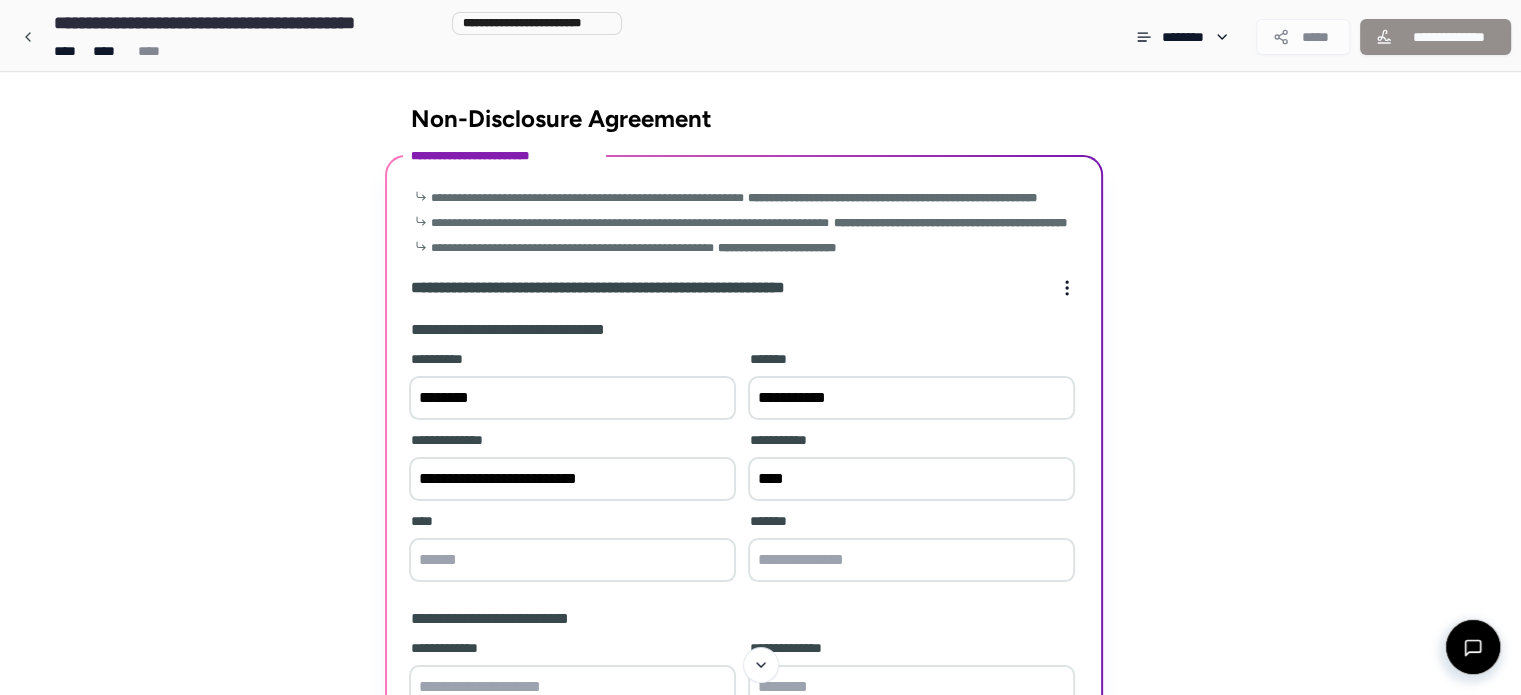 type on "****" 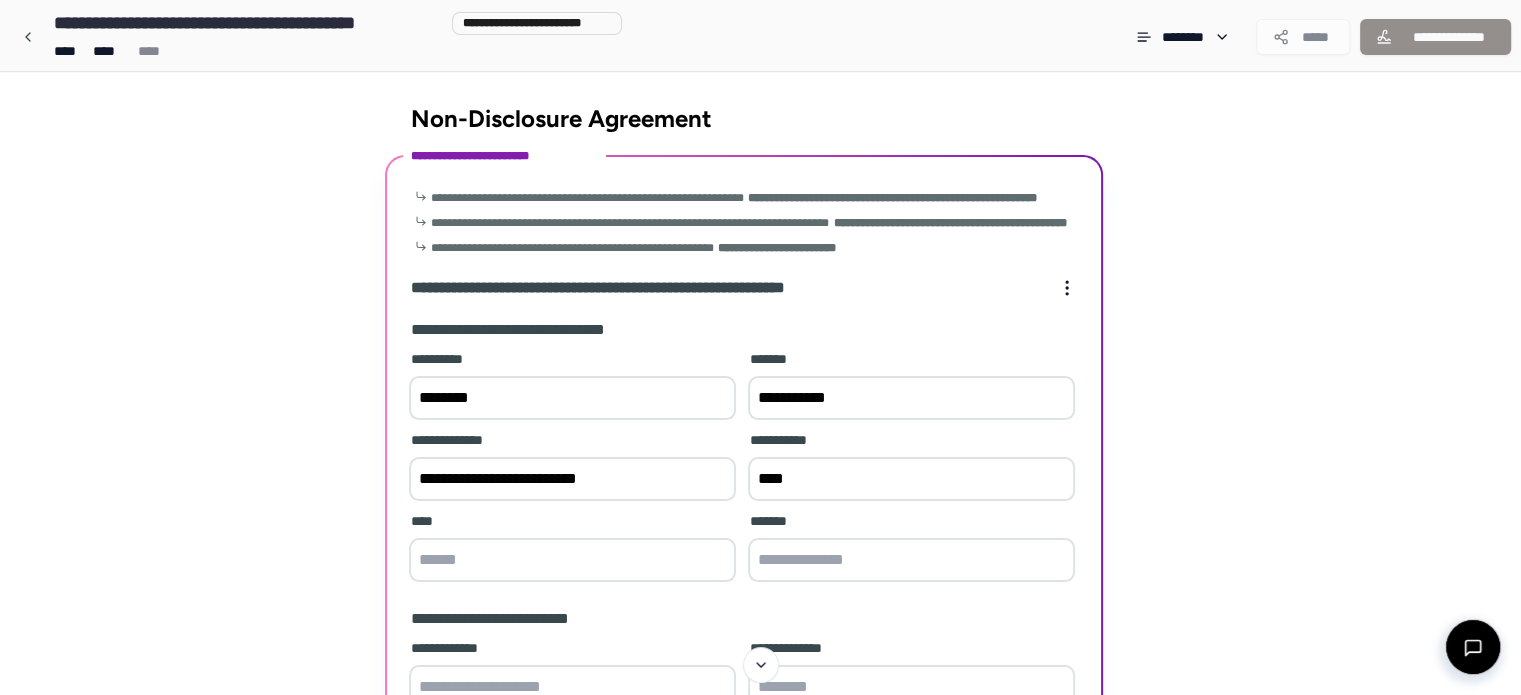 click at bounding box center (572, 560) 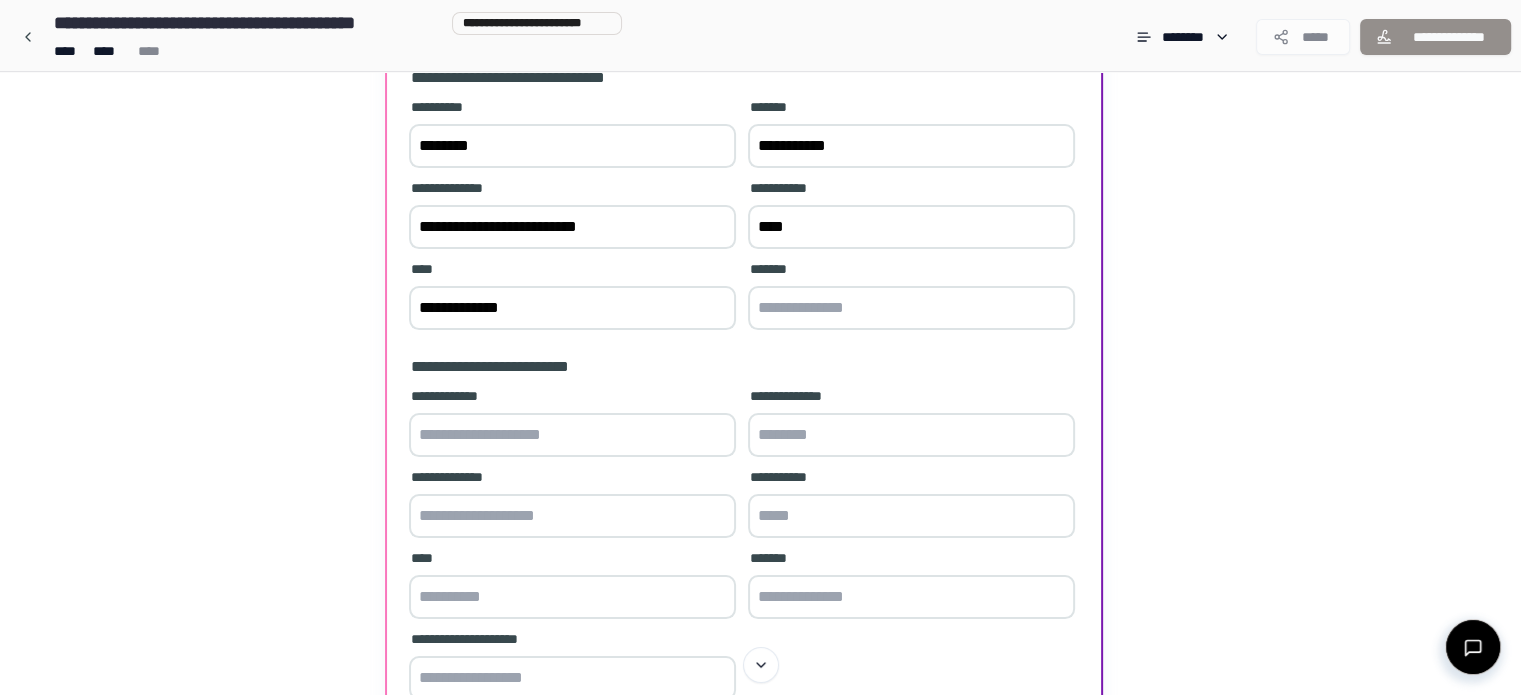 scroll, scrollTop: 266, scrollLeft: 0, axis: vertical 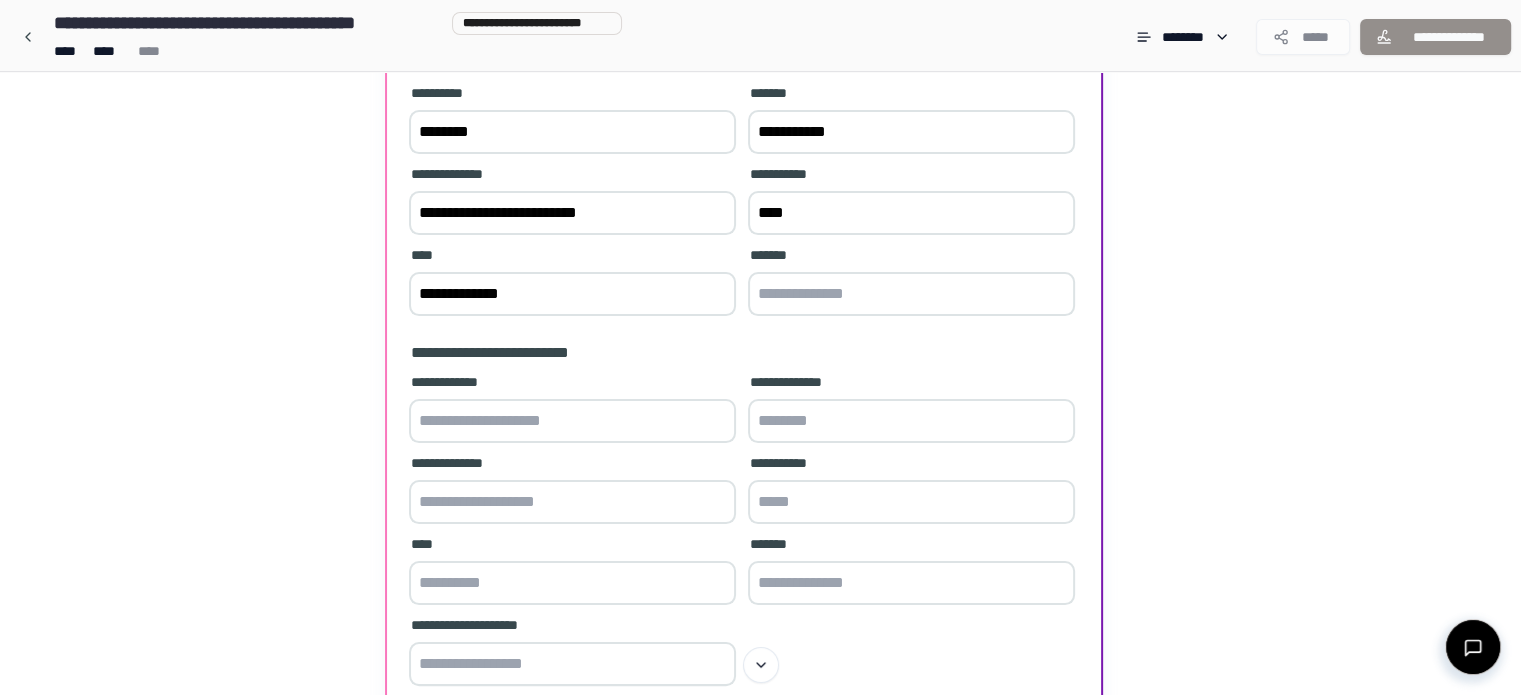 type on "**********" 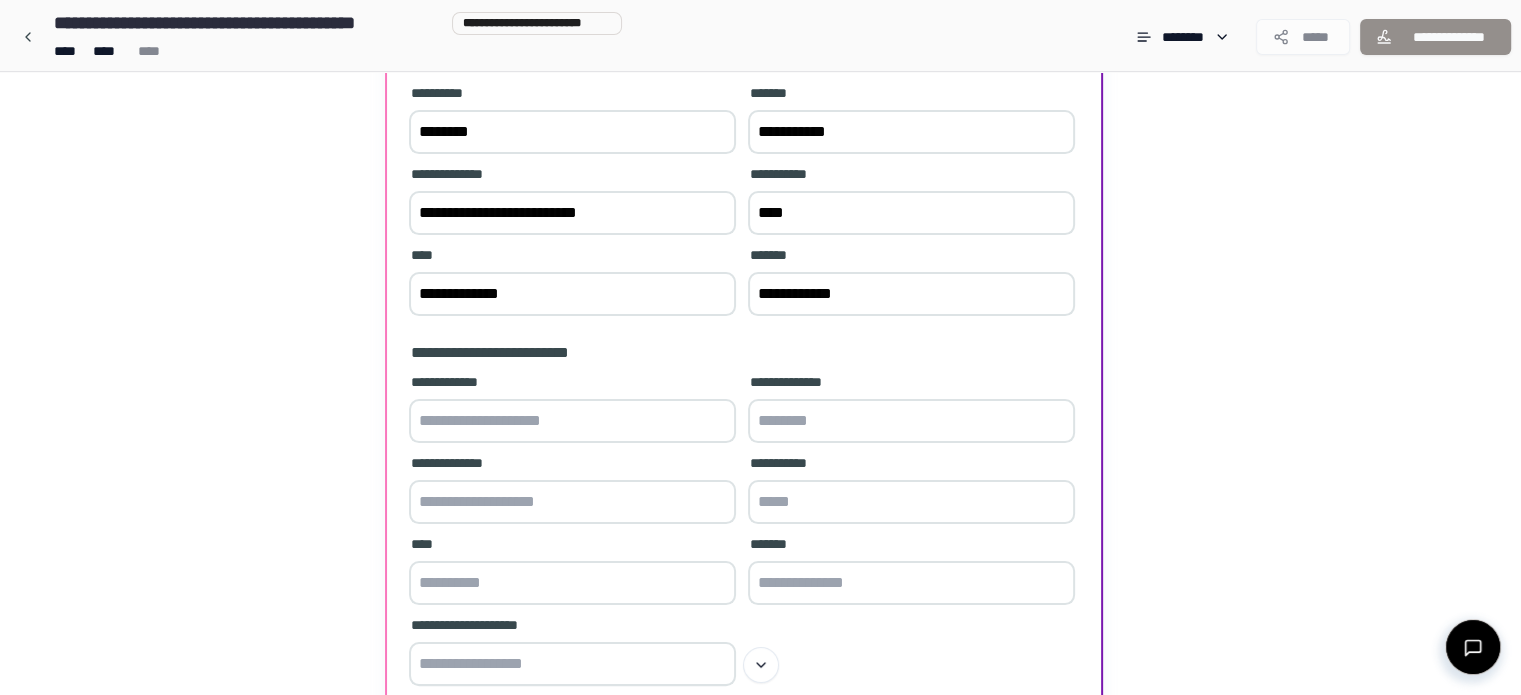 type on "**********" 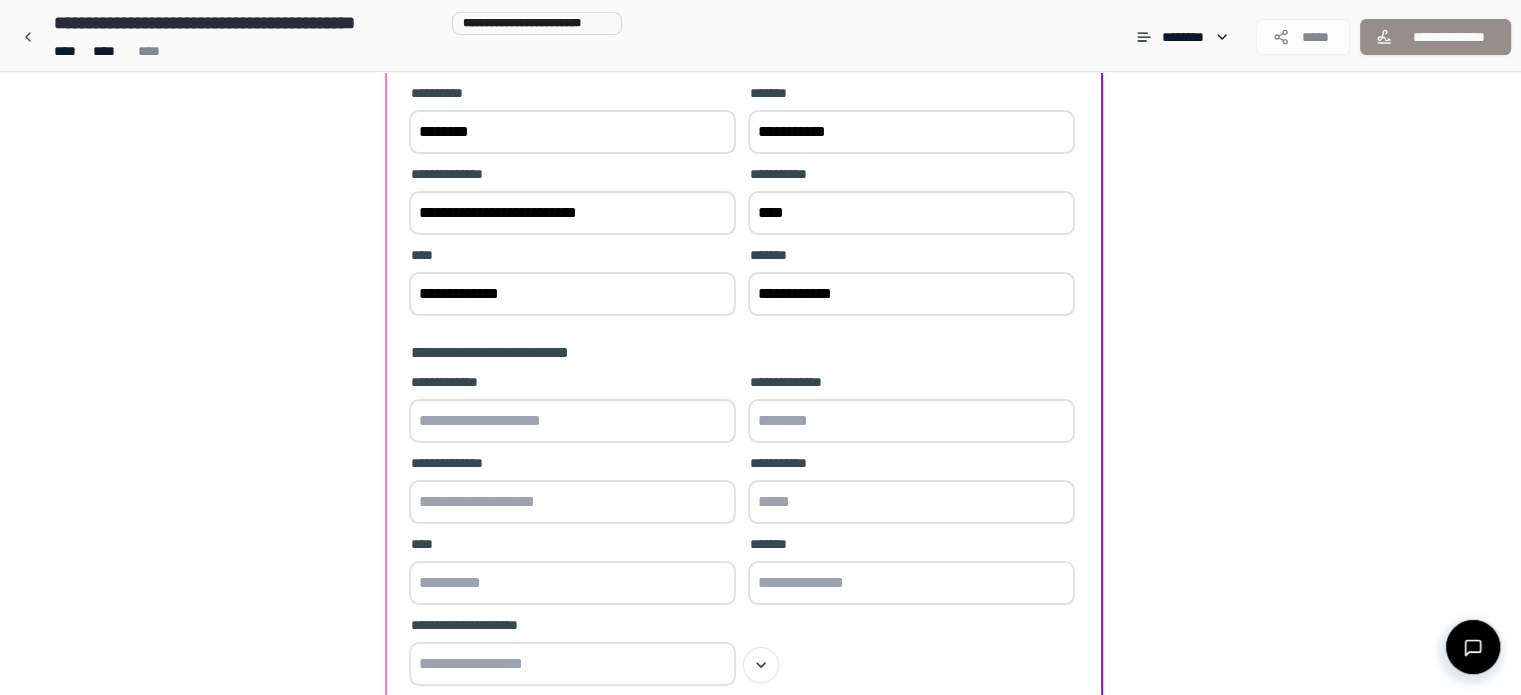 click at bounding box center (572, 421) 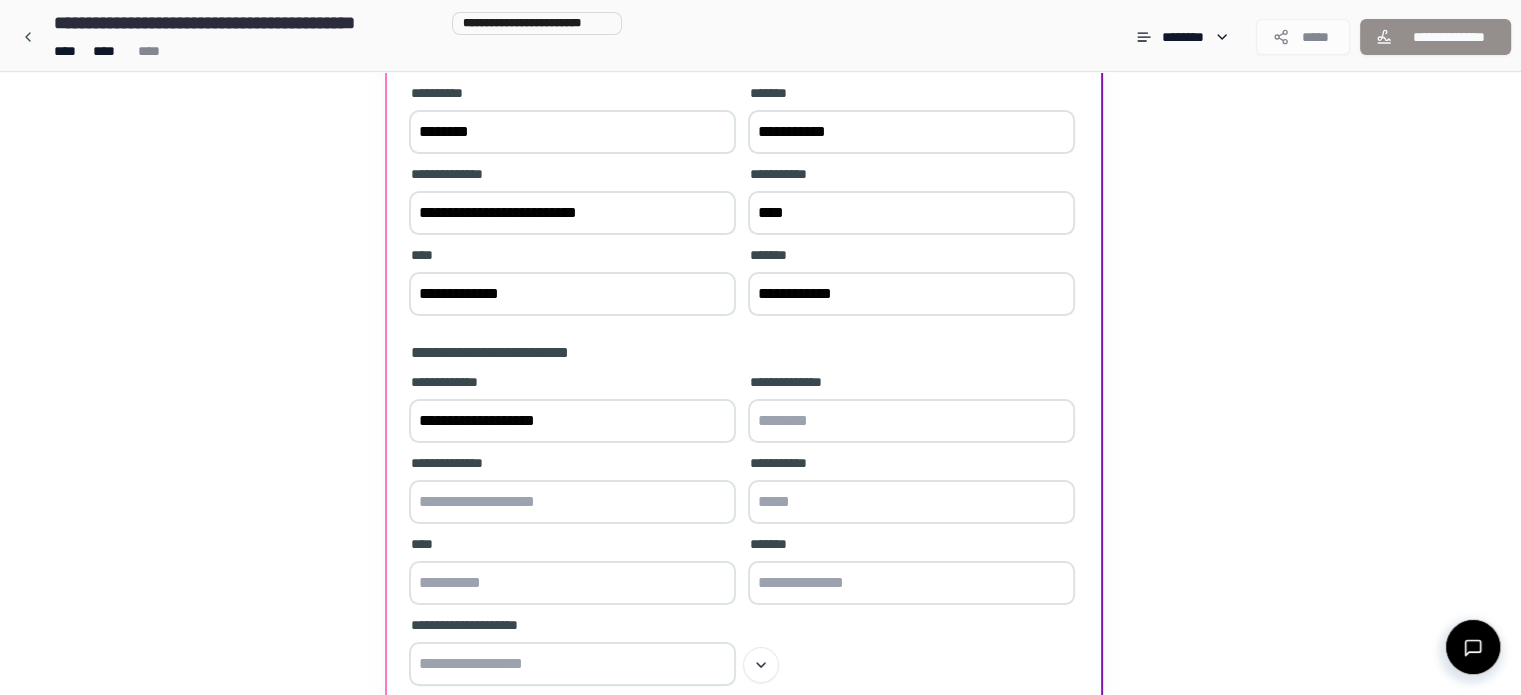 type on "**********" 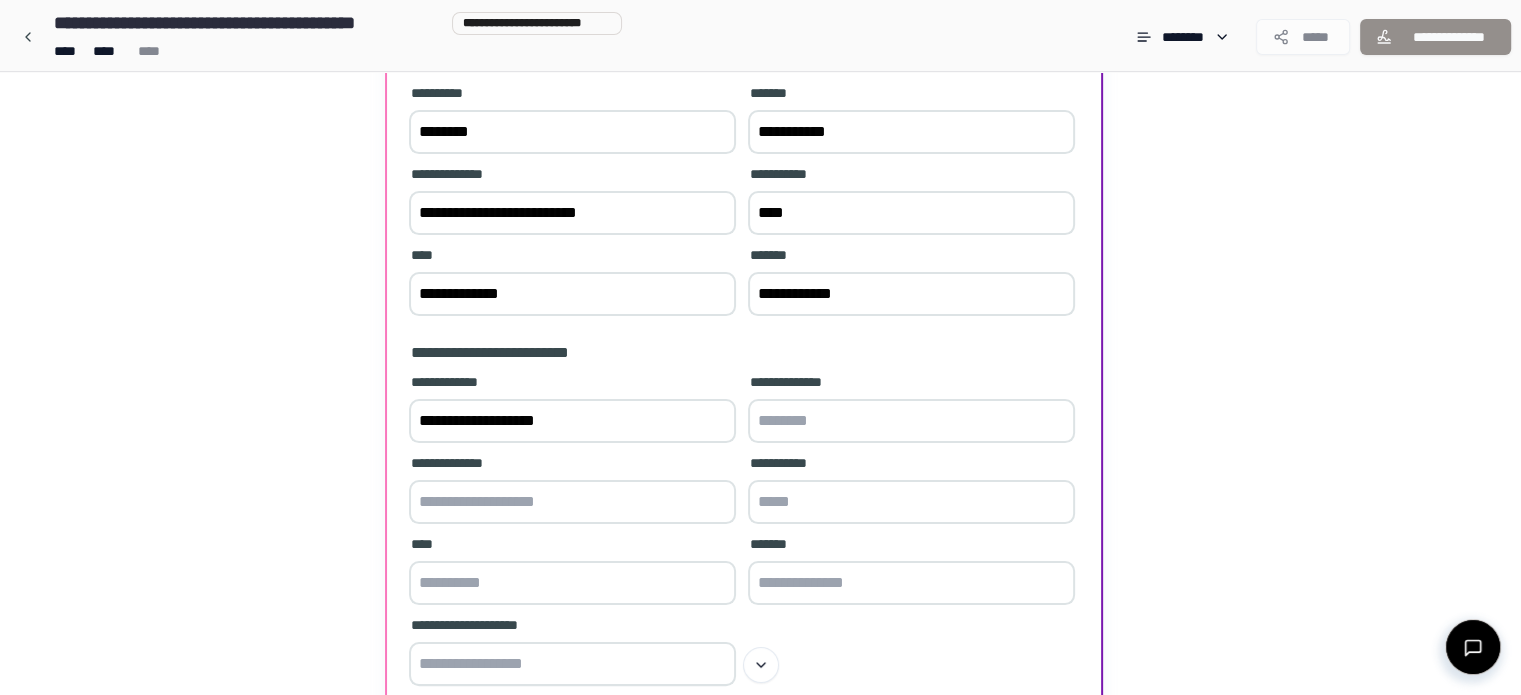 paste on "**********" 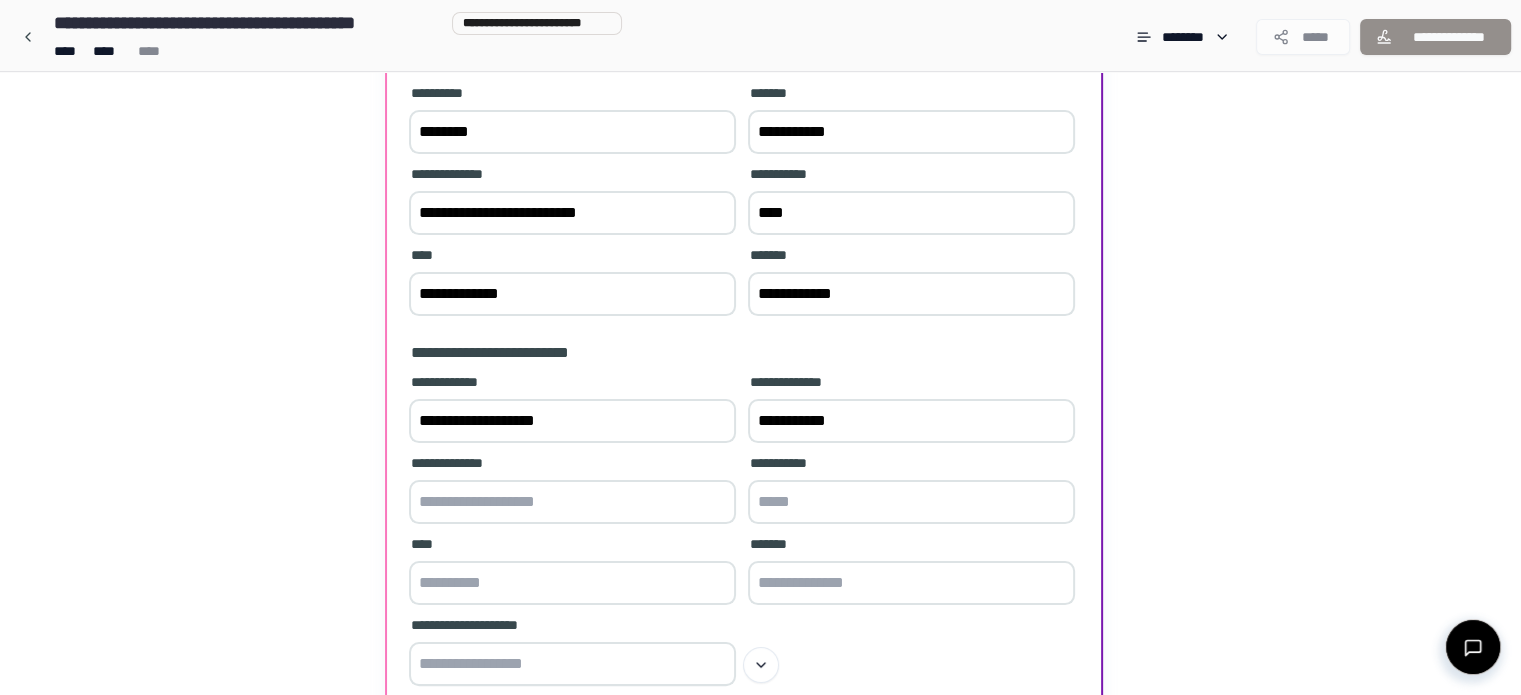 type on "**********" 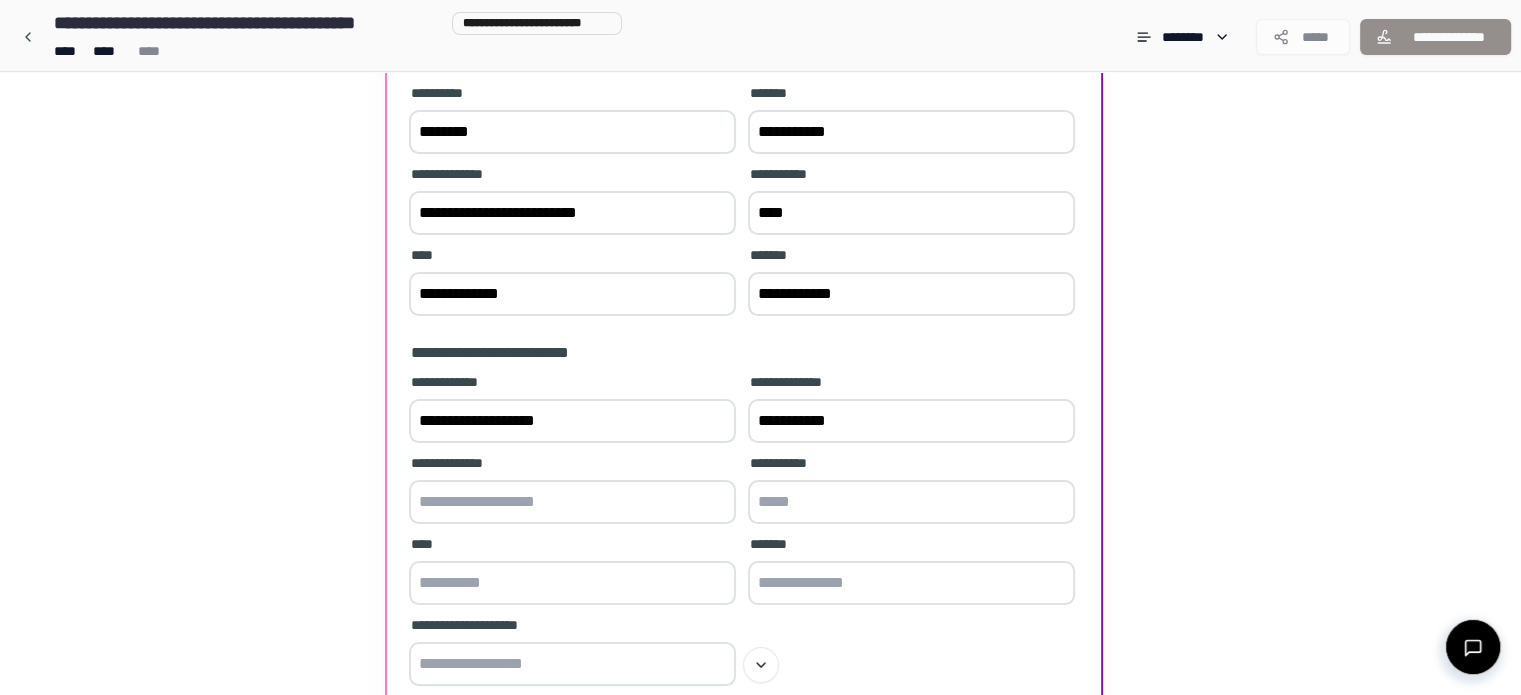 click at bounding box center (572, 502) 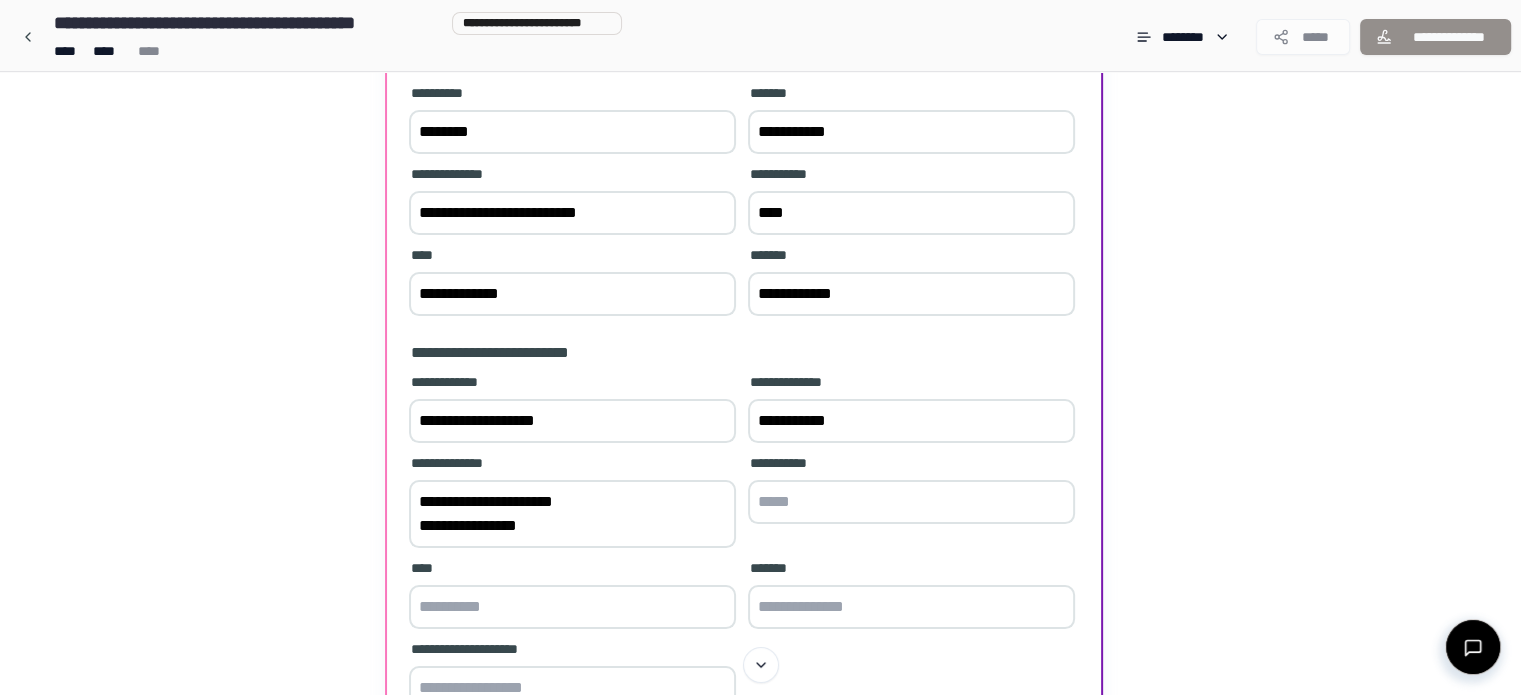 type on "**********" 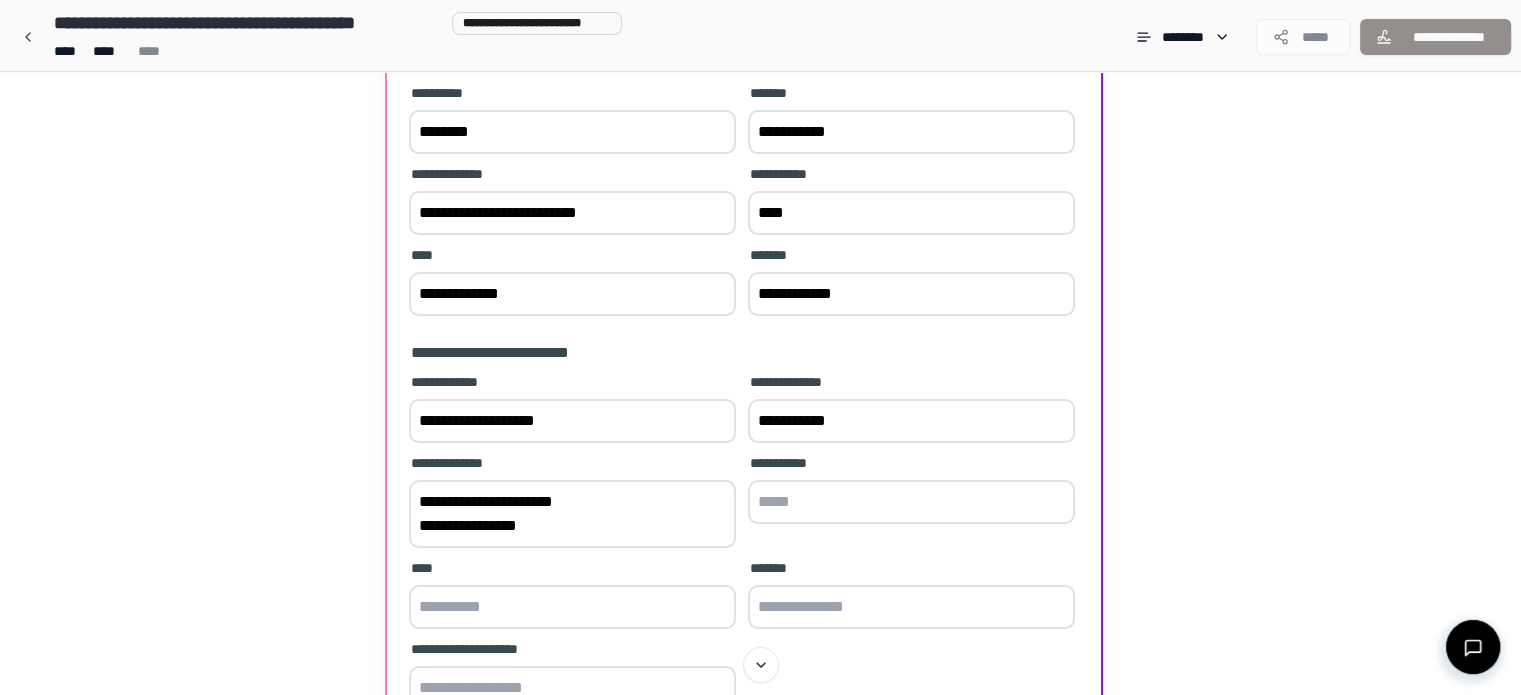 click at bounding box center [911, 502] 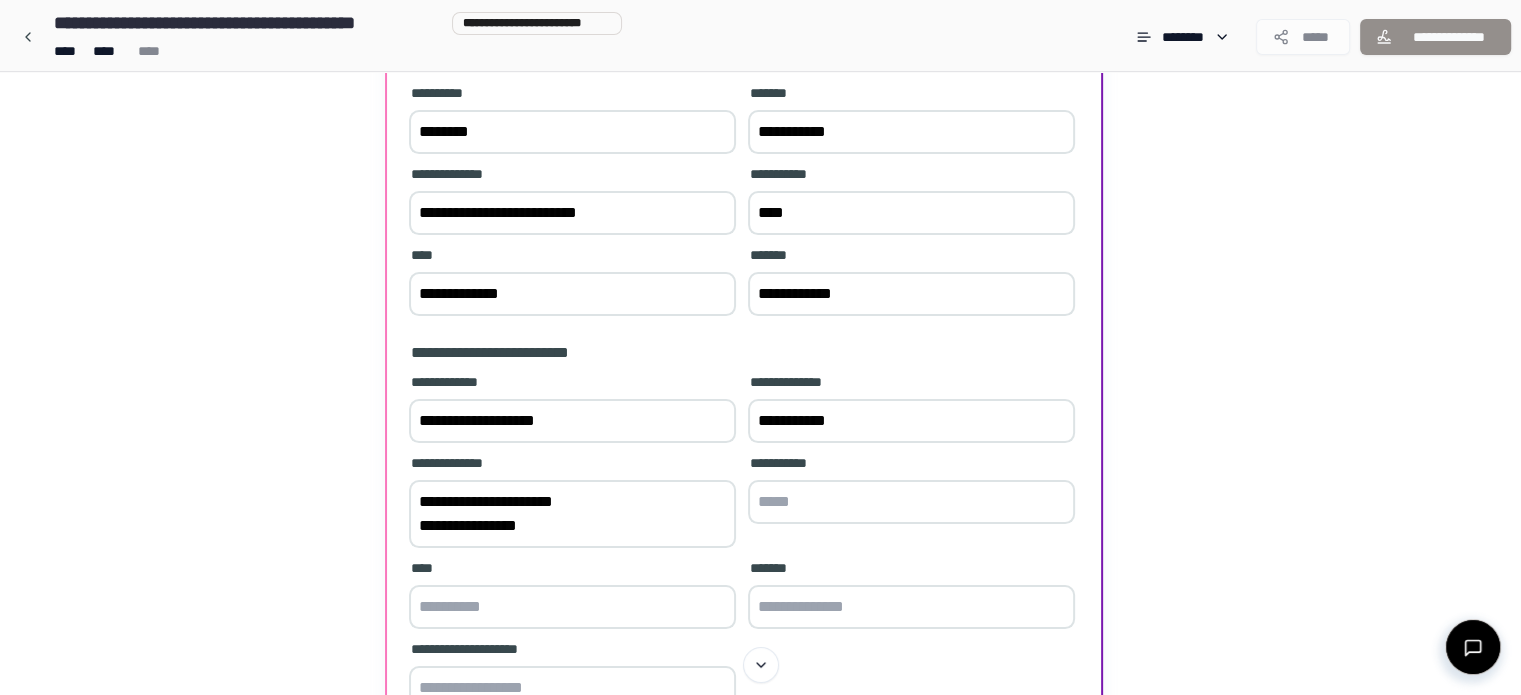 paste on "****" 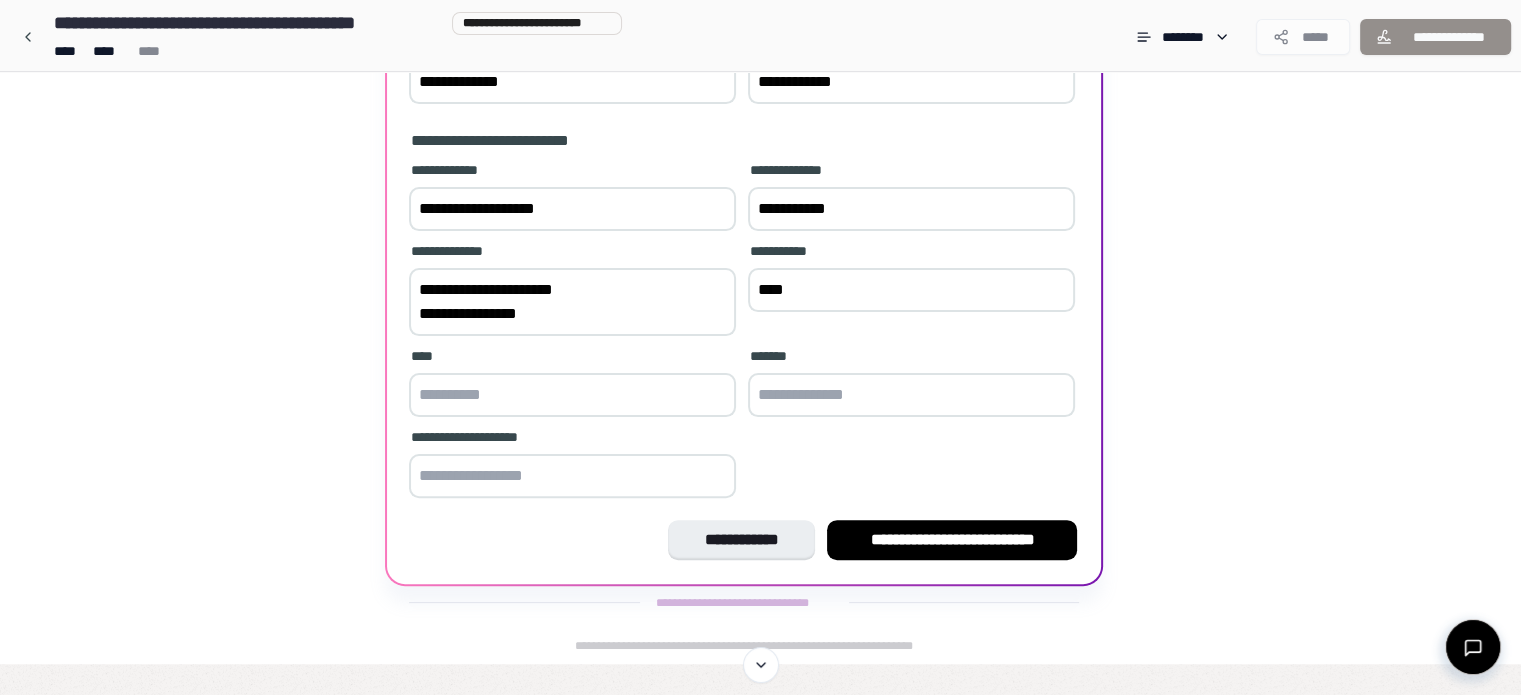 scroll, scrollTop: 479, scrollLeft: 0, axis: vertical 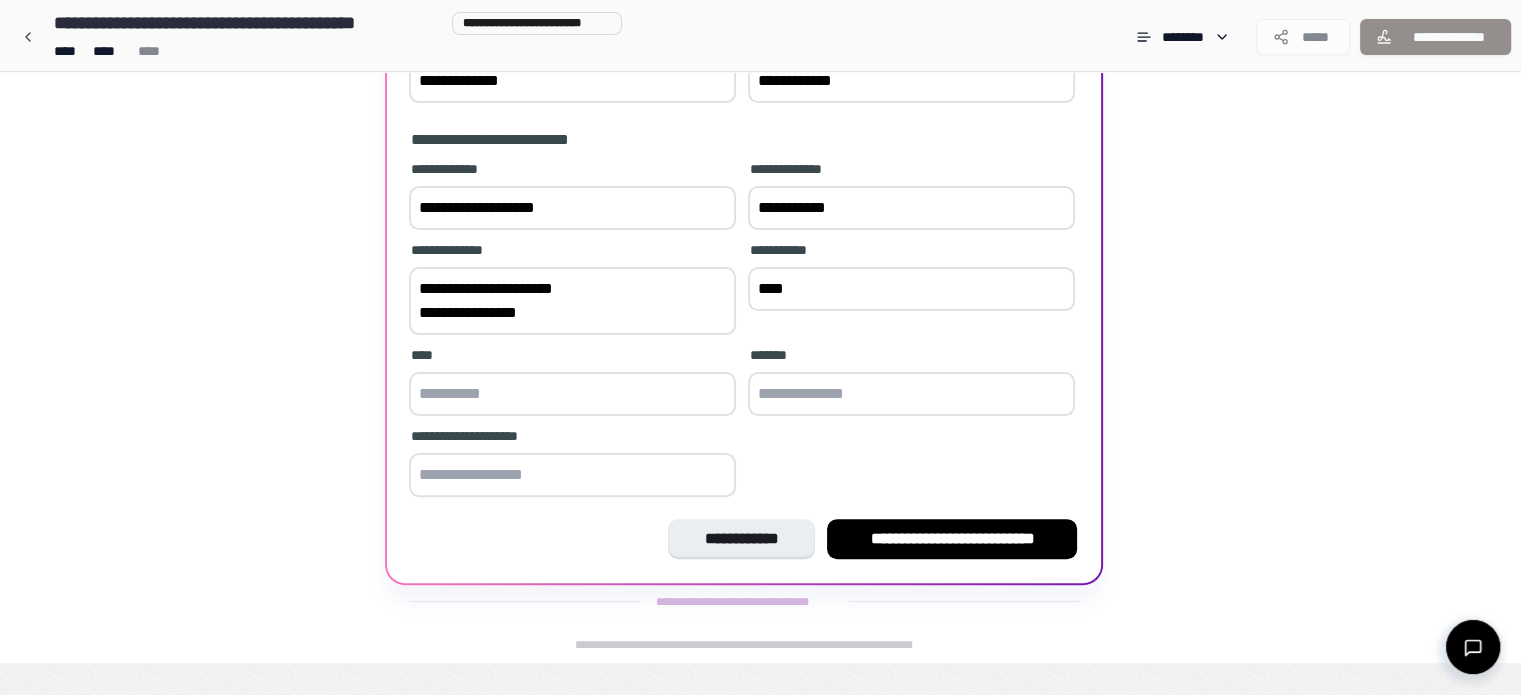 type on "****" 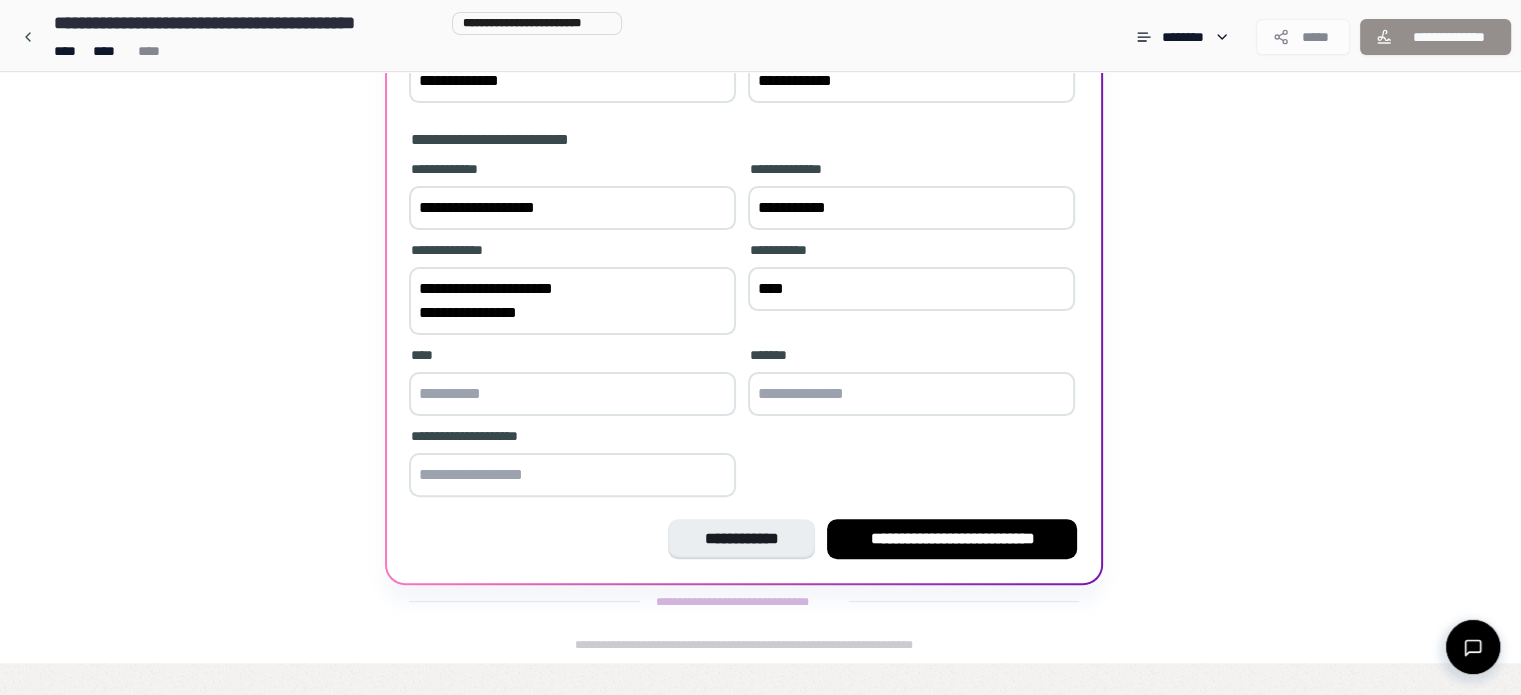 click at bounding box center (572, 394) 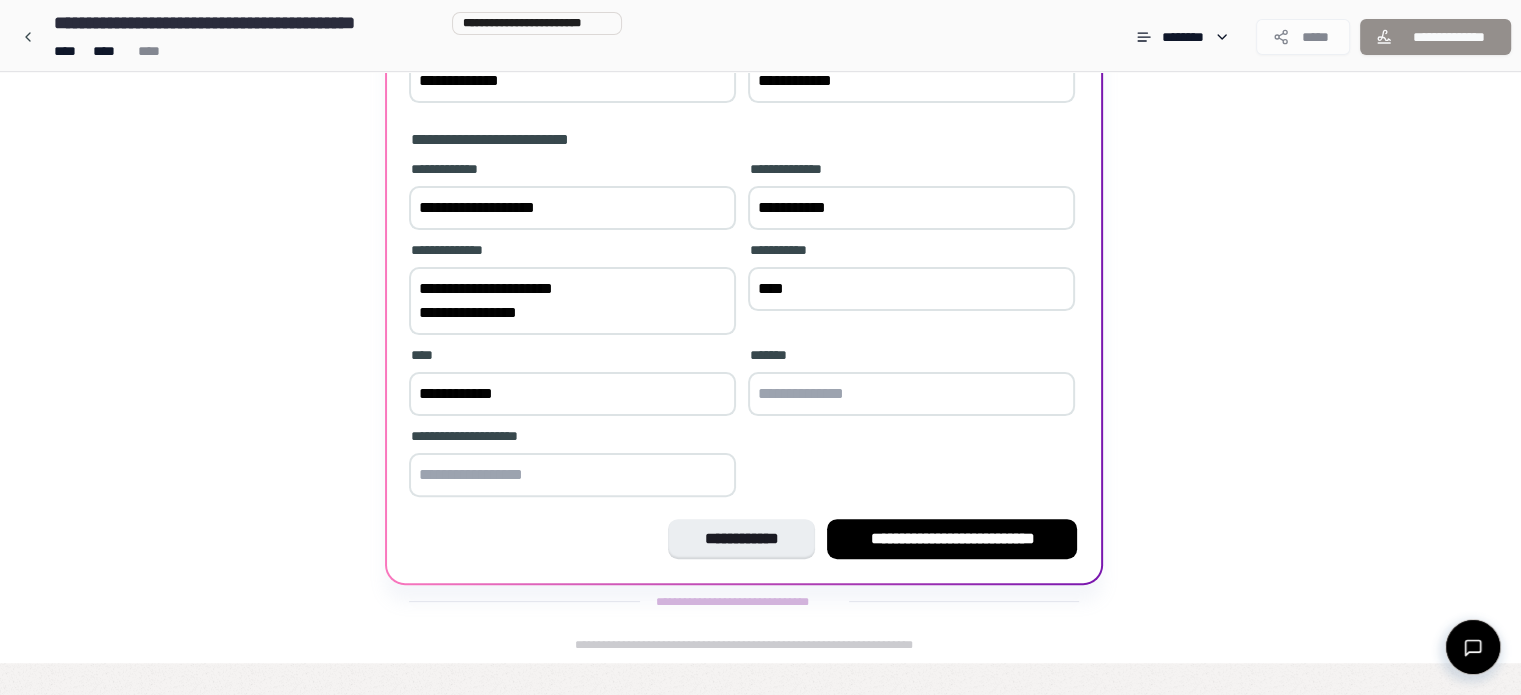 type on "**********" 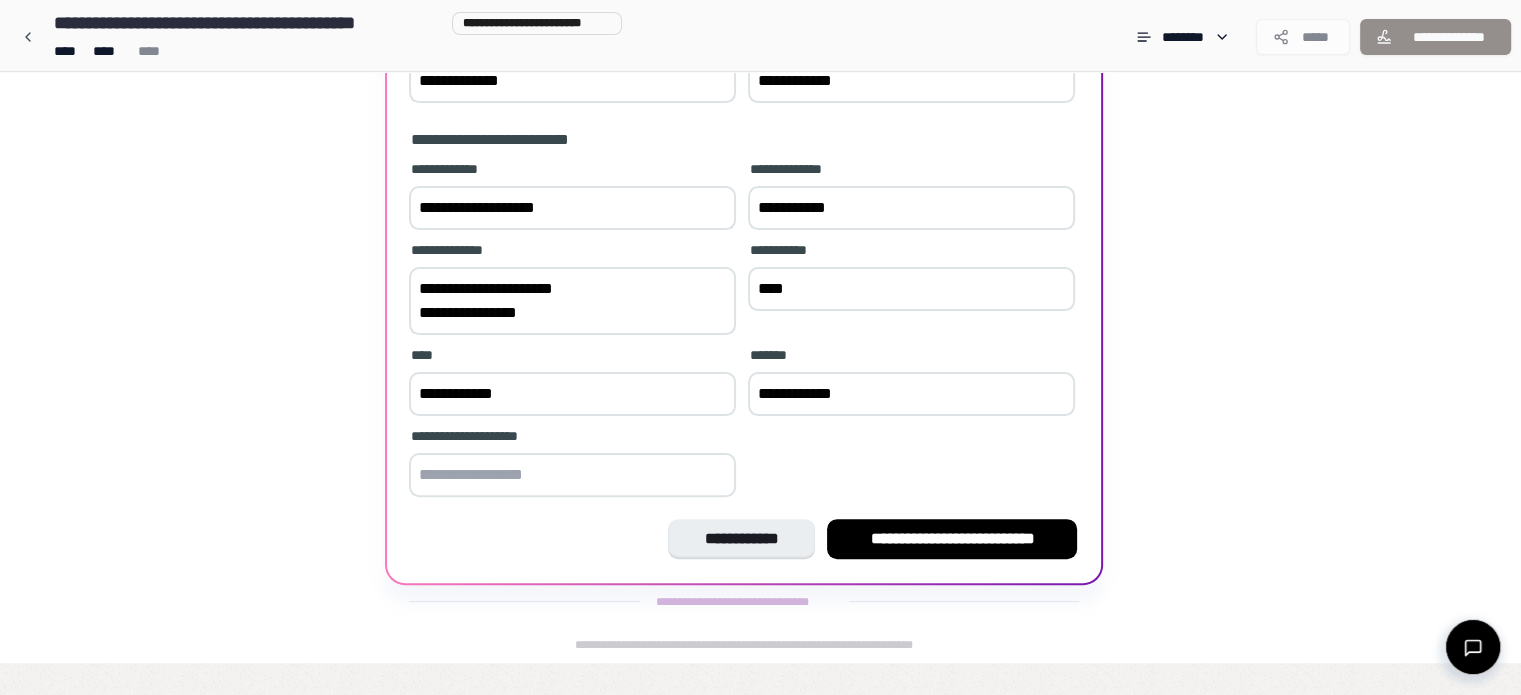 type on "**********" 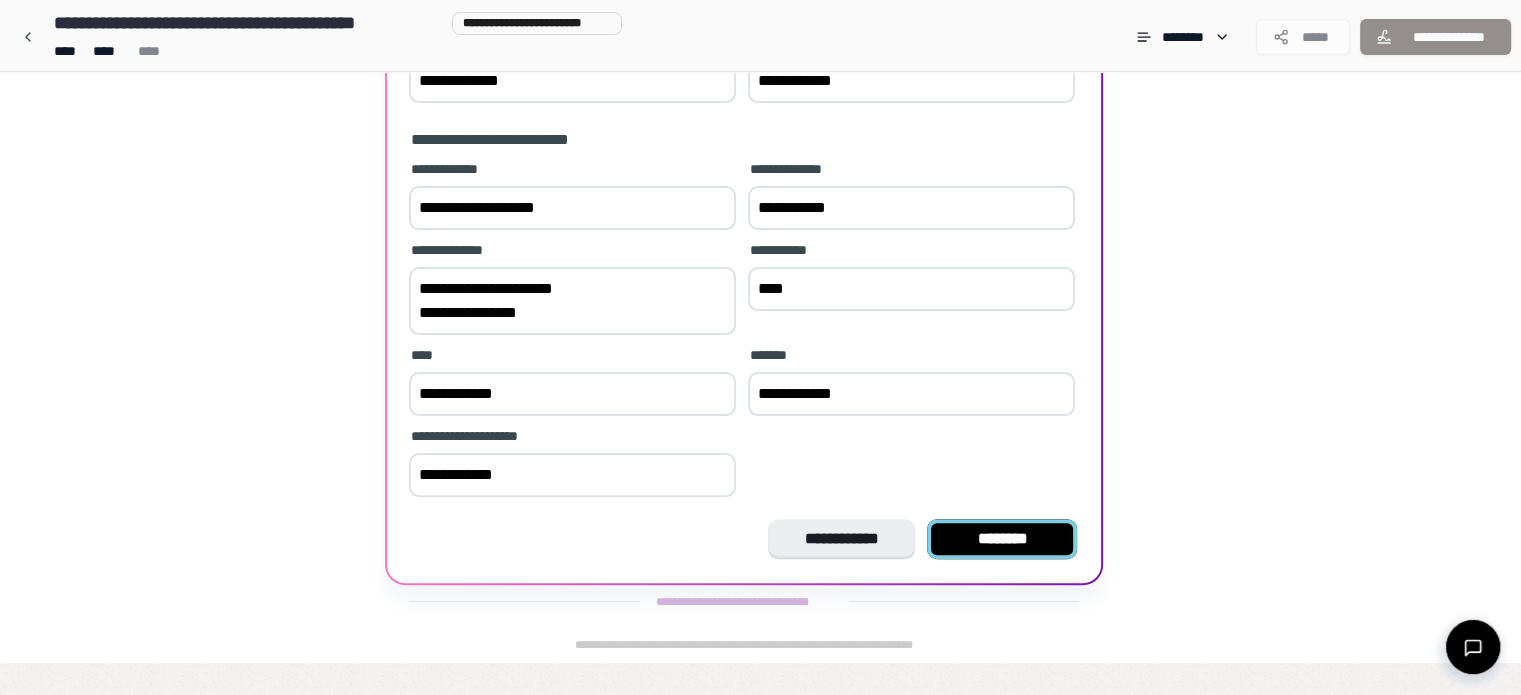 type on "**********" 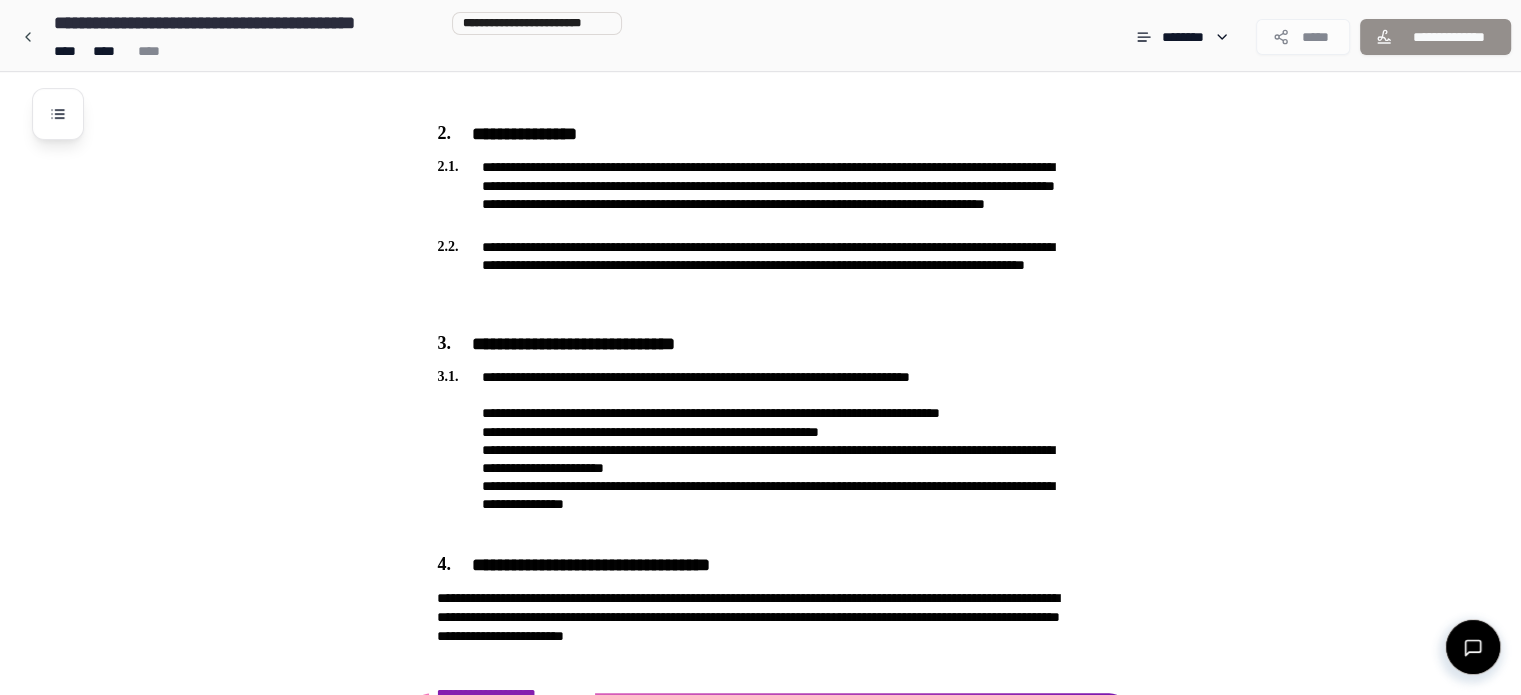scroll, scrollTop: 863, scrollLeft: 0, axis: vertical 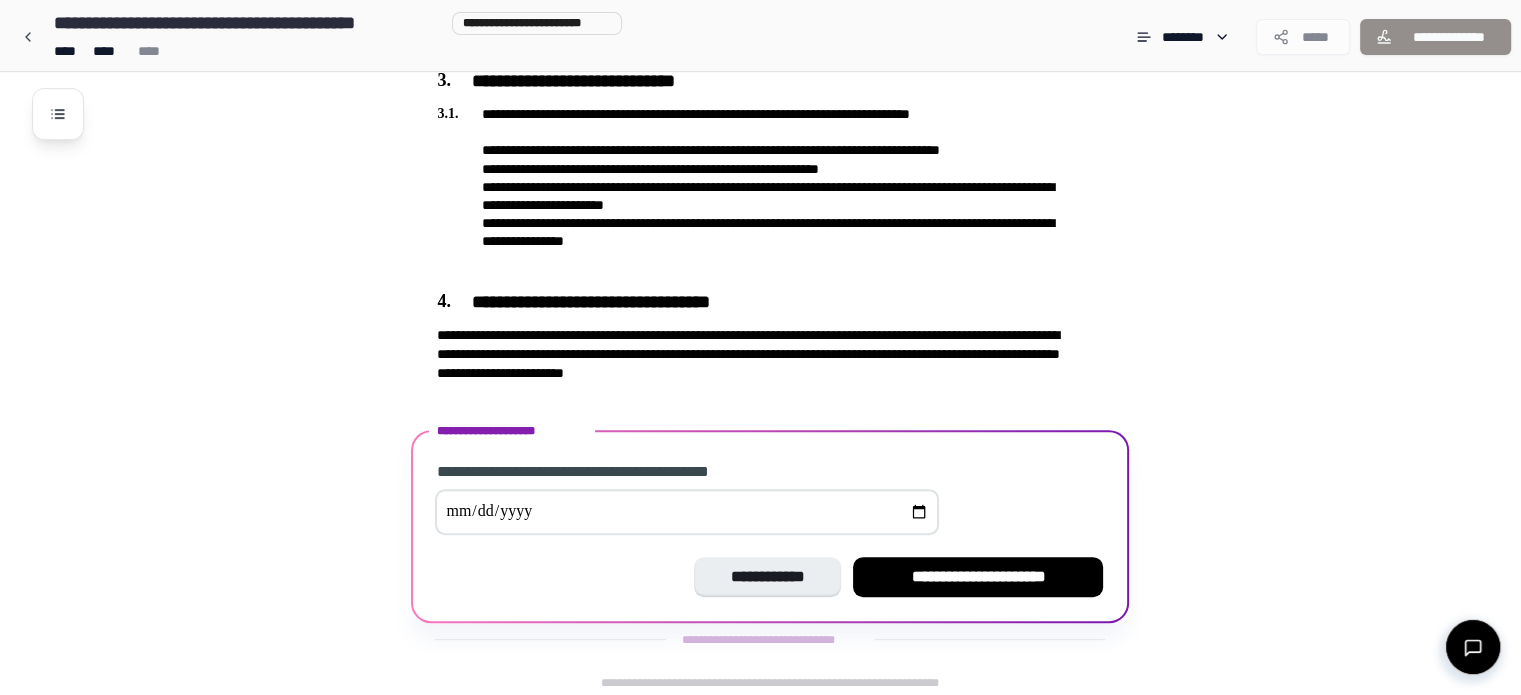 click on "**********" at bounding box center [770, 501] 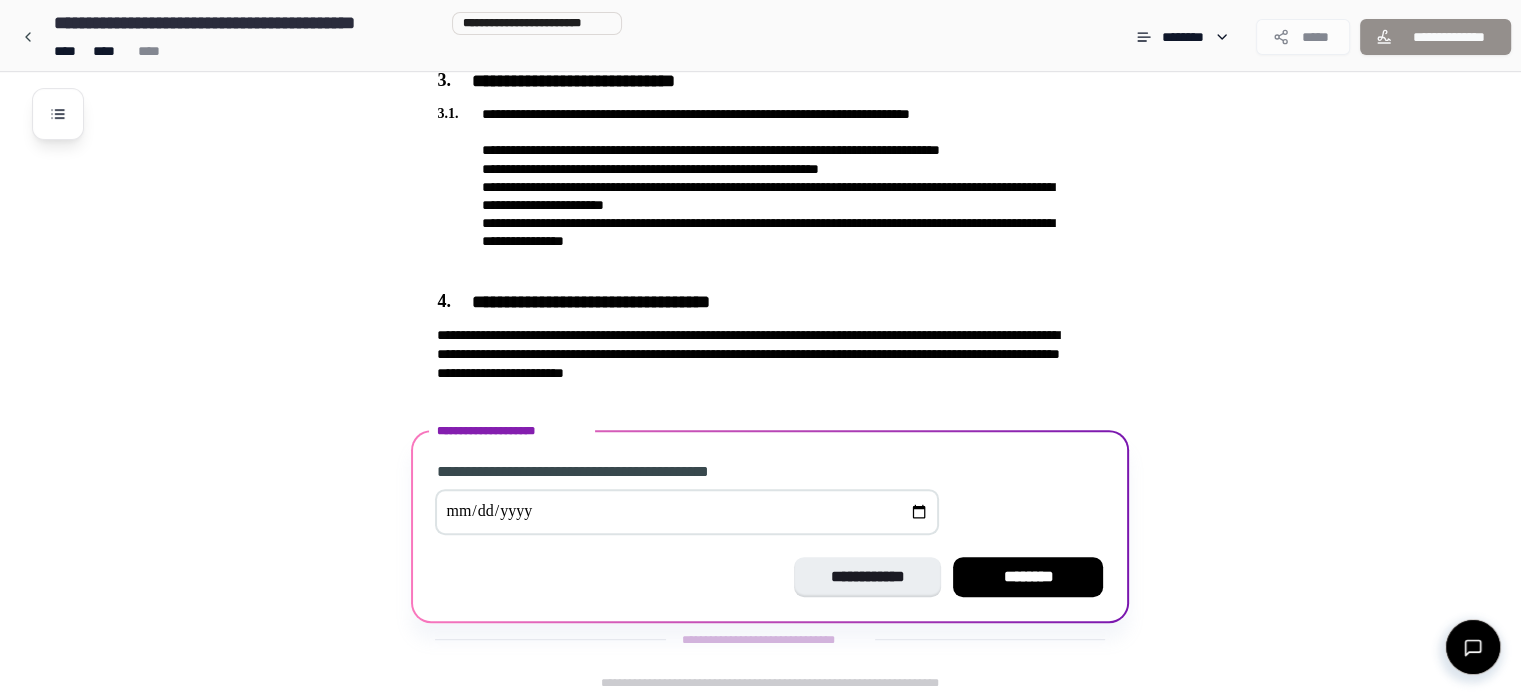 click on "**********" at bounding box center (786, -45) 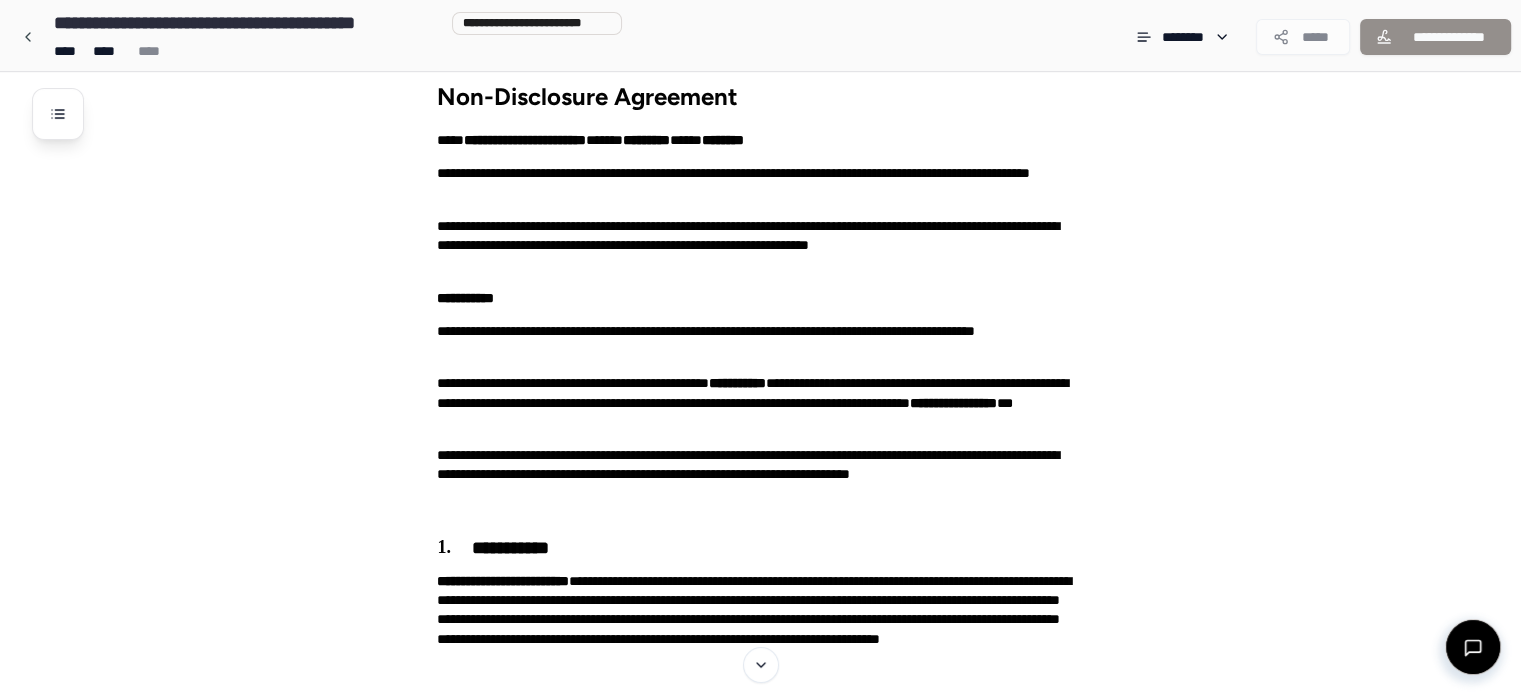scroll, scrollTop: 0, scrollLeft: 0, axis: both 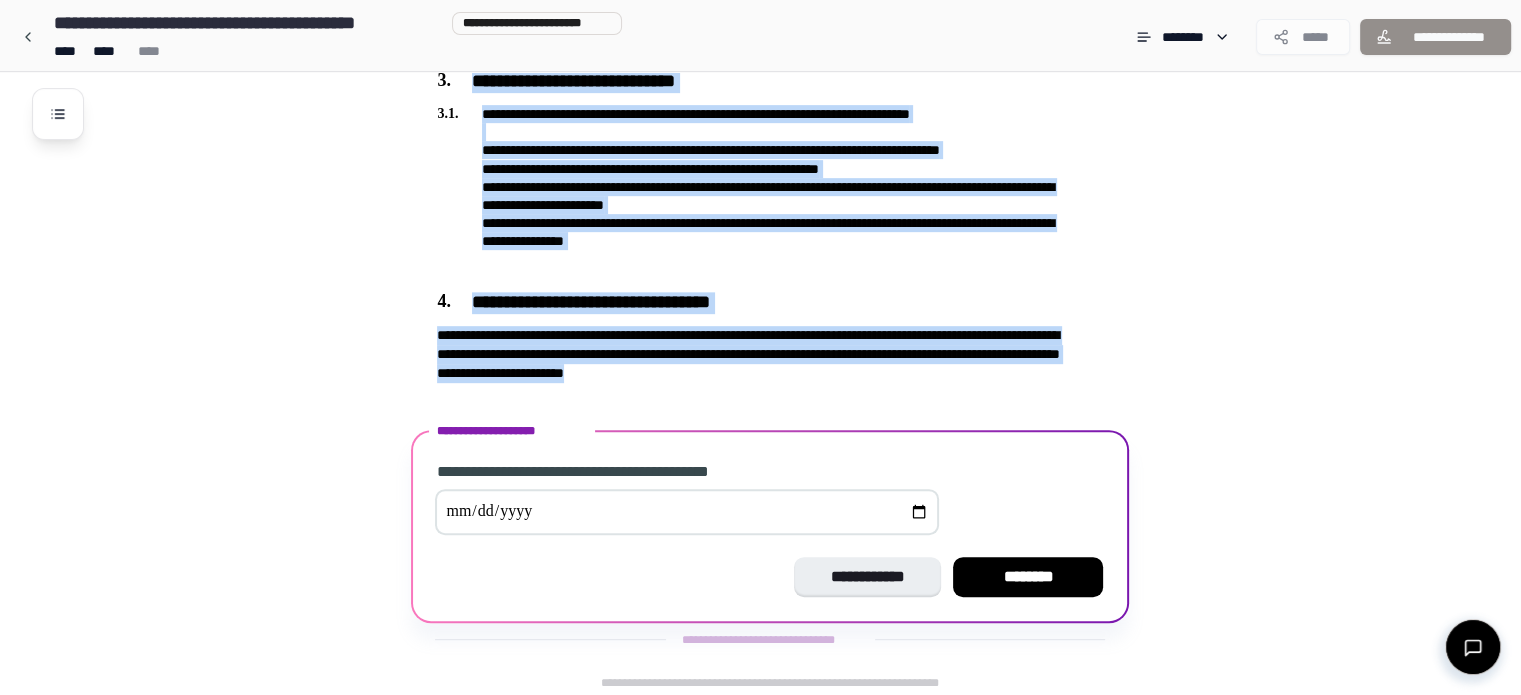drag, startPoint x: 440, startPoint y: 119, endPoint x: 922, endPoint y: 400, distance: 557.9292 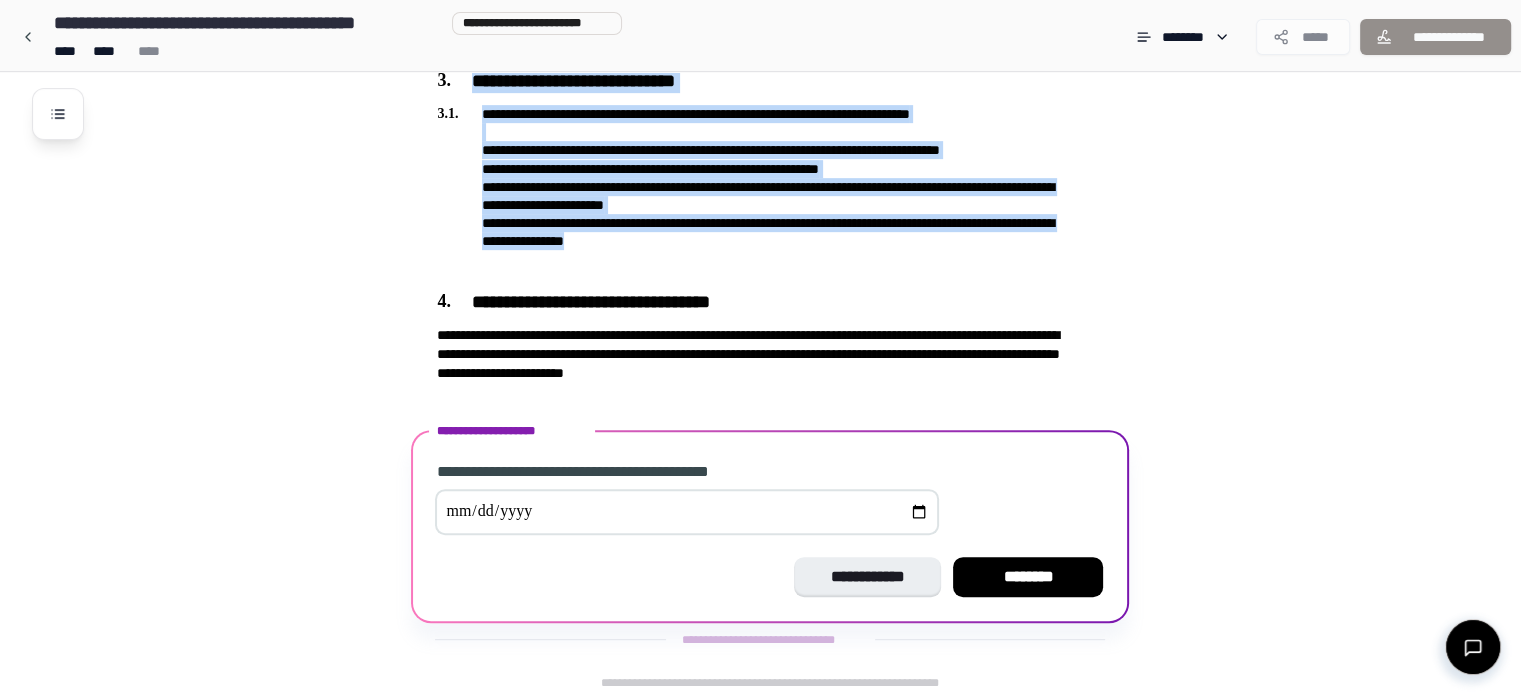 click on "**********" at bounding box center (786, -45) 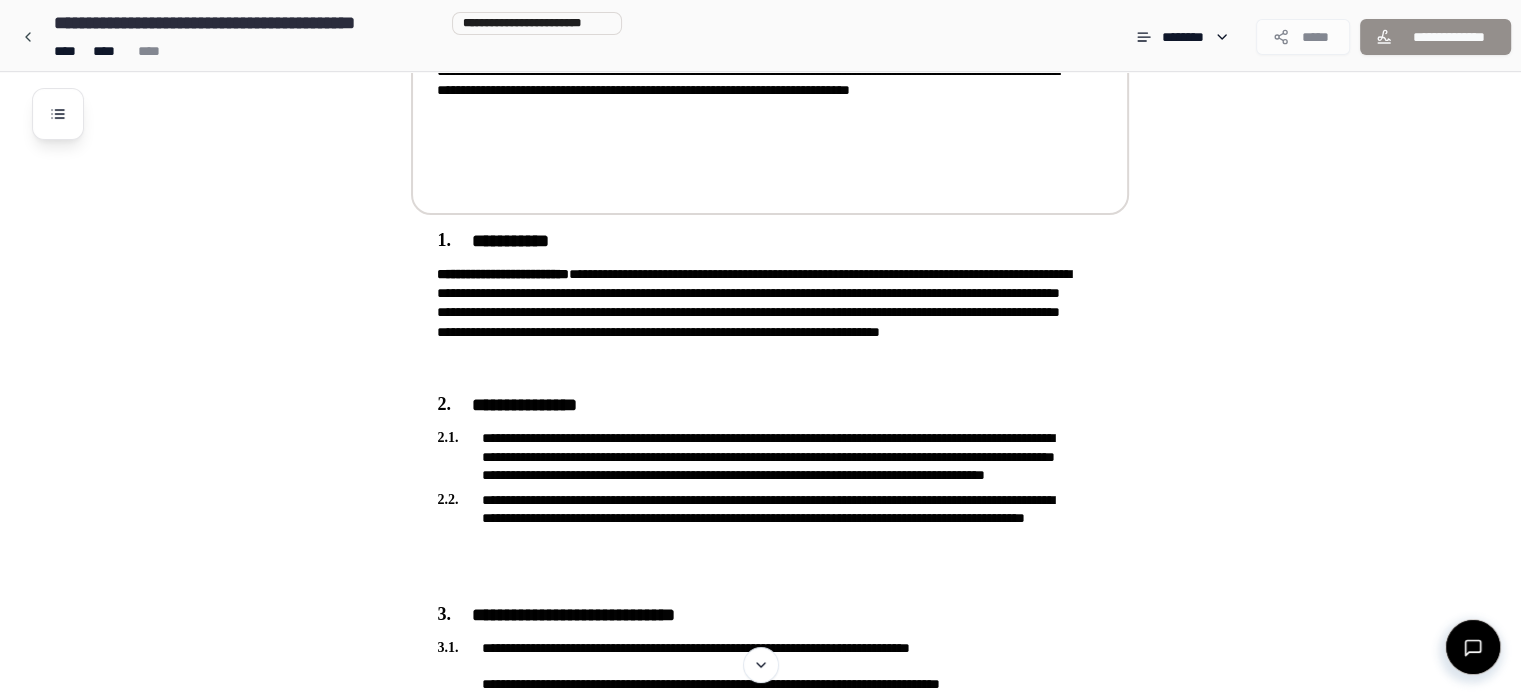 scroll, scrollTop: 0, scrollLeft: 0, axis: both 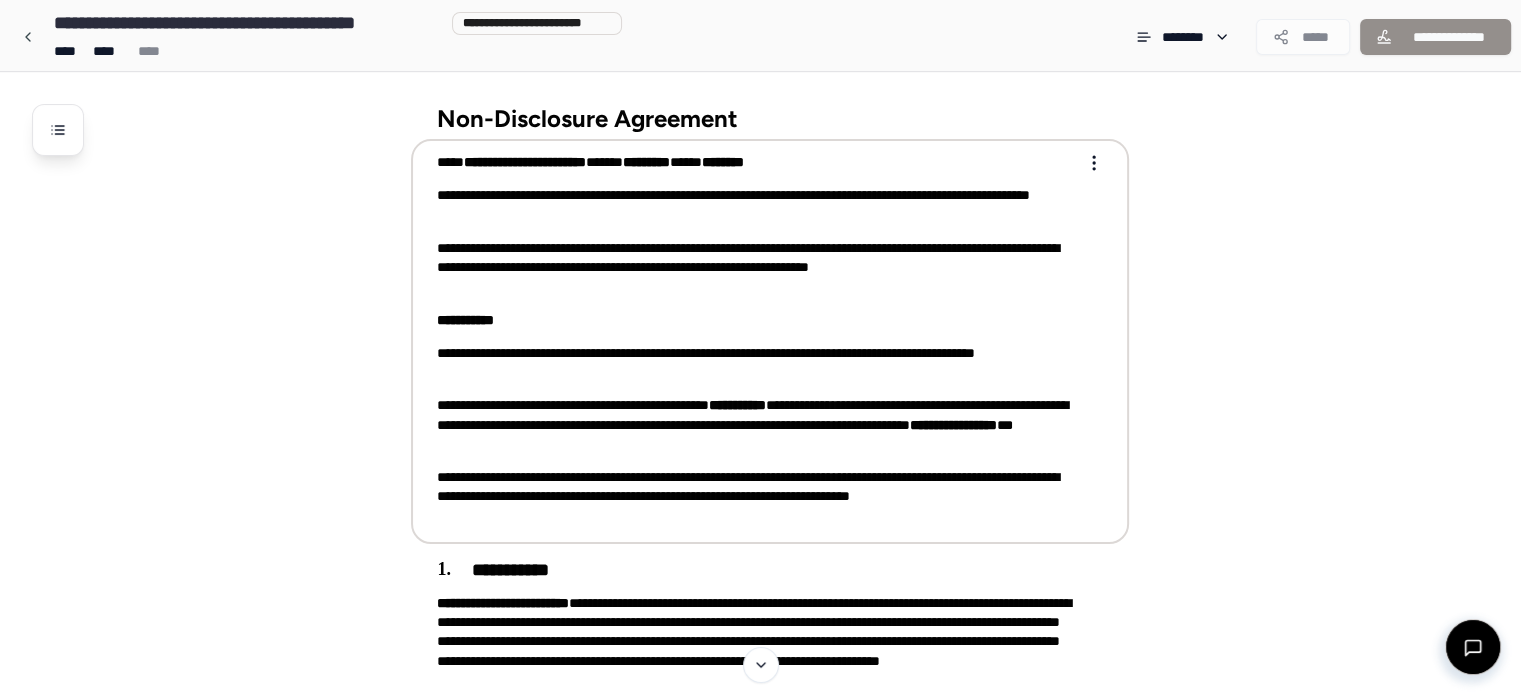 click on "**********" at bounding box center [756, 320] 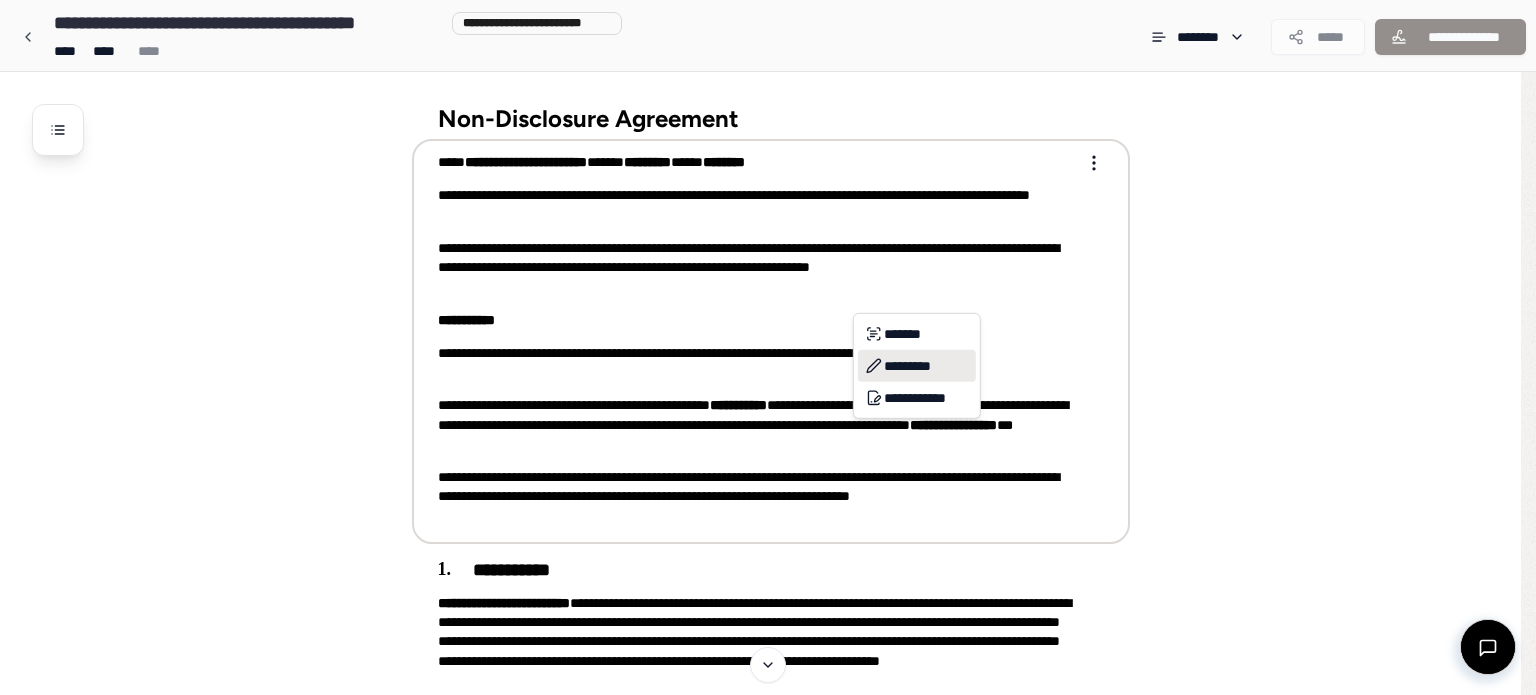 click on "*********" at bounding box center [917, 366] 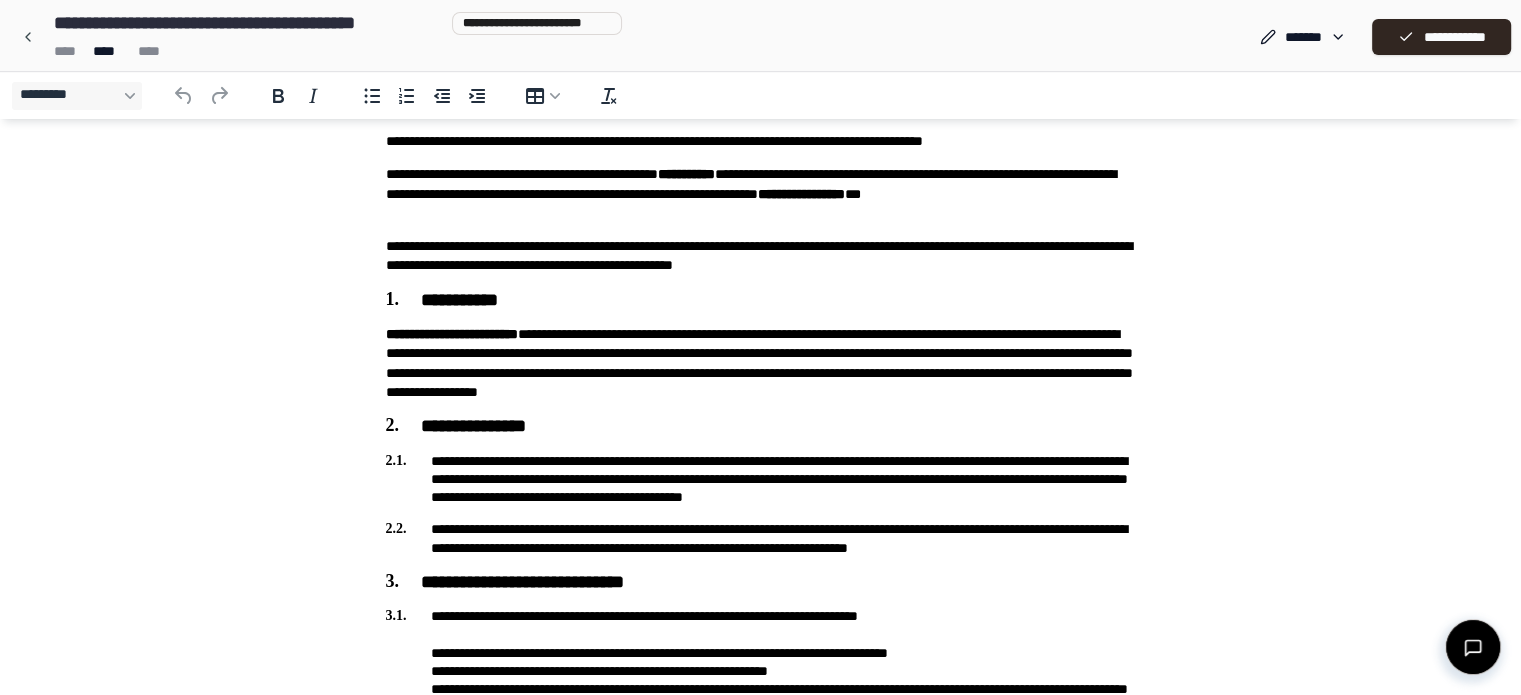 scroll, scrollTop: 266, scrollLeft: 0, axis: vertical 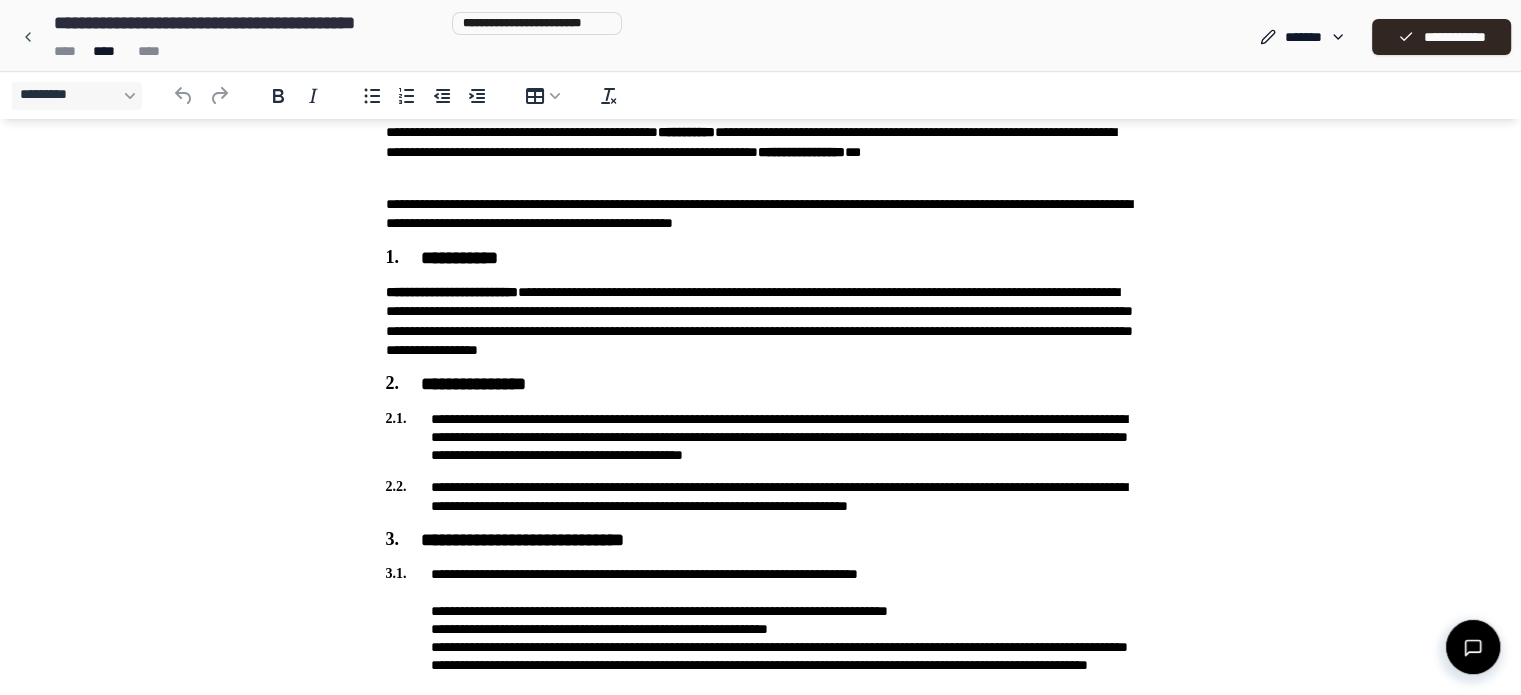 click on "**********" at bounding box center (761, 259) 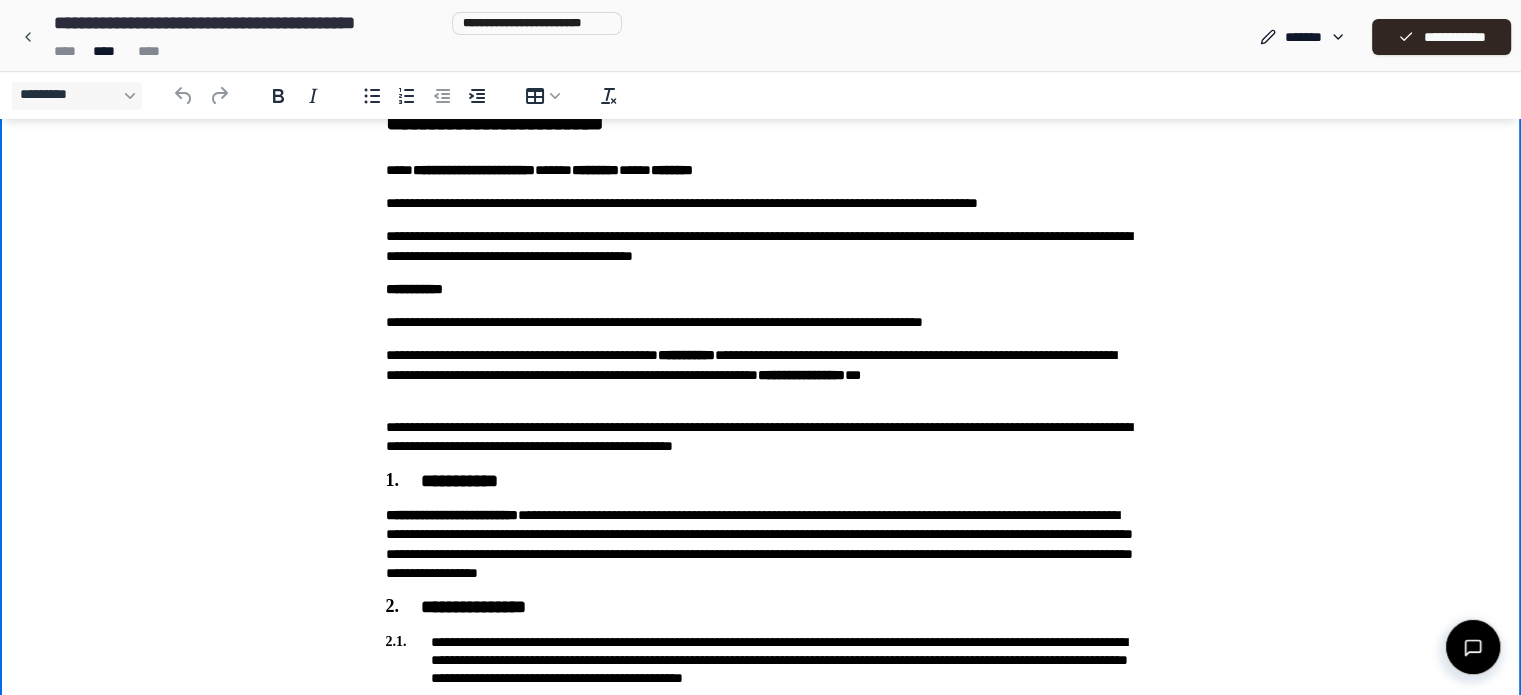scroll, scrollTop: 0, scrollLeft: 0, axis: both 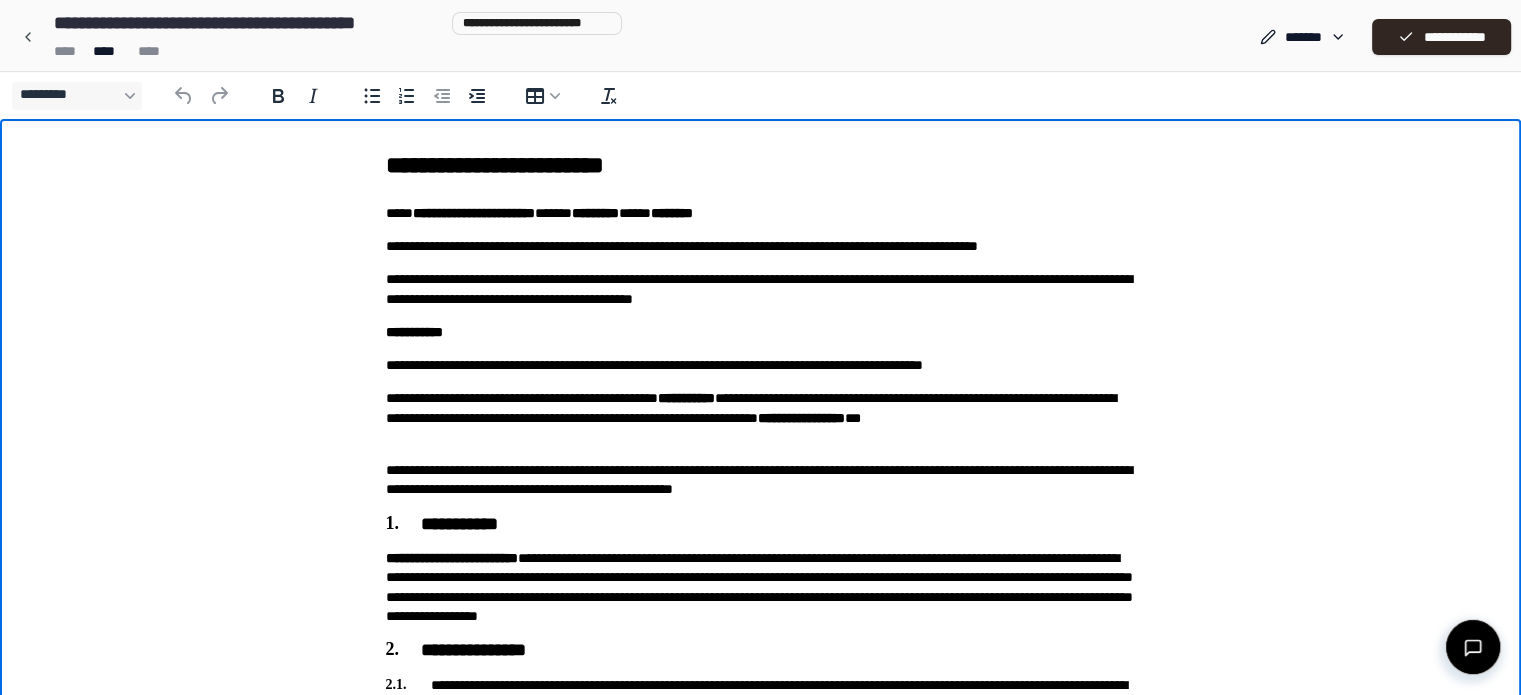 click on "**********" at bounding box center (761, 617) 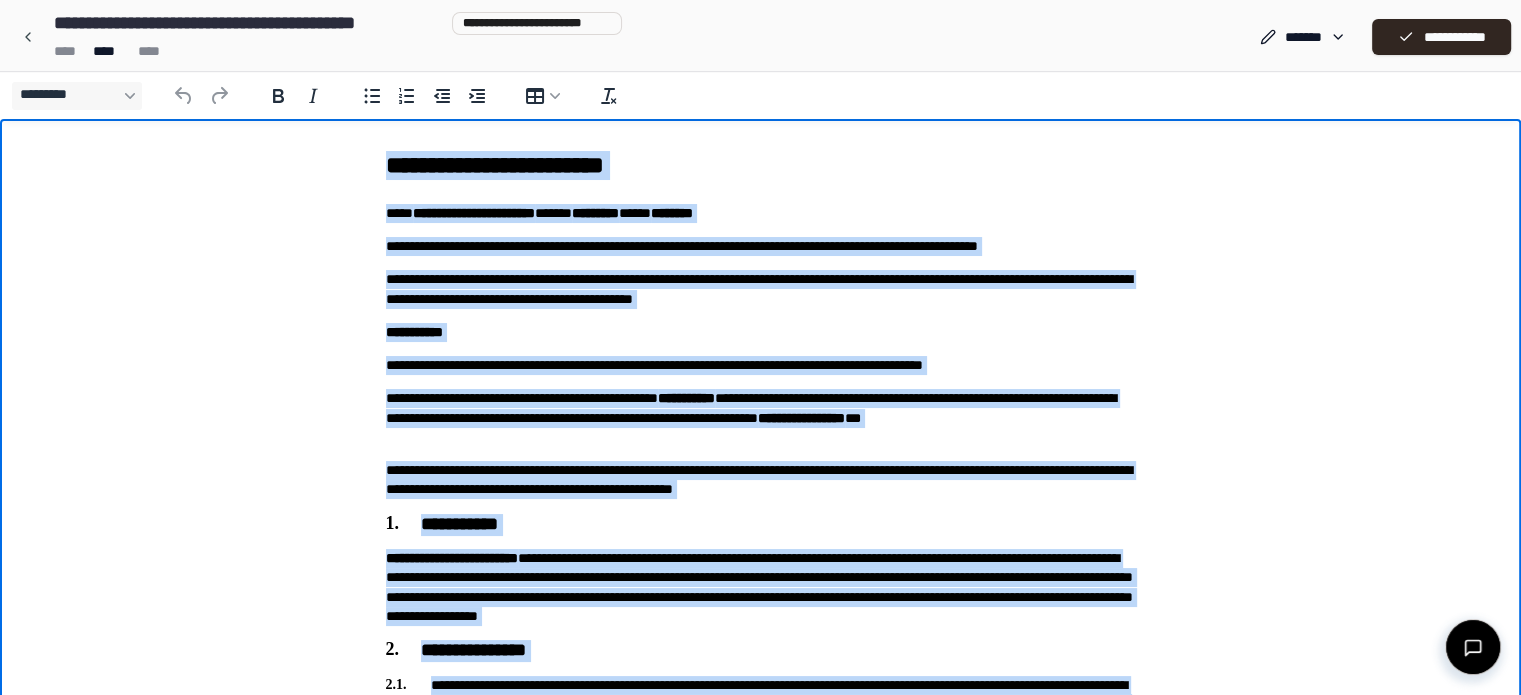 copy on "**********" 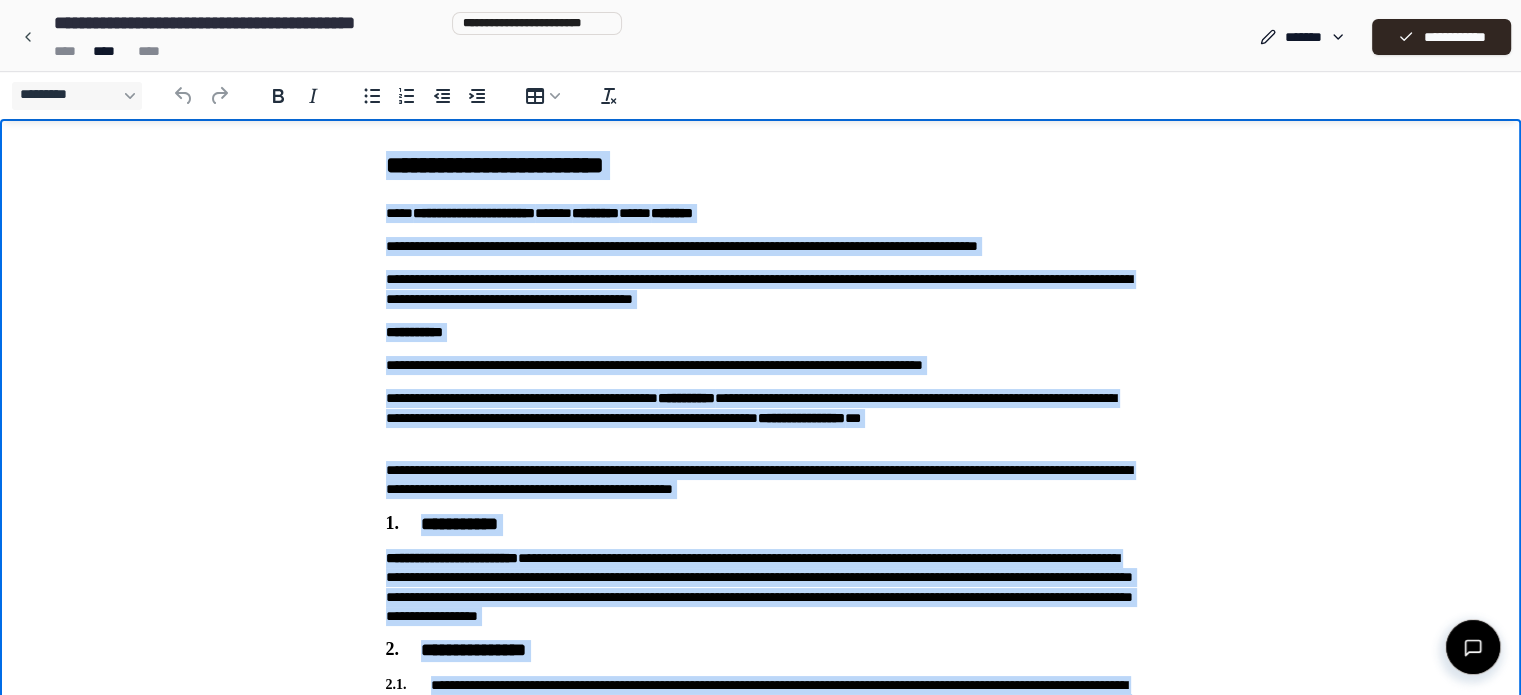 scroll, scrollTop: 477, scrollLeft: 0, axis: vertical 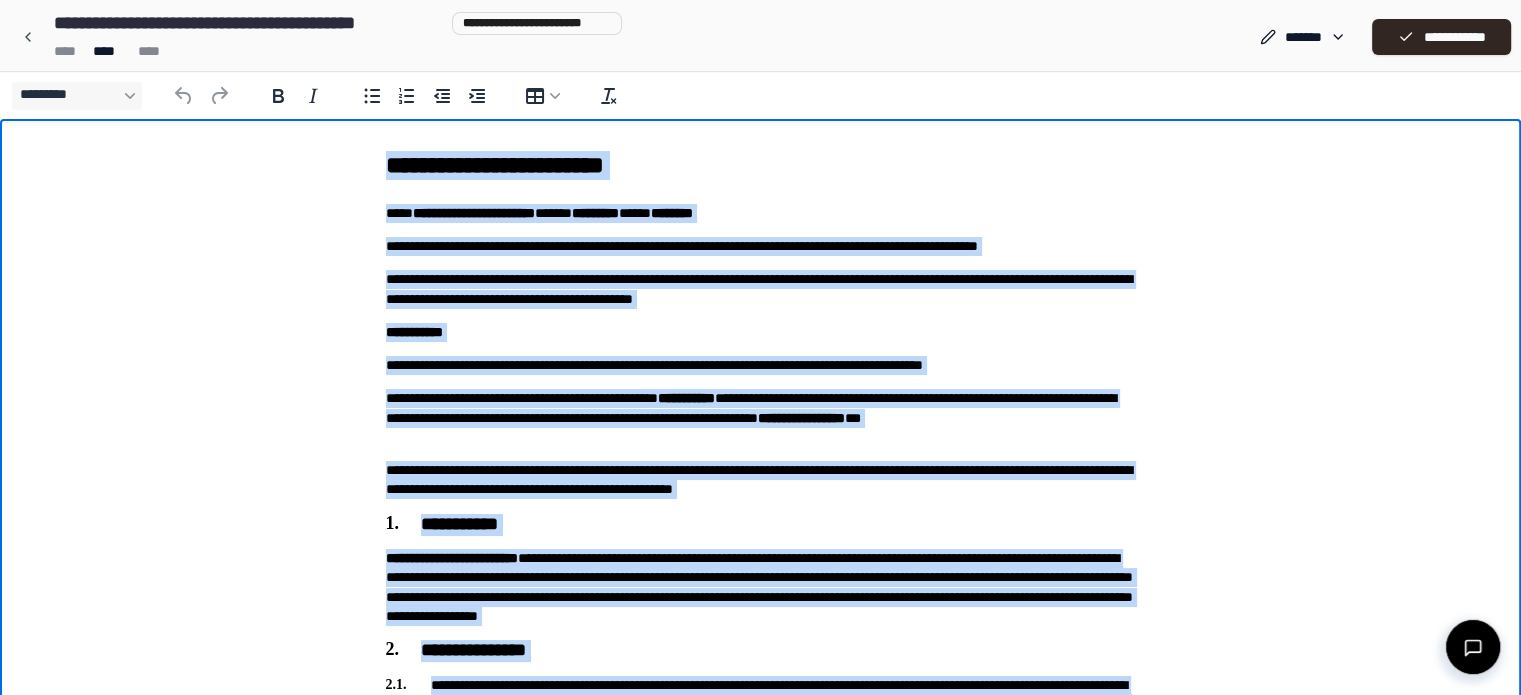 copy on "**********" 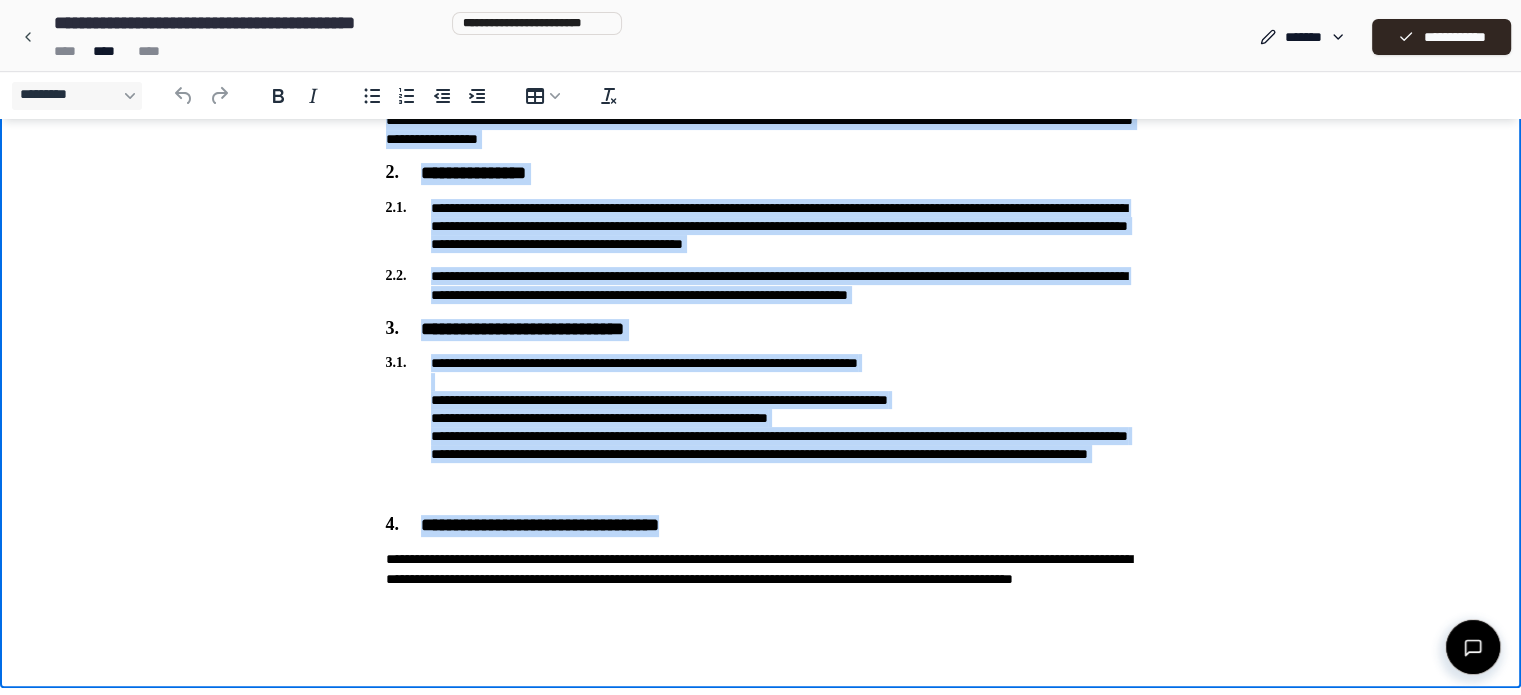 scroll, scrollTop: 0, scrollLeft: 0, axis: both 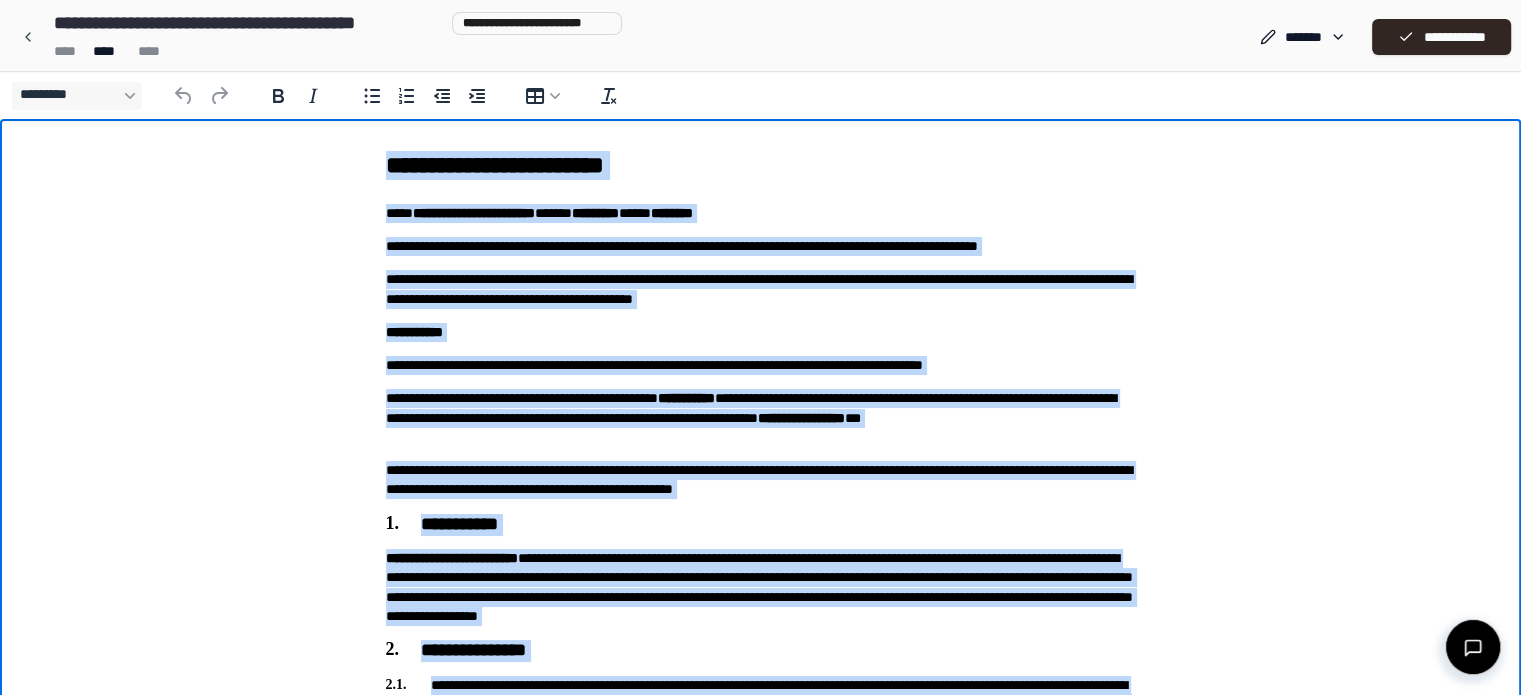 drag, startPoint x: 684, startPoint y: 276, endPoint x: 595, endPoint y: 286, distance: 89.560036 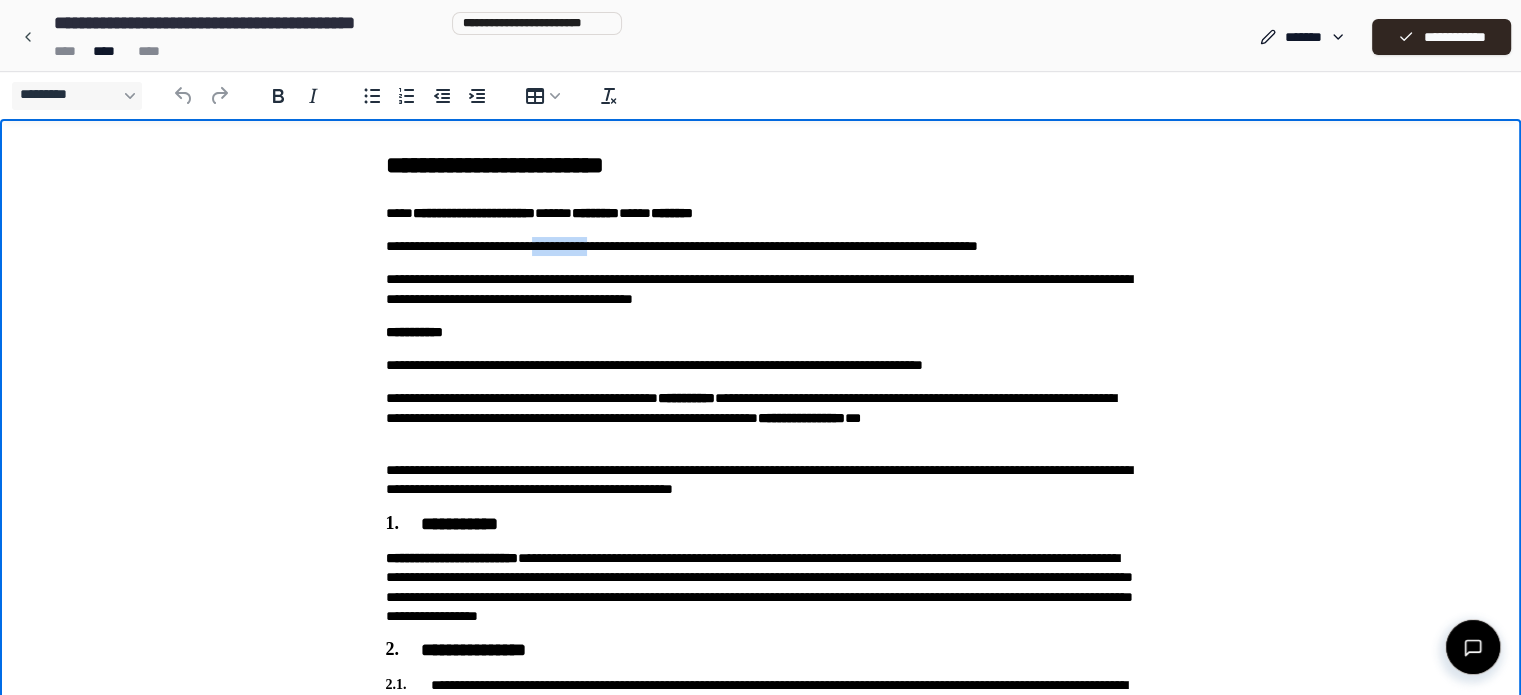 click on "**********" at bounding box center (761, 246) 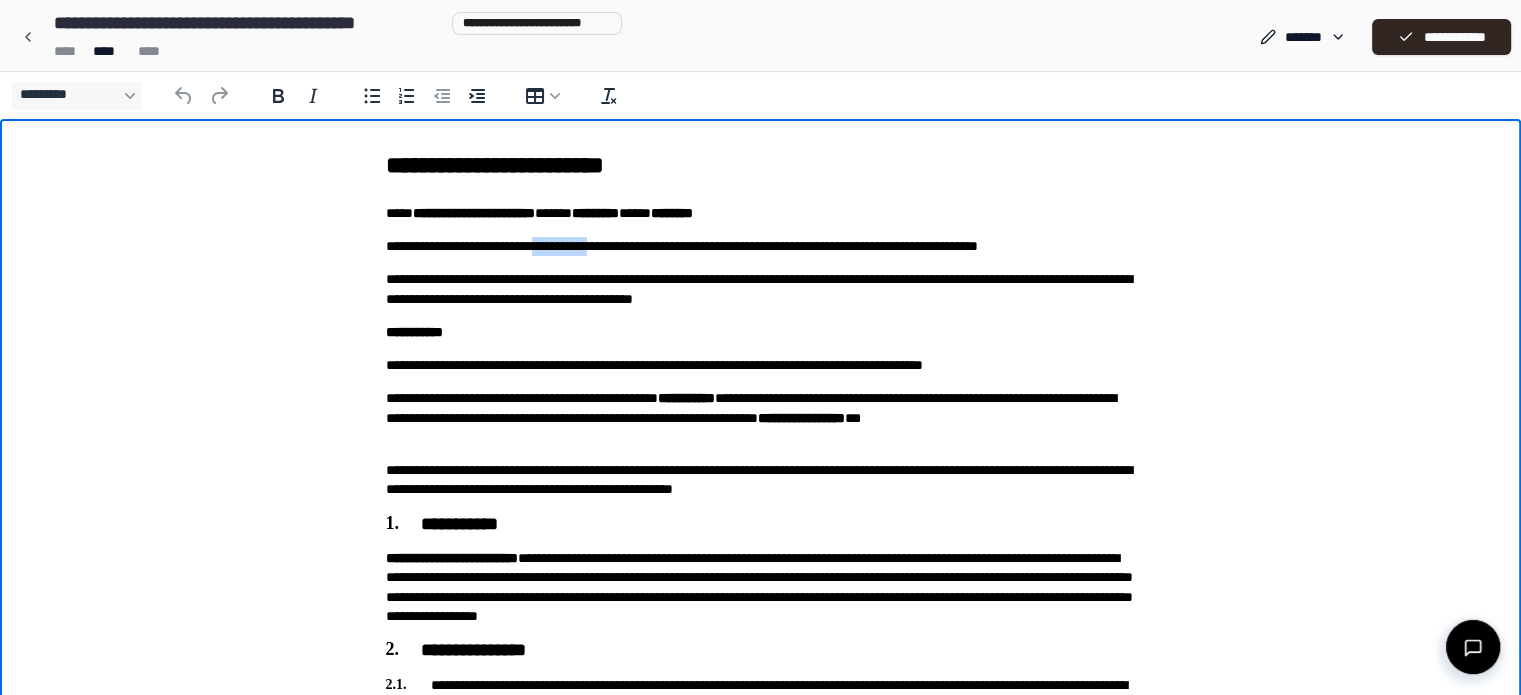 click on "**********" at bounding box center [761, 246] 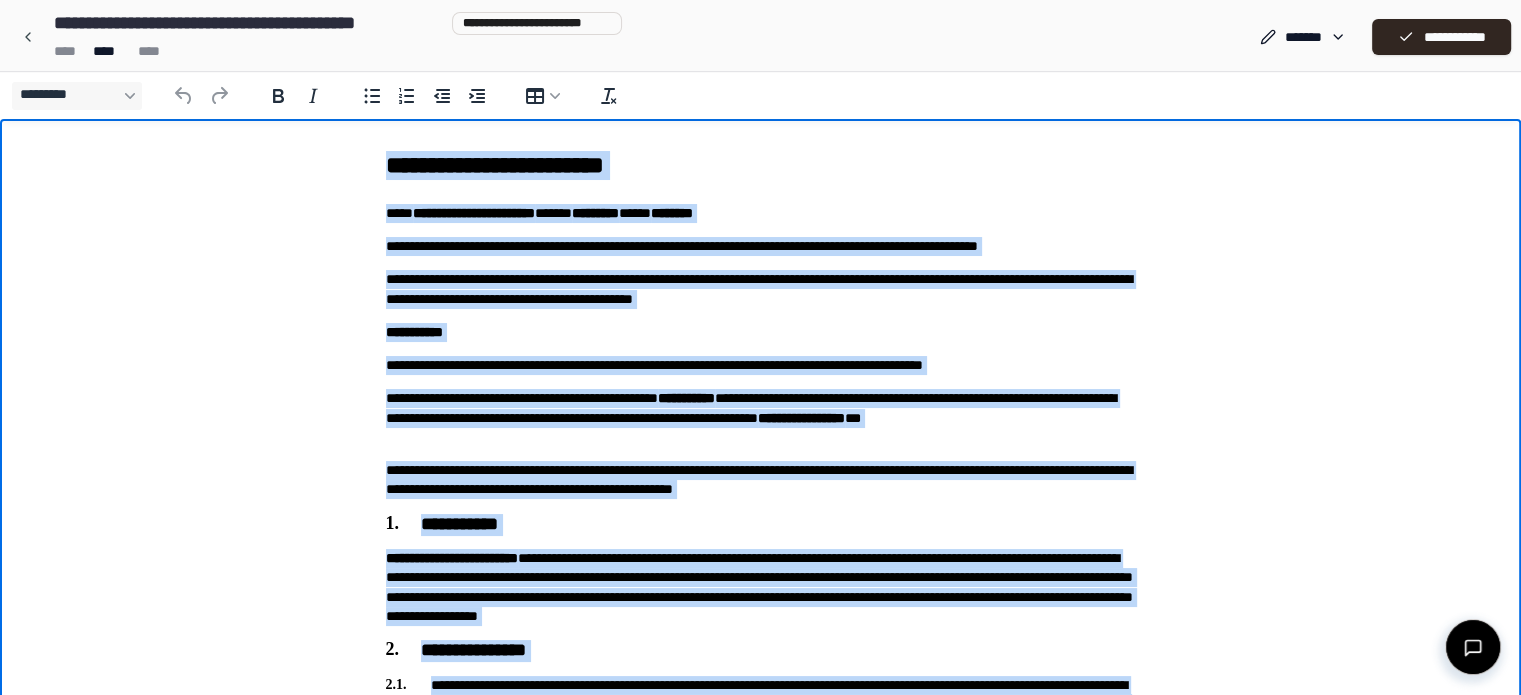 copy on "**********" 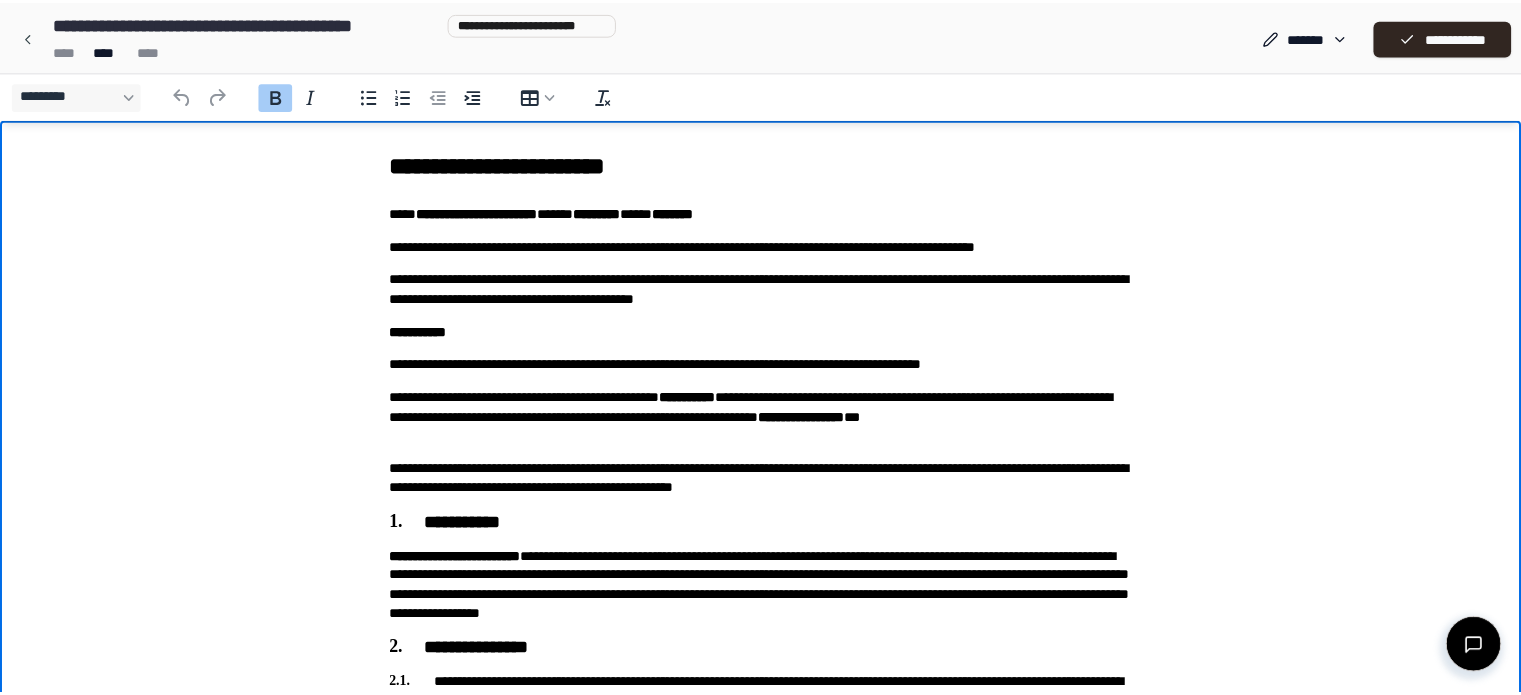 scroll, scrollTop: 477, scrollLeft: 0, axis: vertical 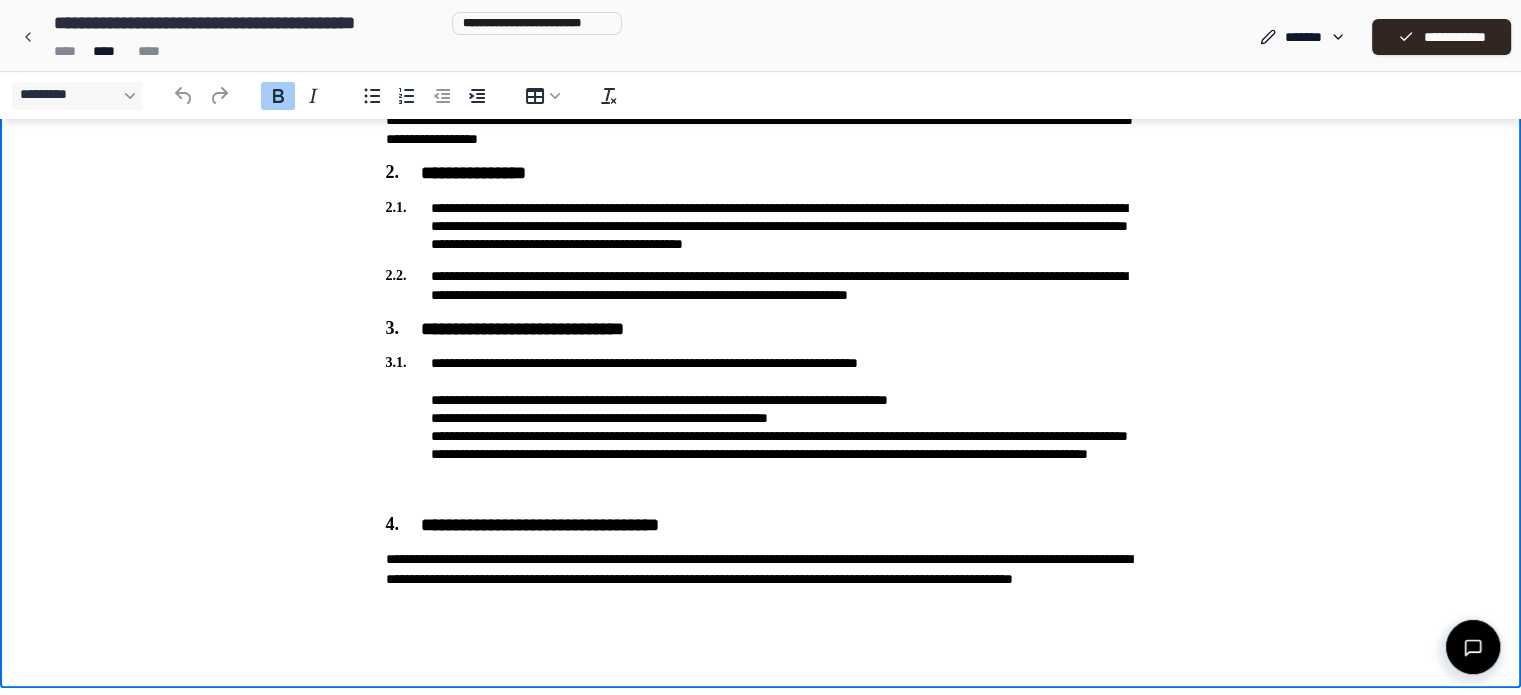 click on "**********" at bounding box center [761, 427] 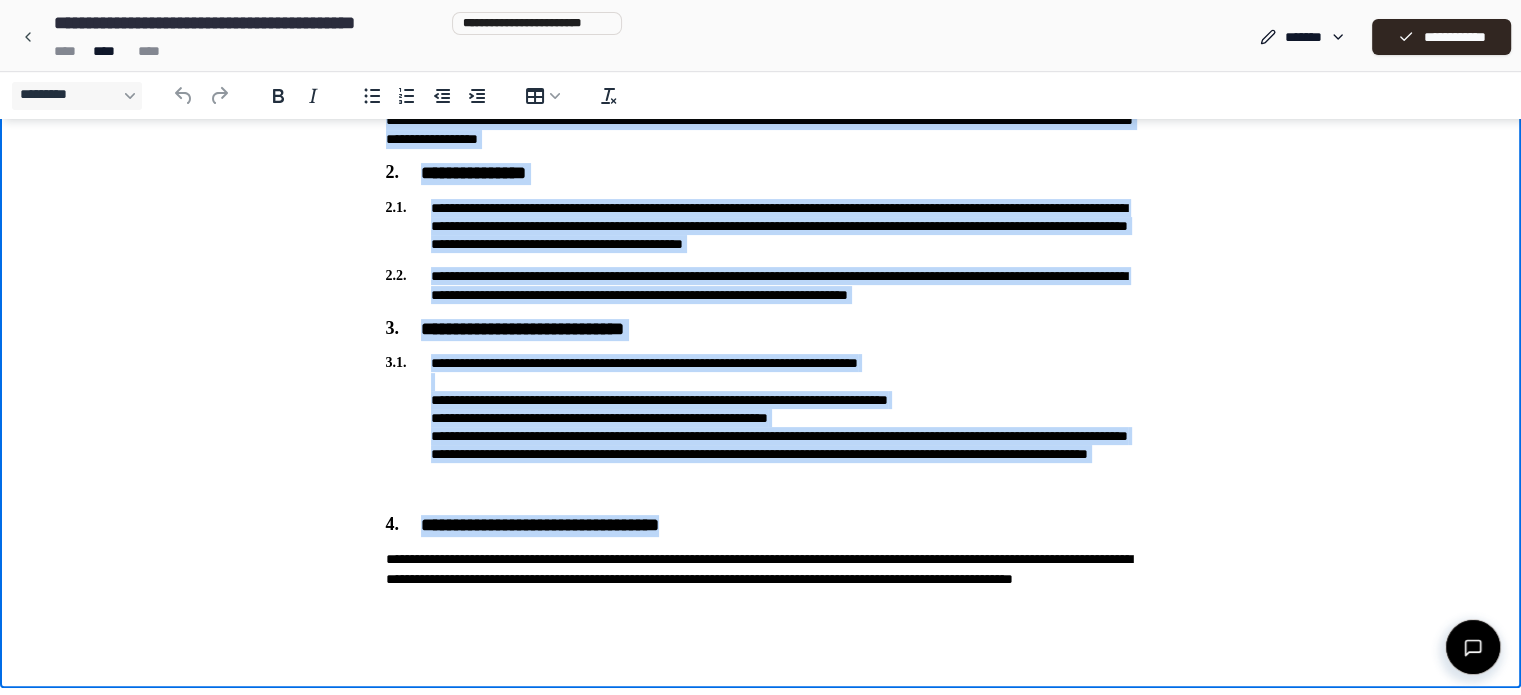 paste 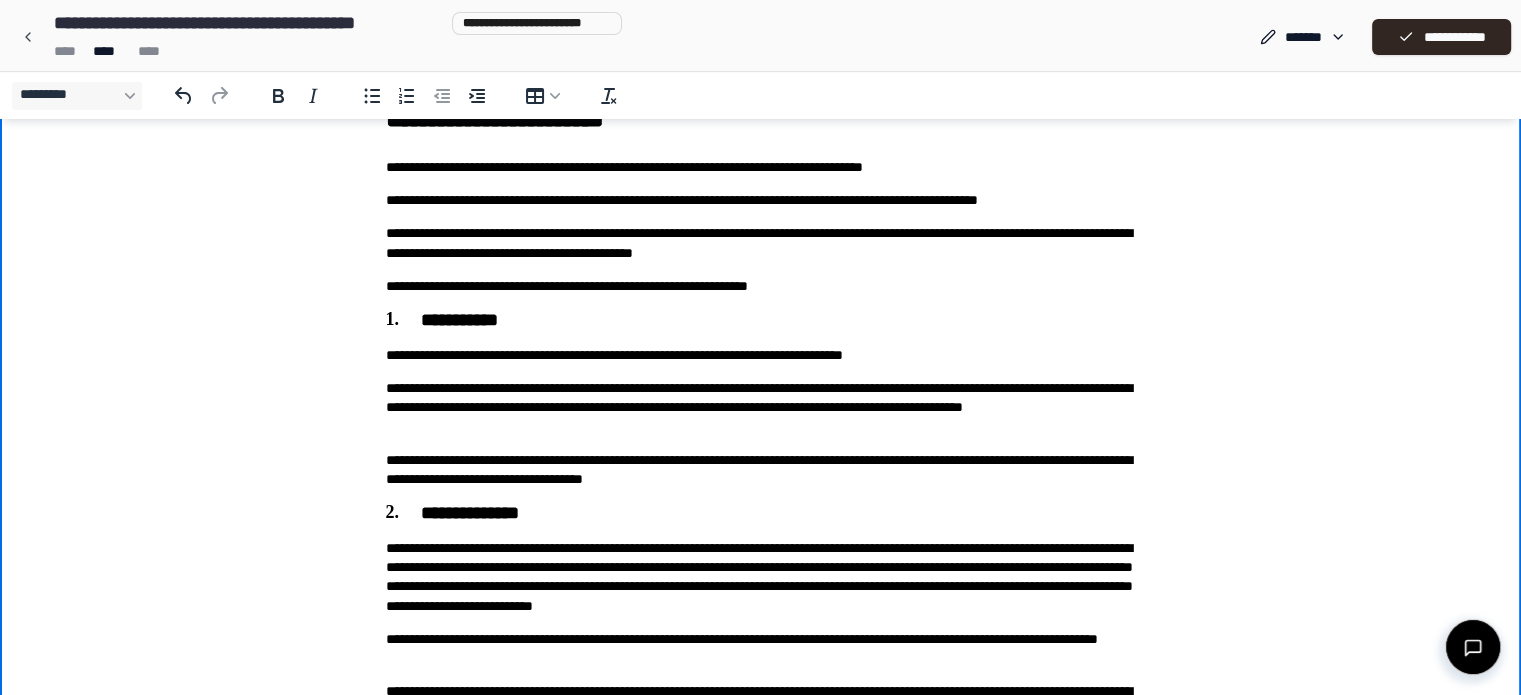 scroll, scrollTop: 0, scrollLeft: 0, axis: both 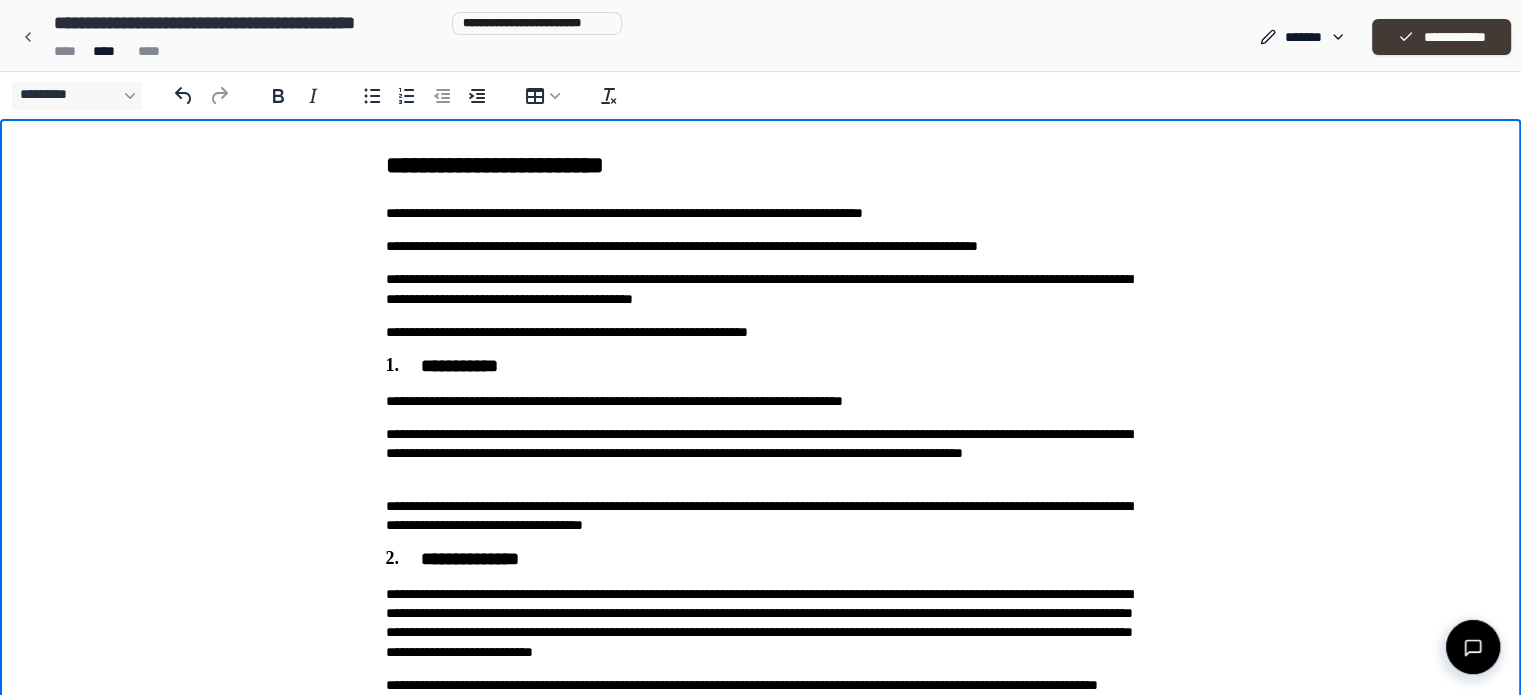 click on "**********" at bounding box center (1441, 37) 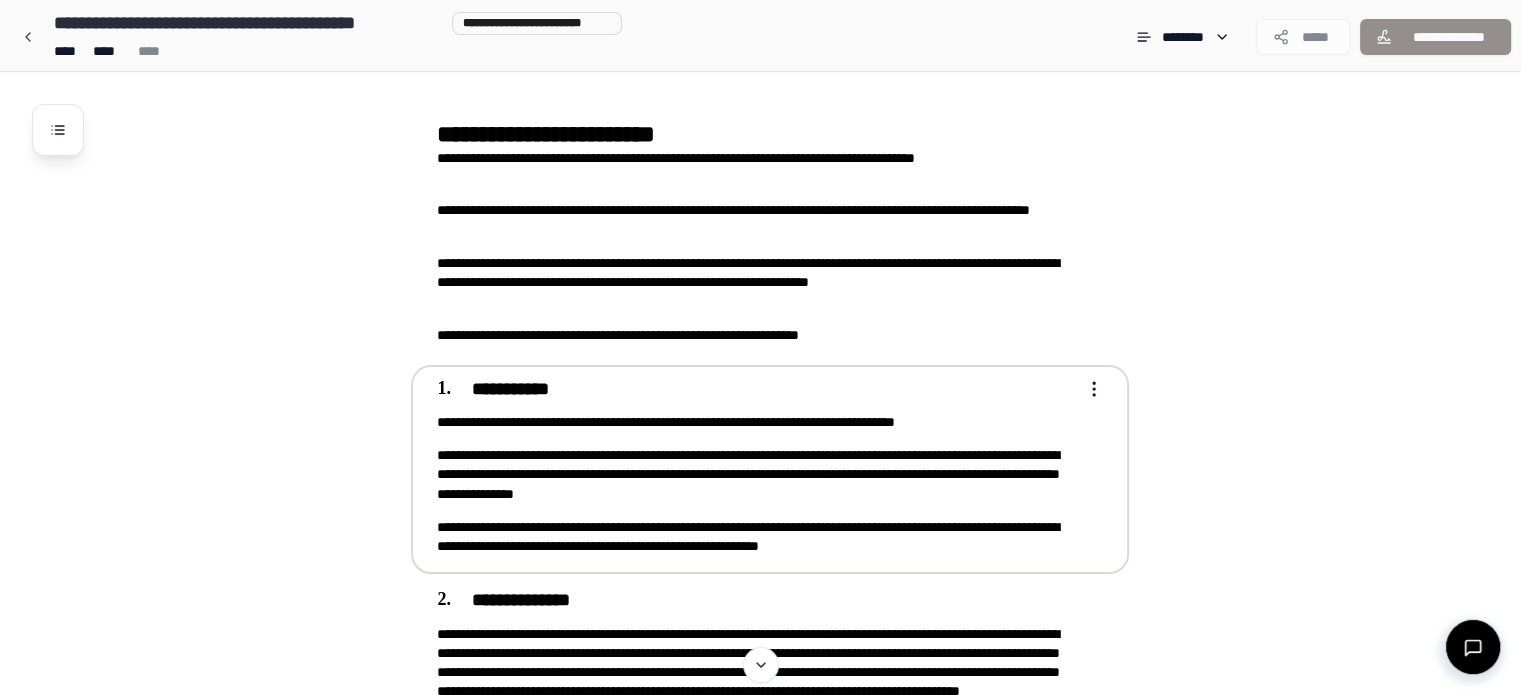 click on "**********" at bounding box center (756, 422) 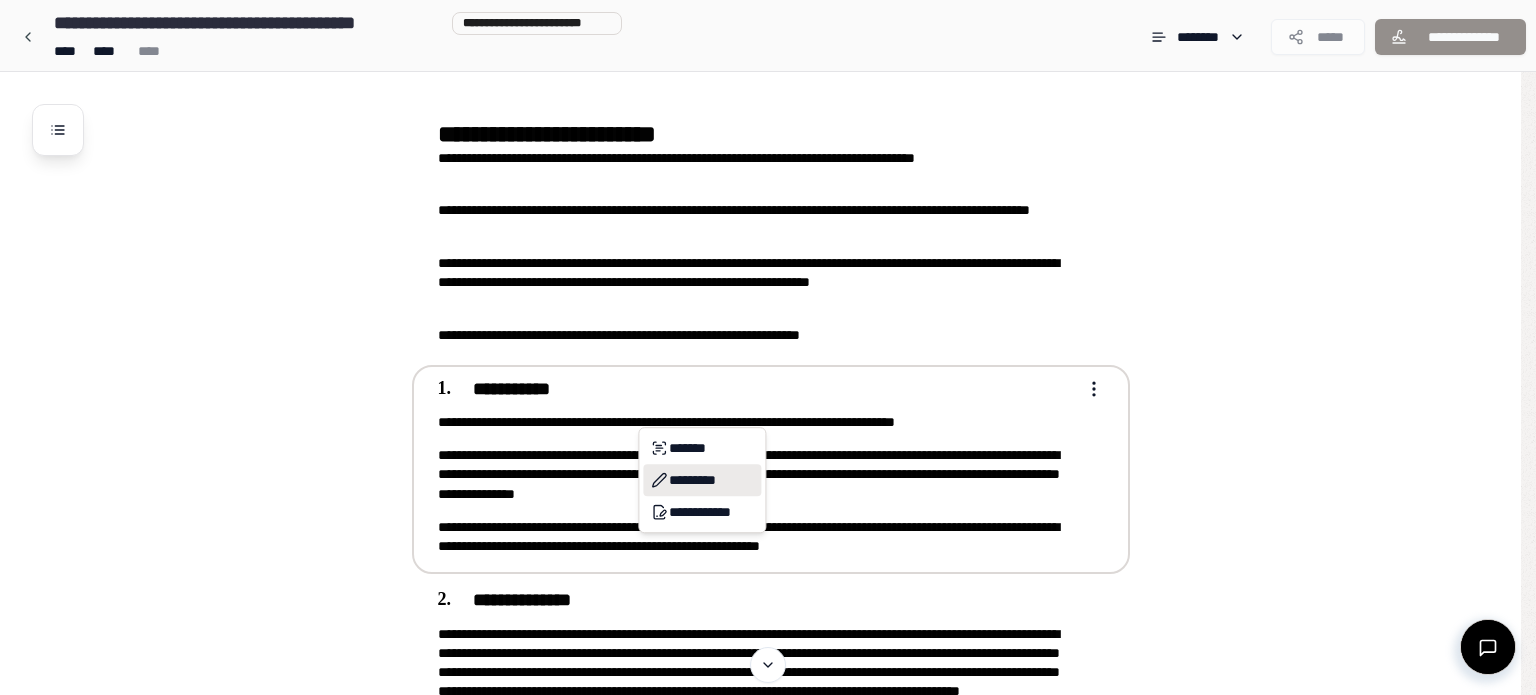 click on "*********" at bounding box center [702, 480] 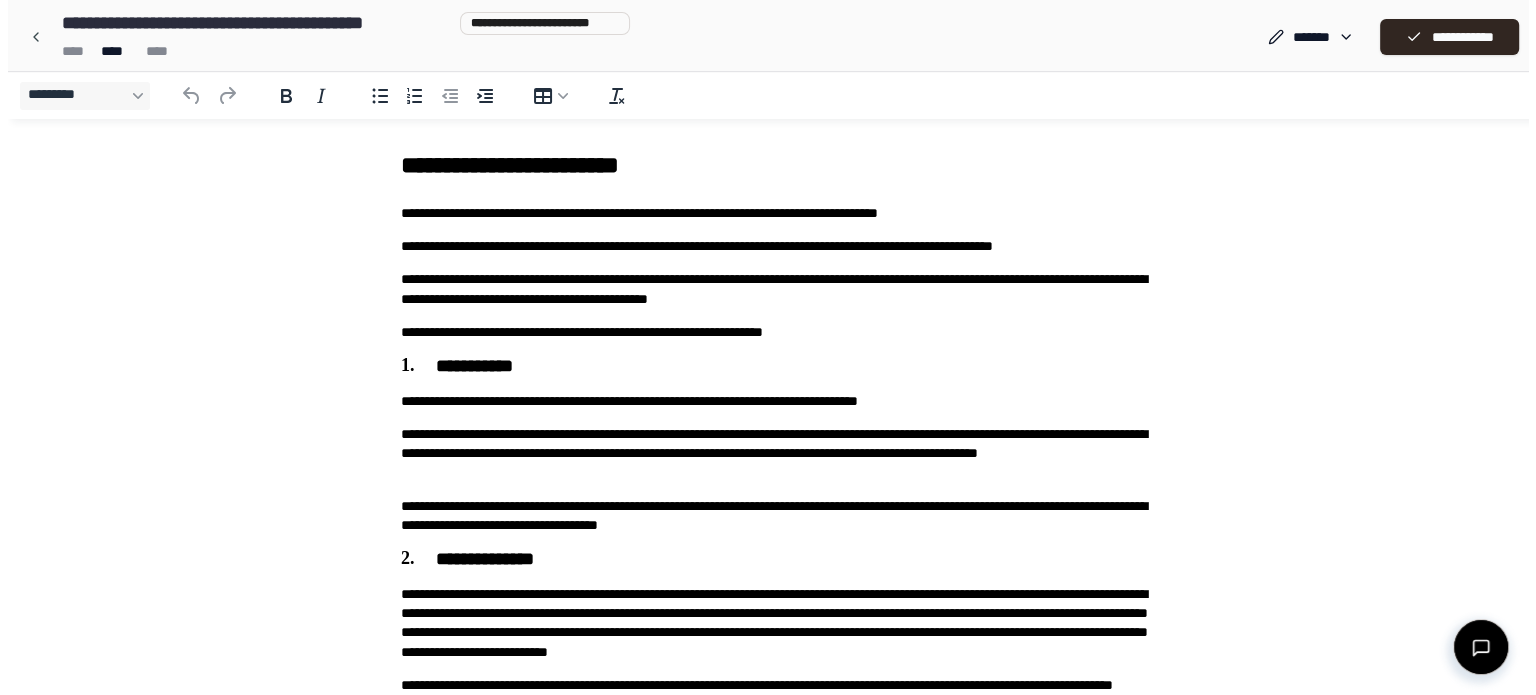 scroll, scrollTop: 0, scrollLeft: 0, axis: both 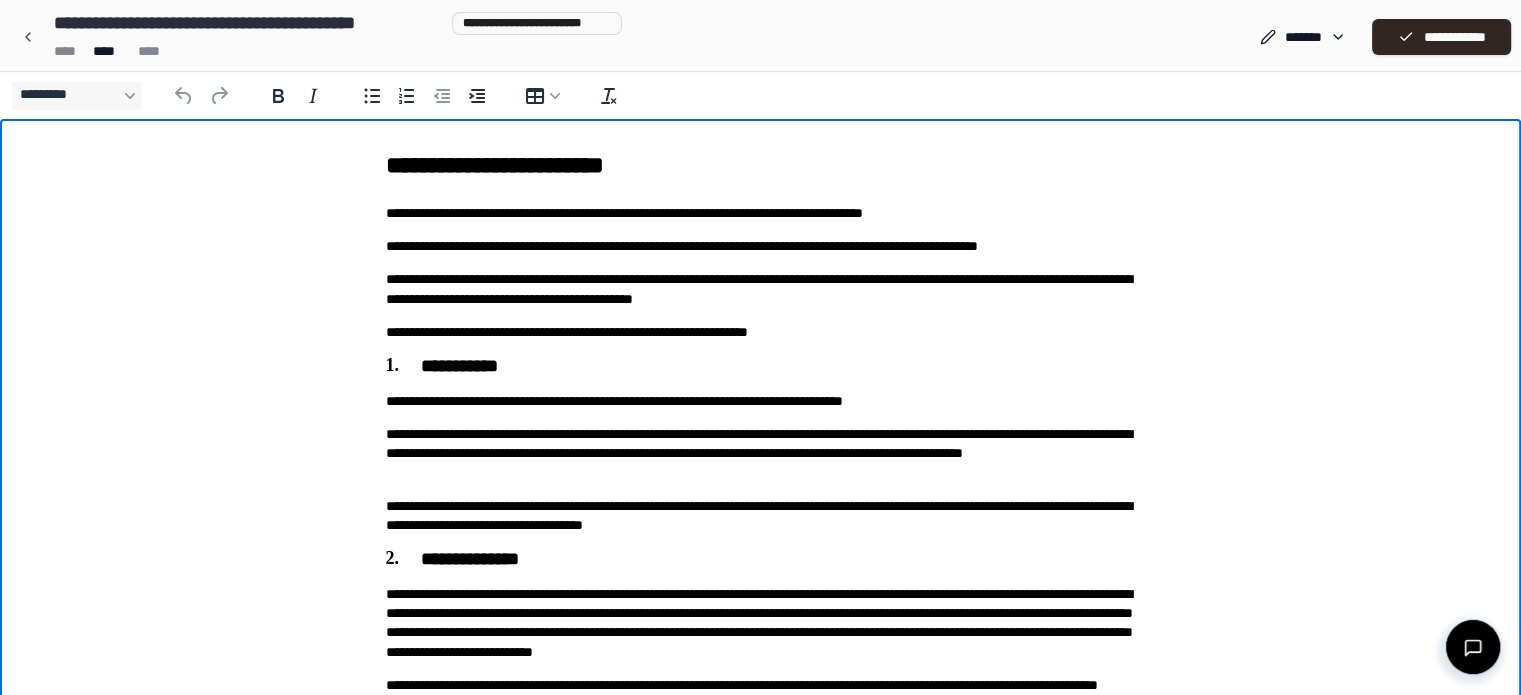 click on "**********" at bounding box center (761, 289) 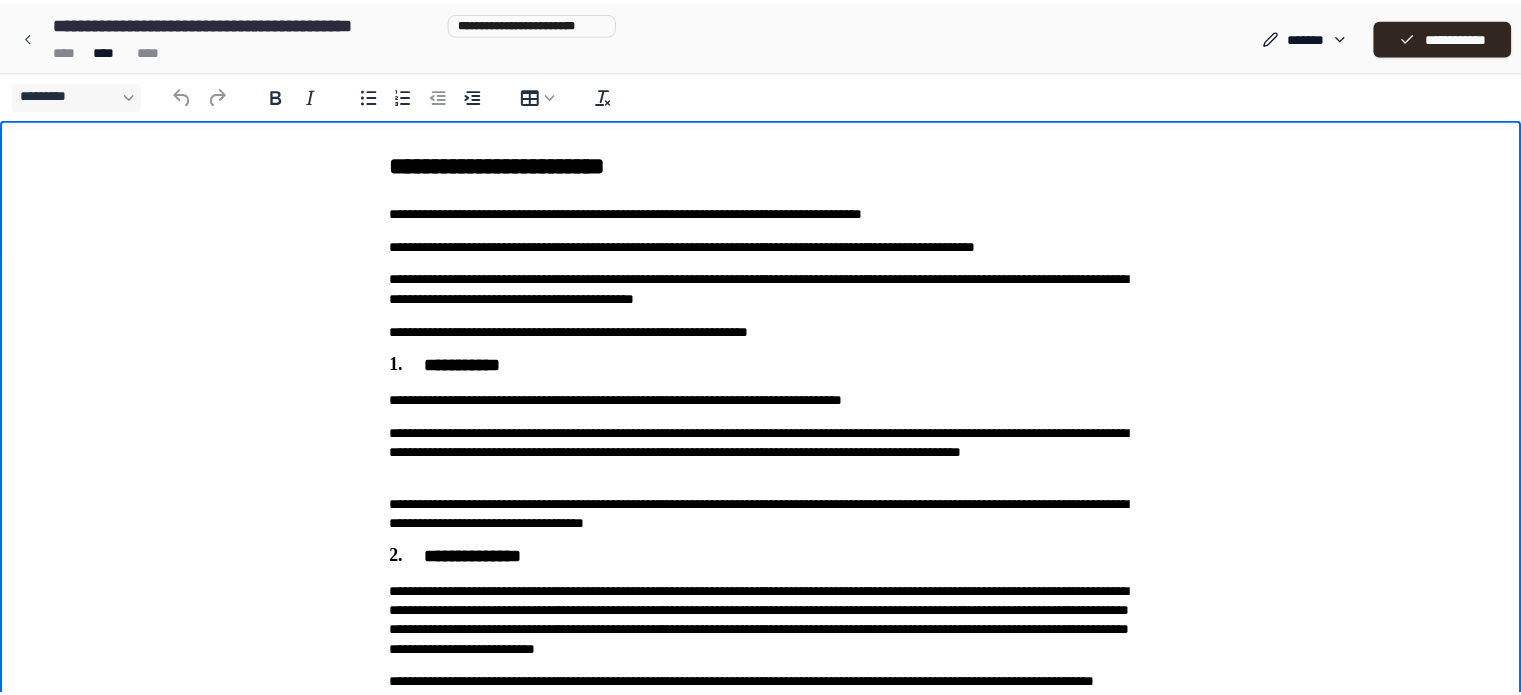 scroll, scrollTop: 251, scrollLeft: 0, axis: vertical 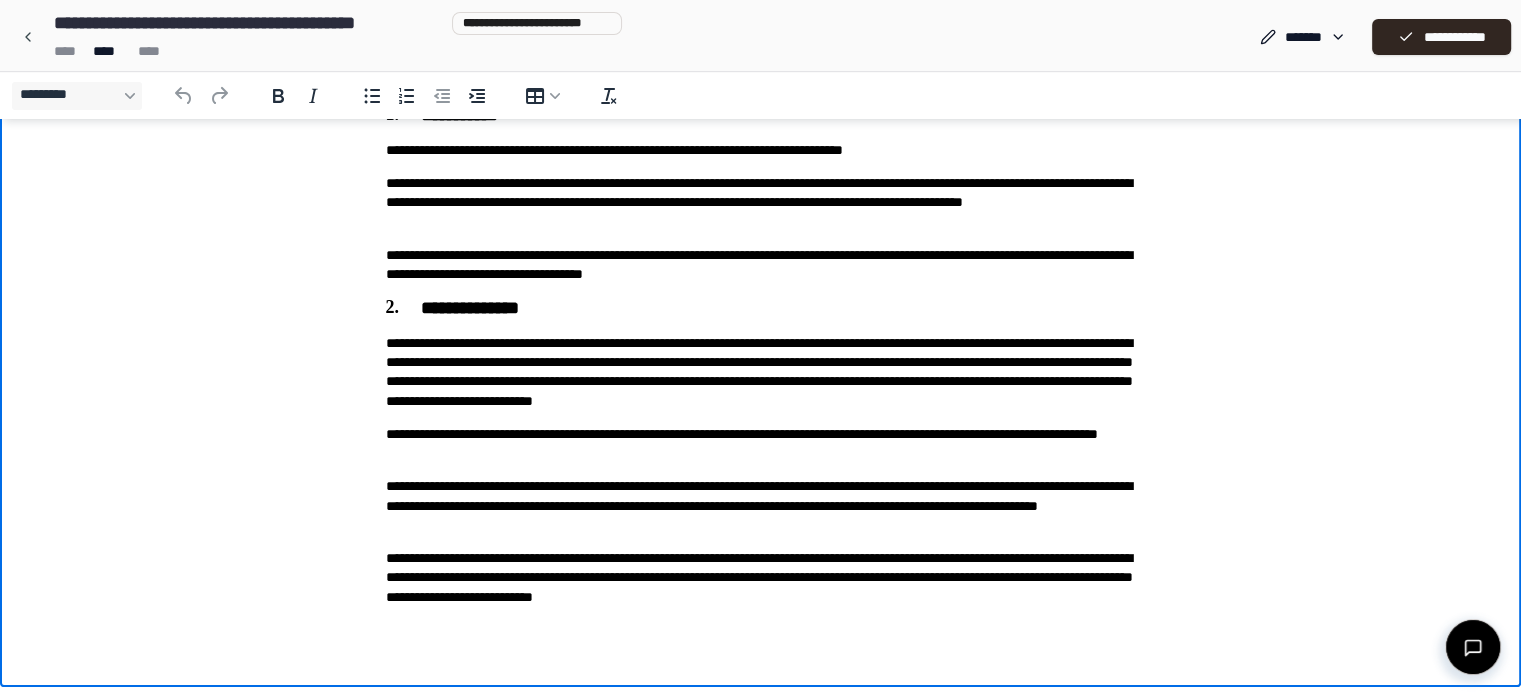 click on "**********" at bounding box center (761, 252) 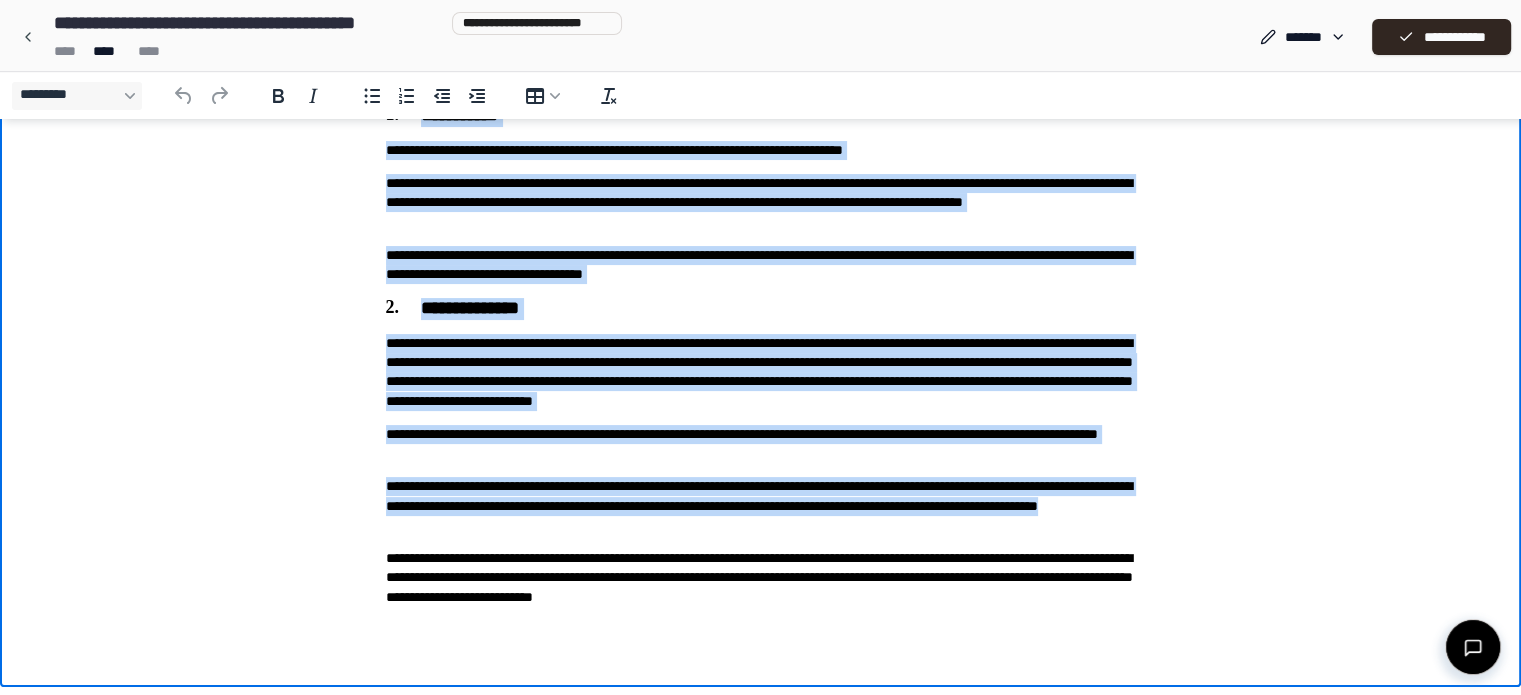 paste 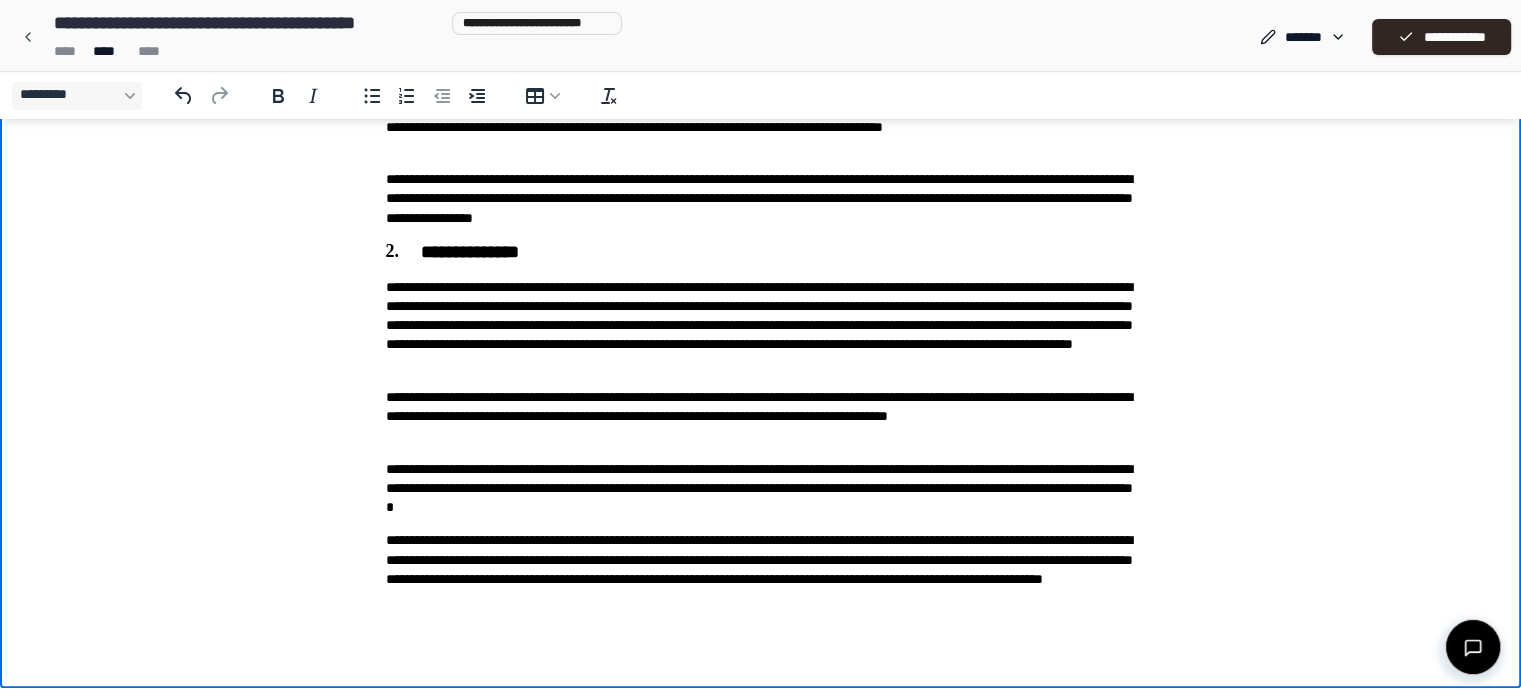 scroll, scrollTop: 0, scrollLeft: 0, axis: both 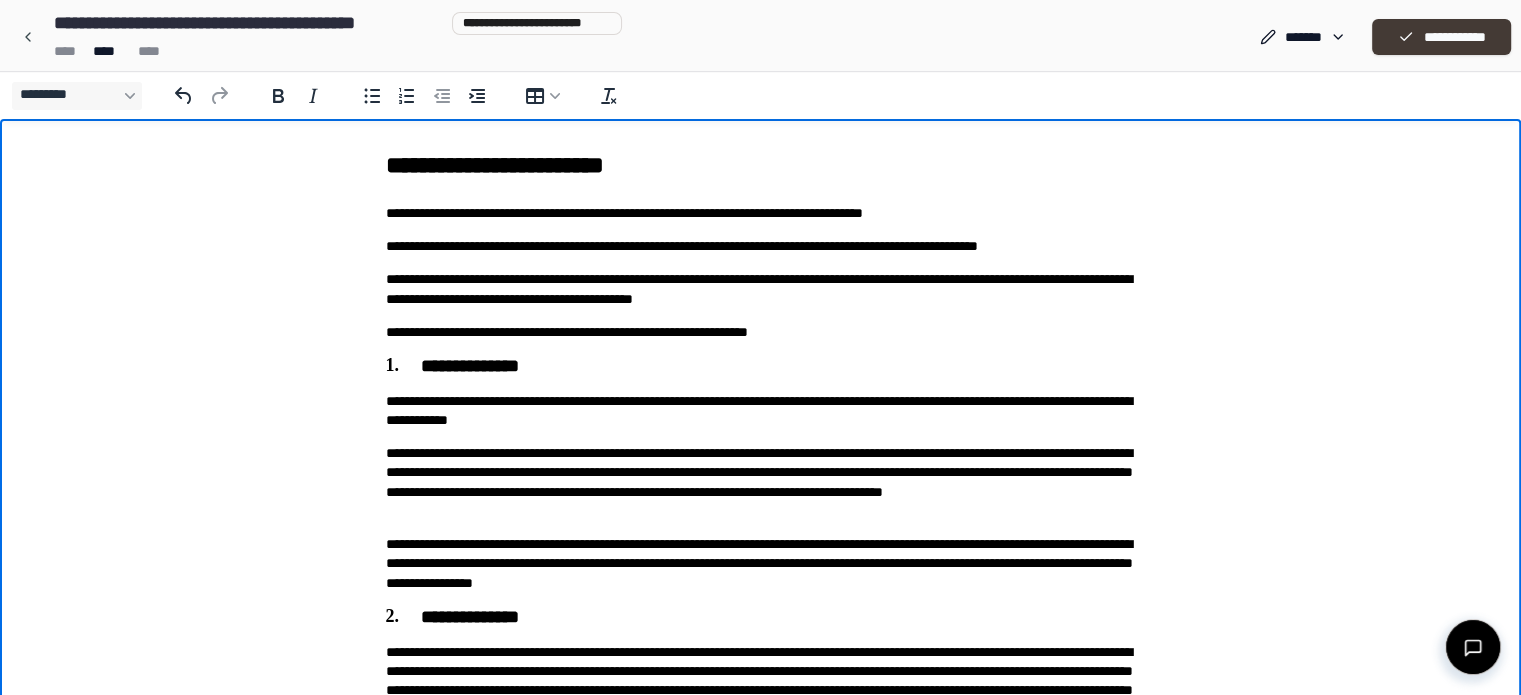 click on "**********" at bounding box center [1441, 37] 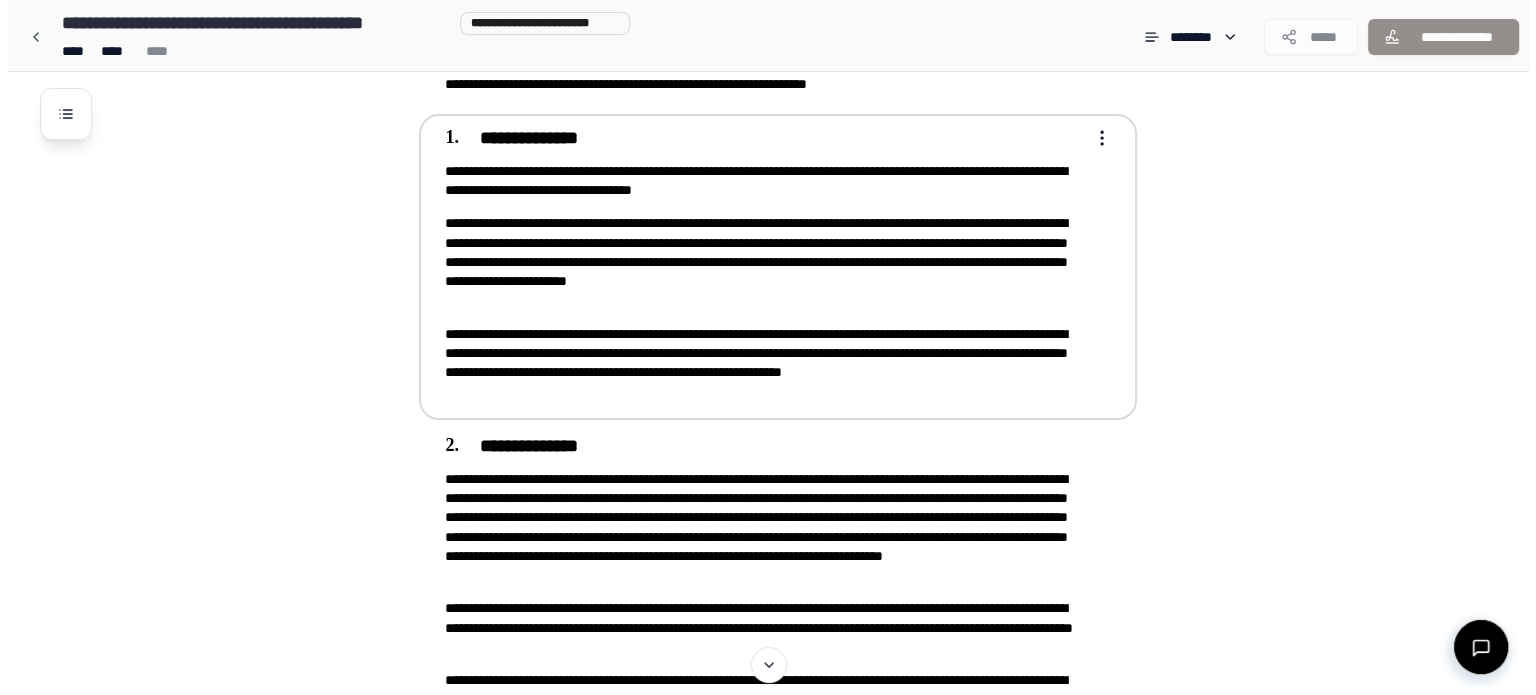 scroll, scrollTop: 266, scrollLeft: 0, axis: vertical 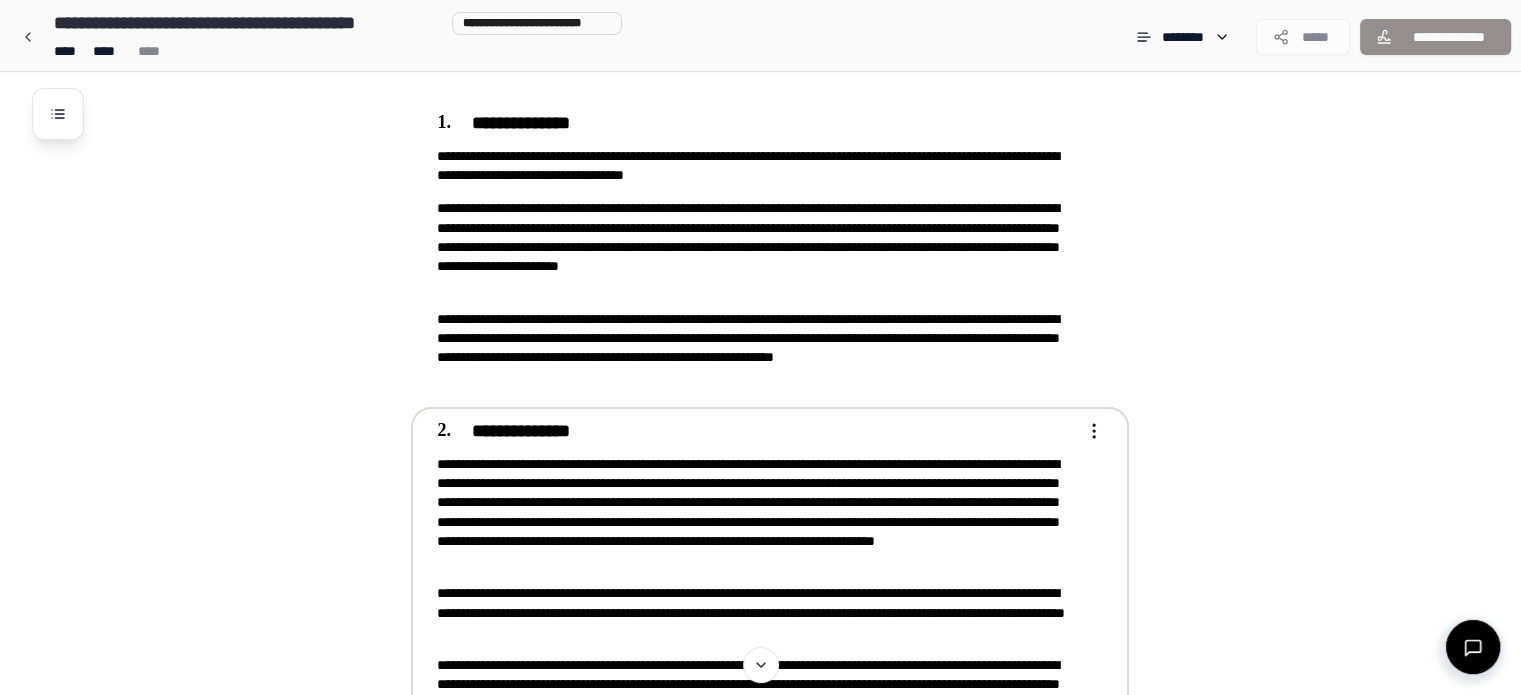 click on "**********" at bounding box center [756, 513] 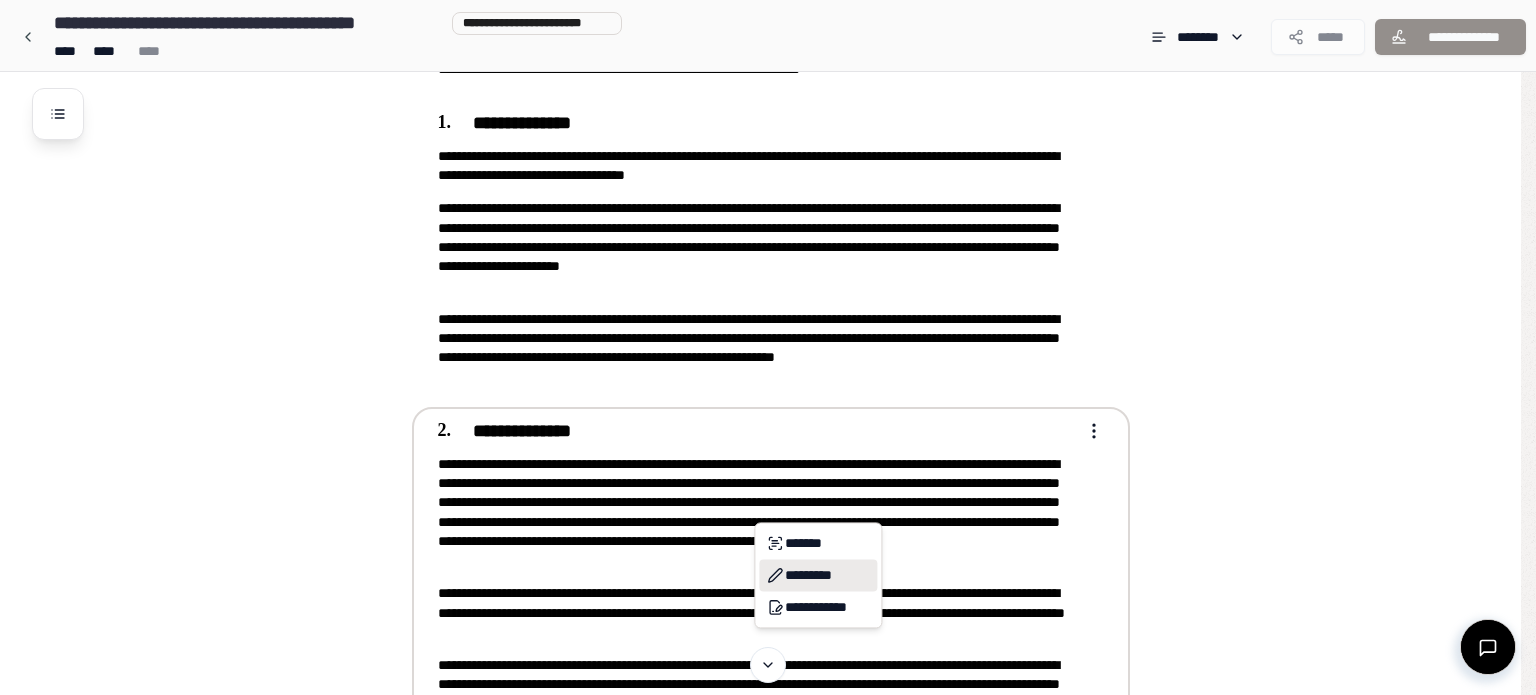 click on "*********" at bounding box center (818, 575) 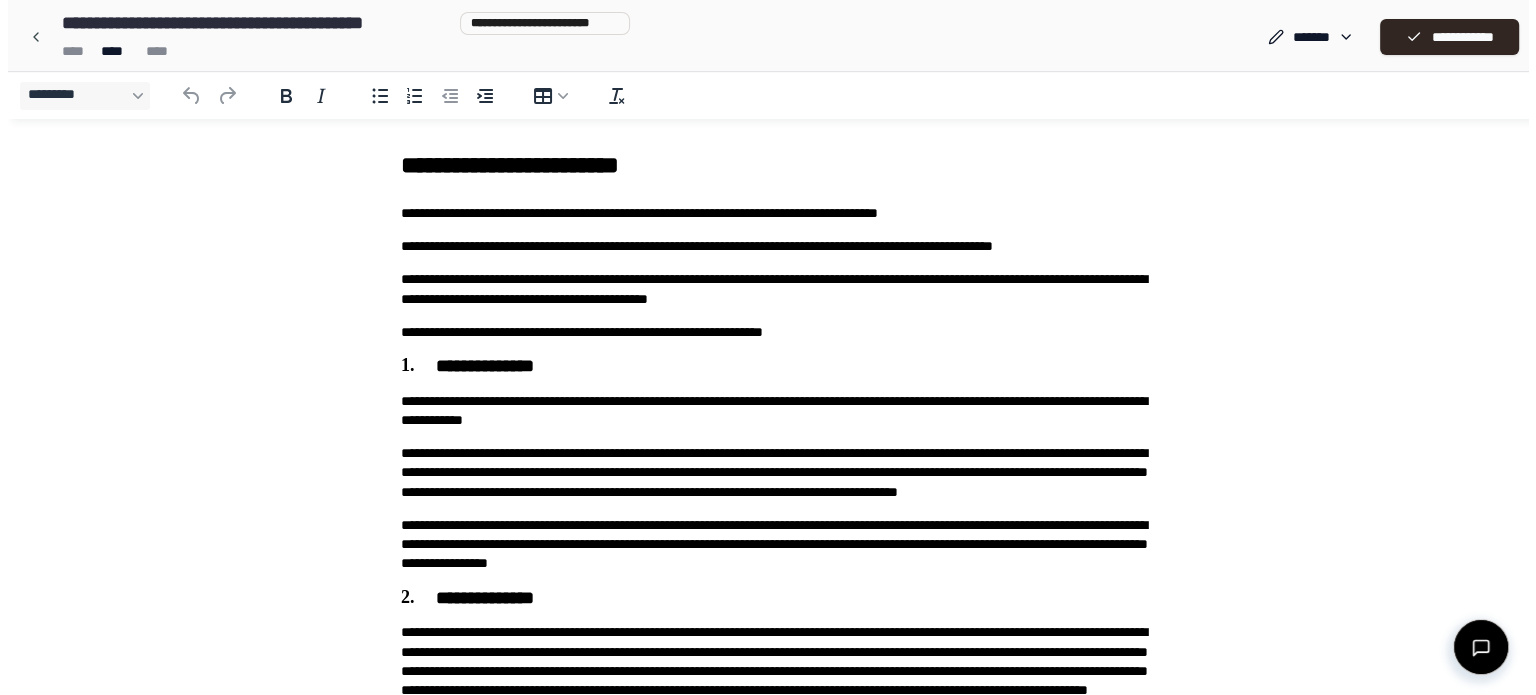 scroll, scrollTop: 0, scrollLeft: 0, axis: both 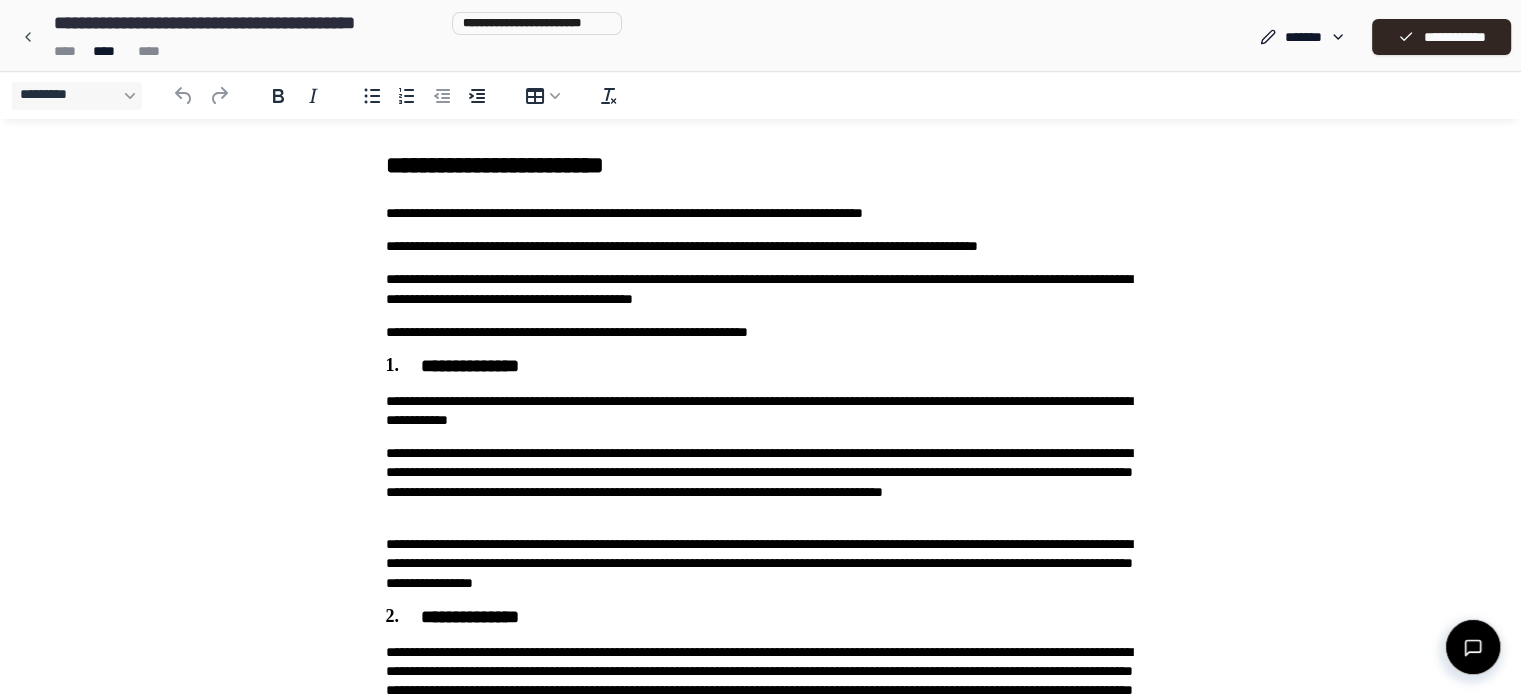 click on "**********" at bounding box center (761, 561) 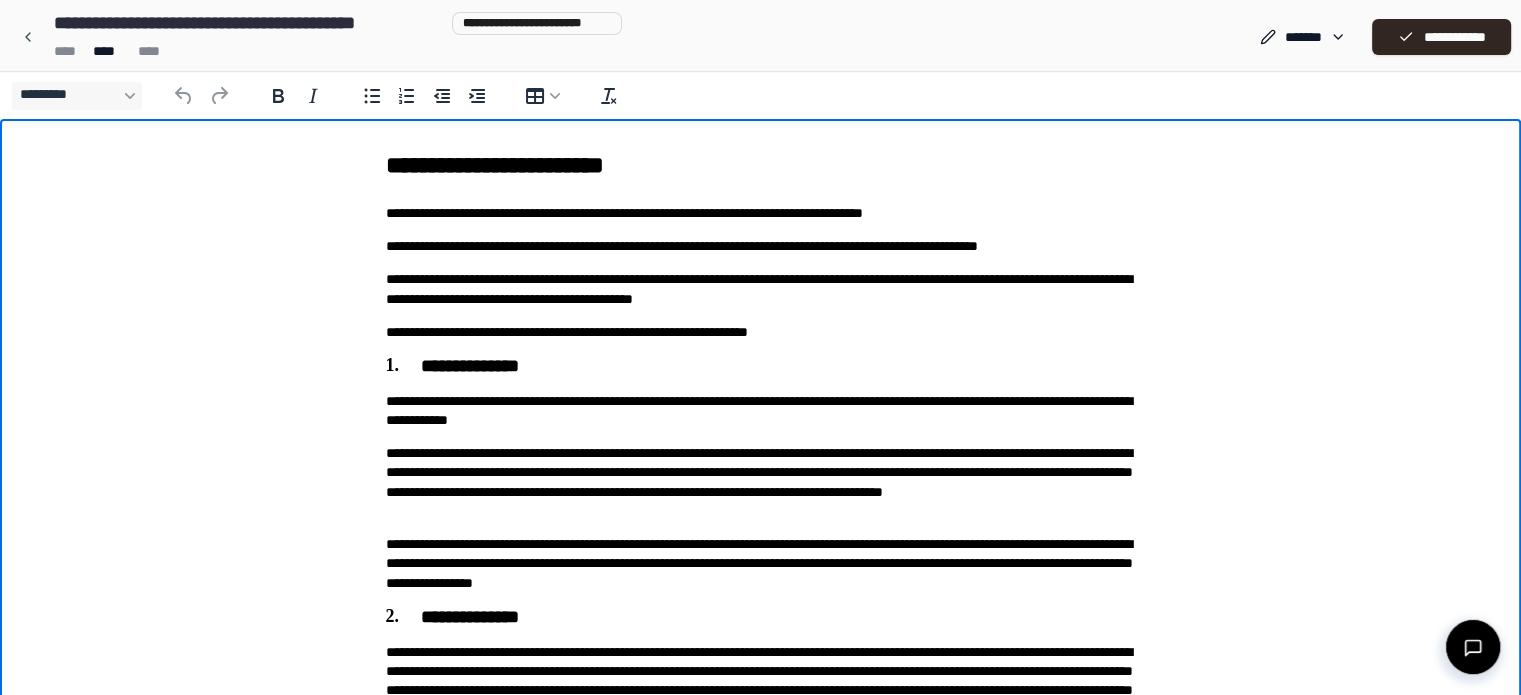 click on "**********" at bounding box center (760, 561) 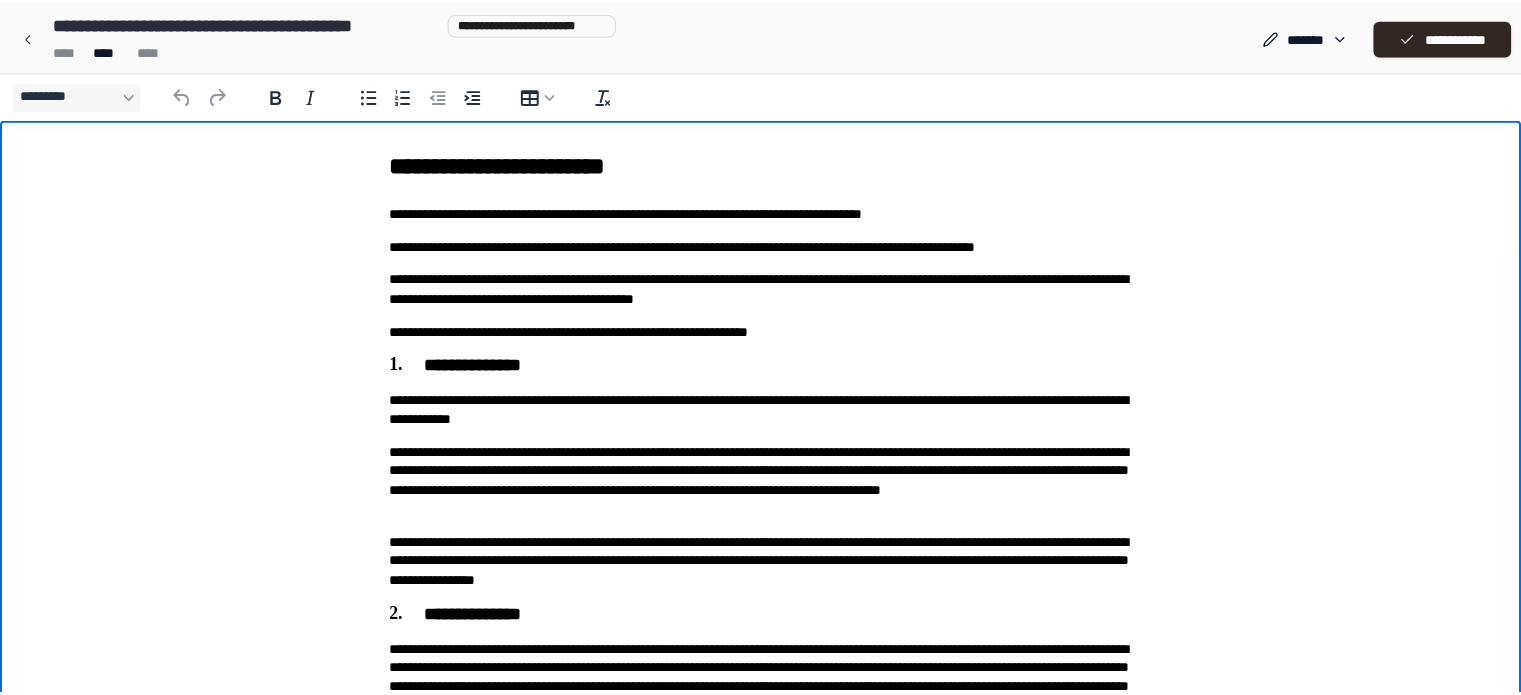 scroll, scrollTop: 365, scrollLeft: 0, axis: vertical 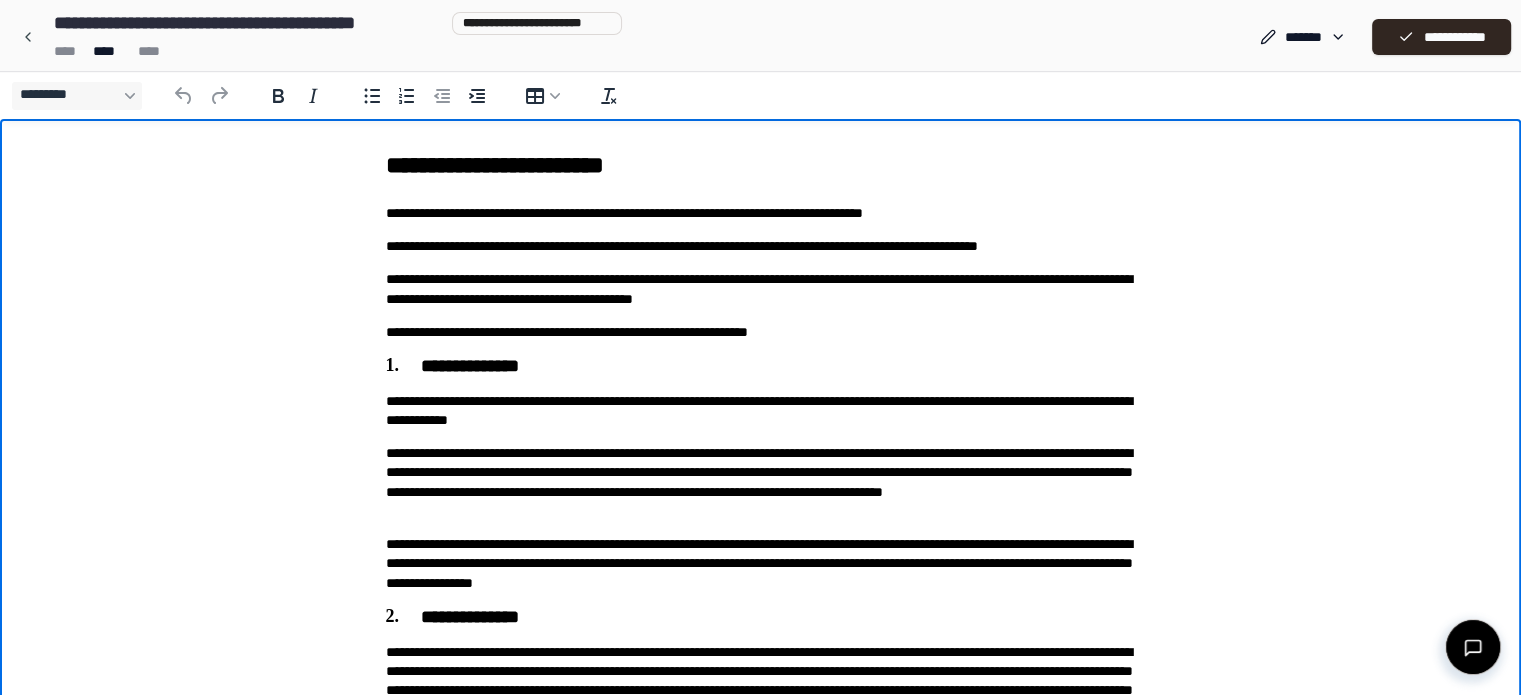 click on "**********" at bounding box center [761, 561] 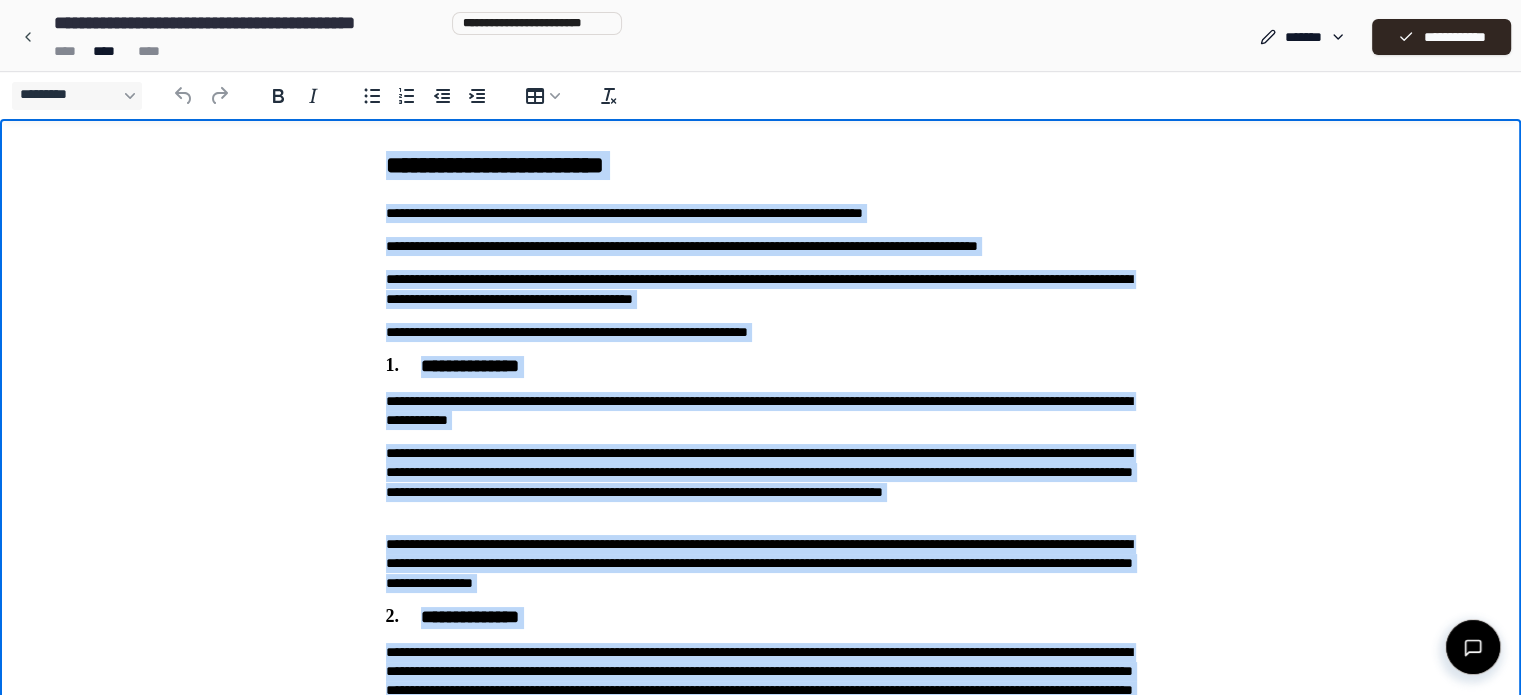 paste 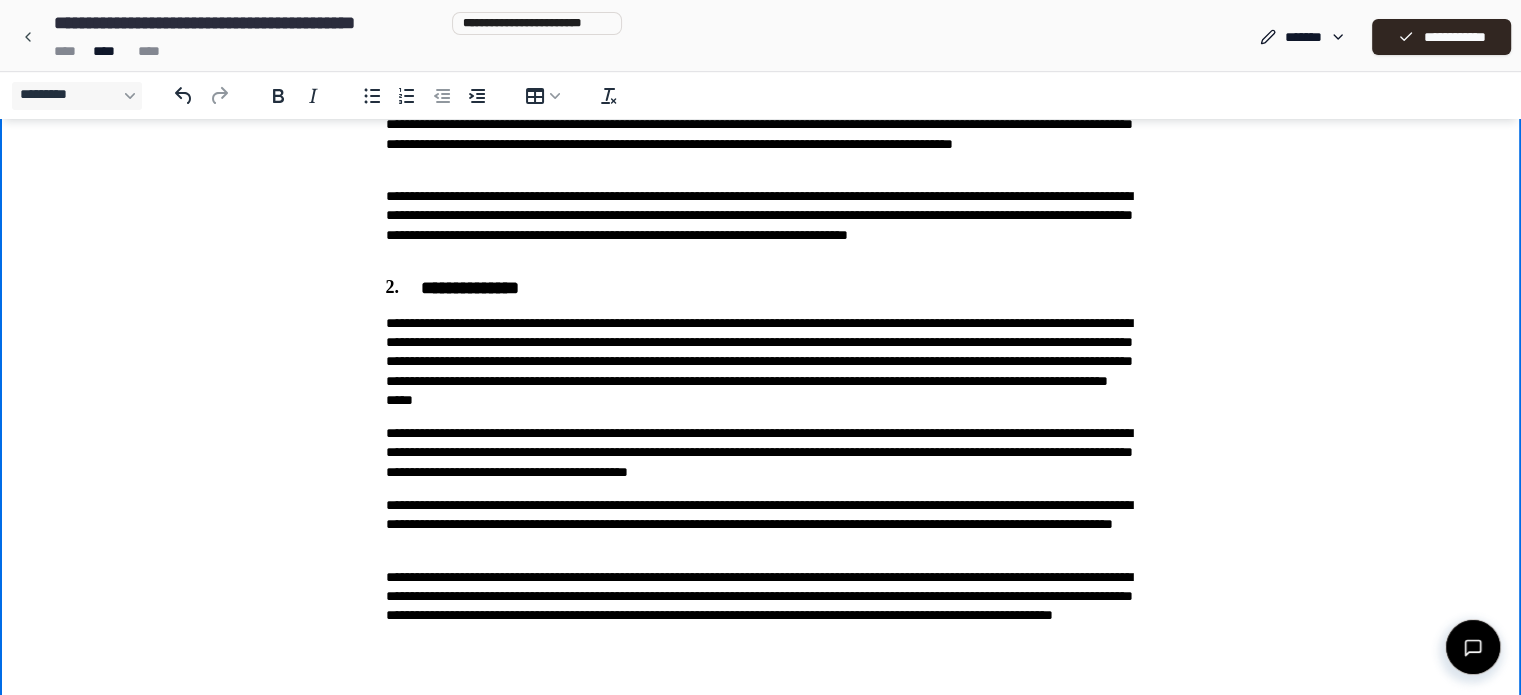 scroll, scrollTop: 385, scrollLeft: 0, axis: vertical 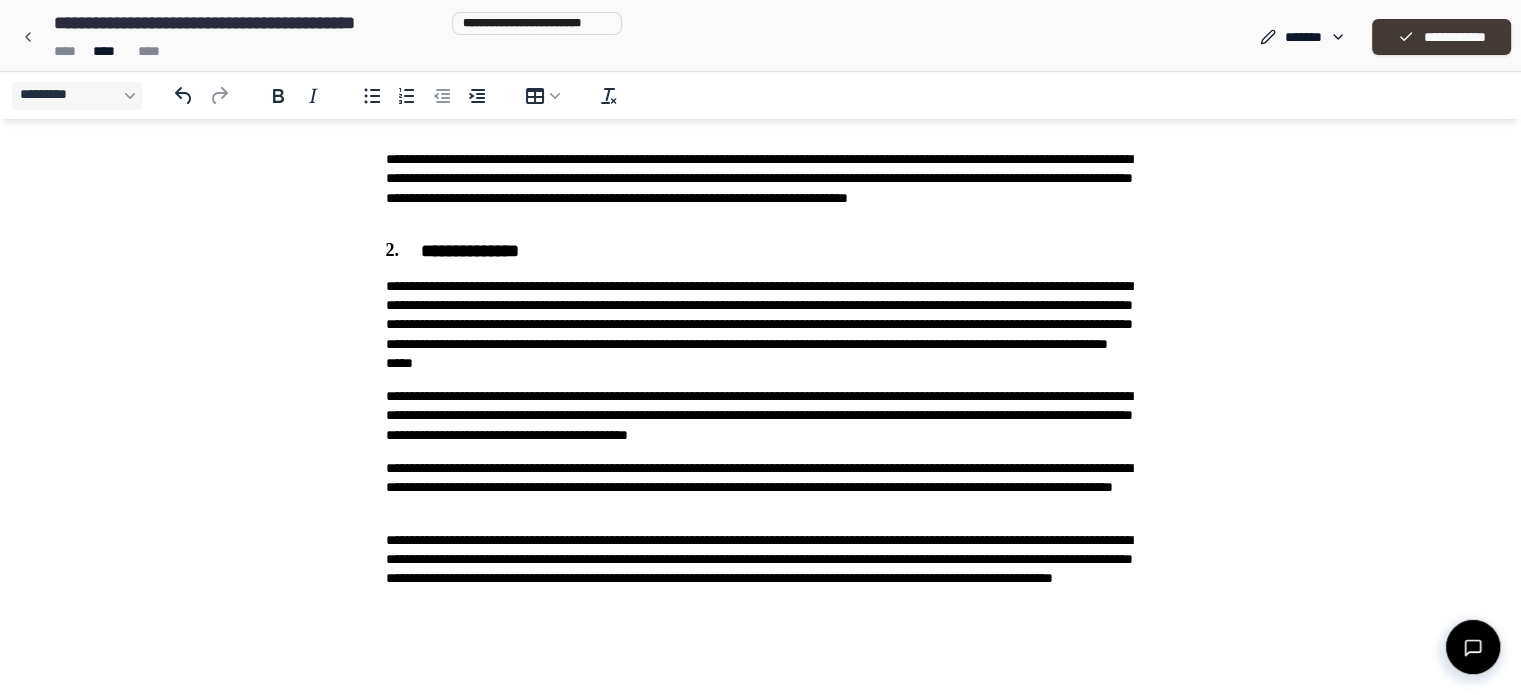 click on "**********" at bounding box center (1441, 37) 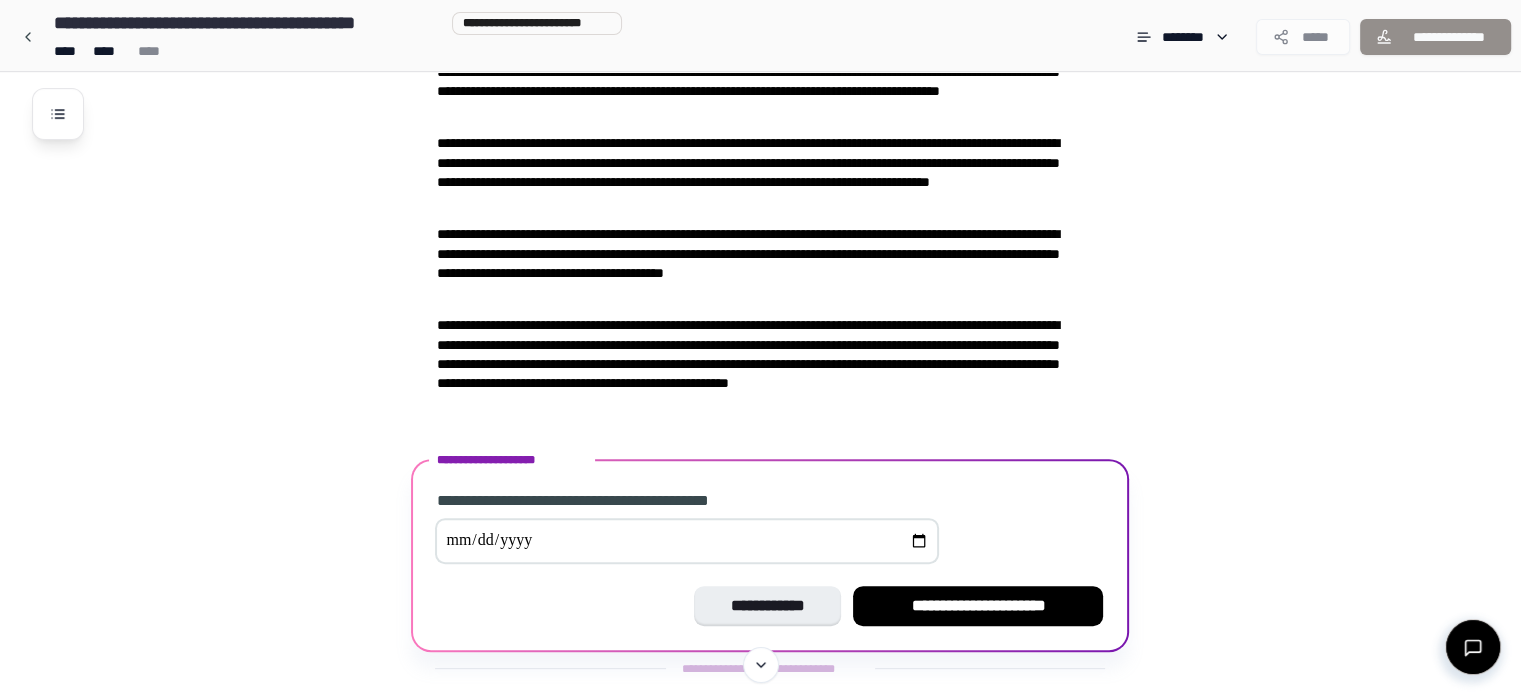scroll, scrollTop: 747, scrollLeft: 0, axis: vertical 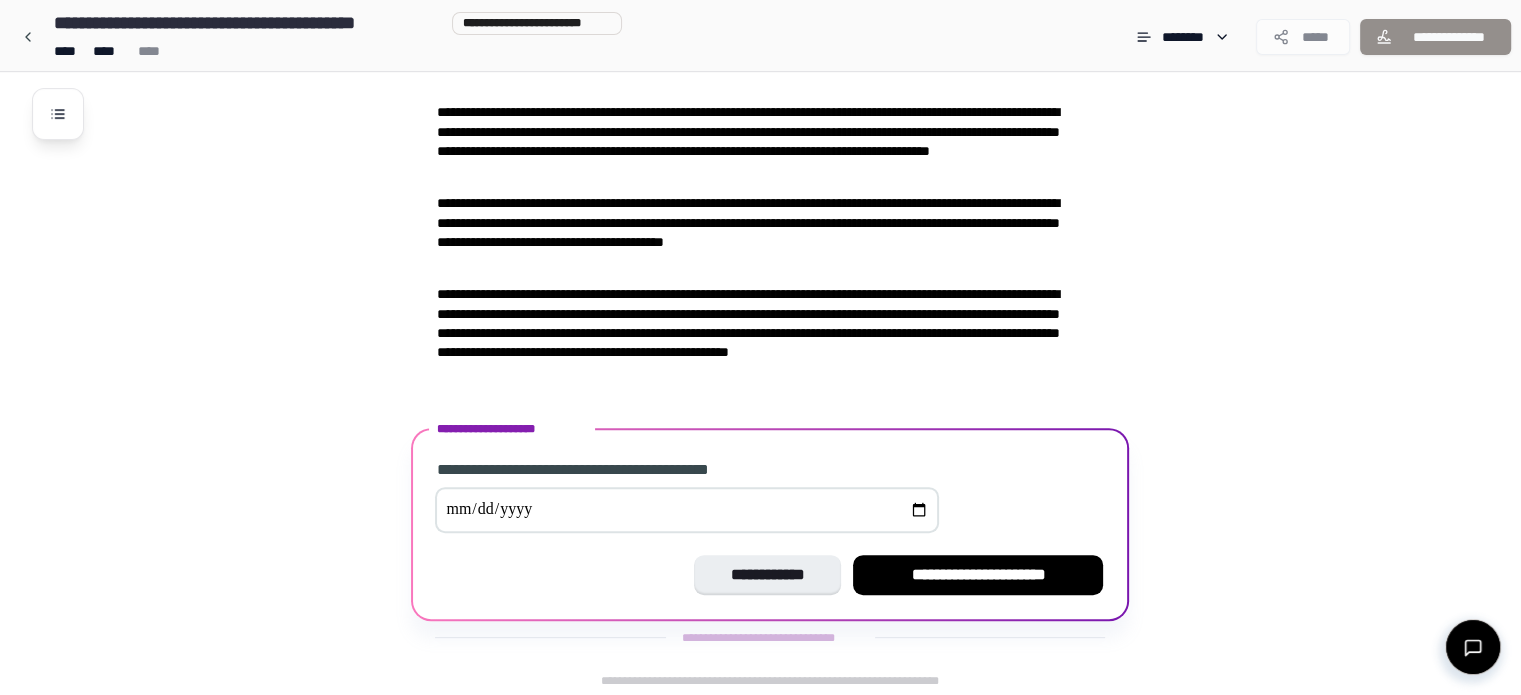 click at bounding box center (687, 510) 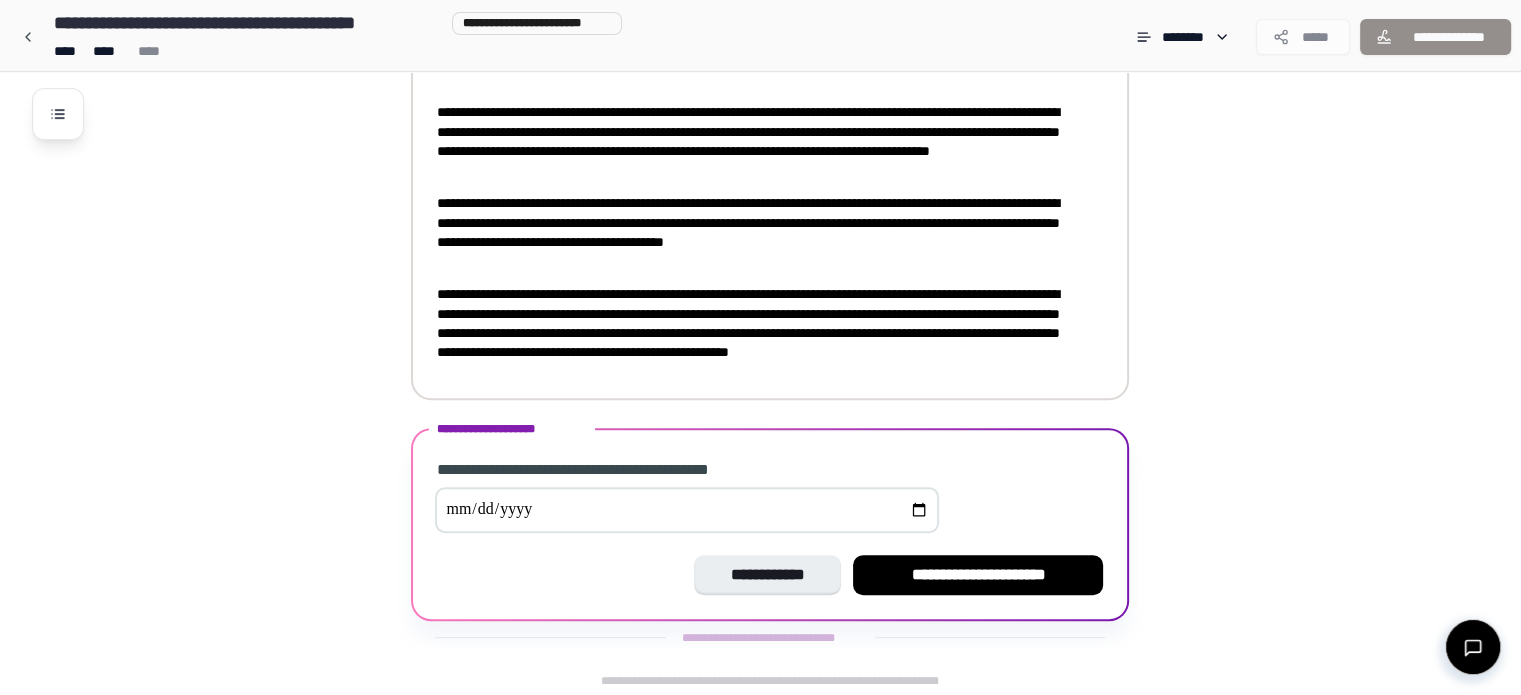 type on "**********" 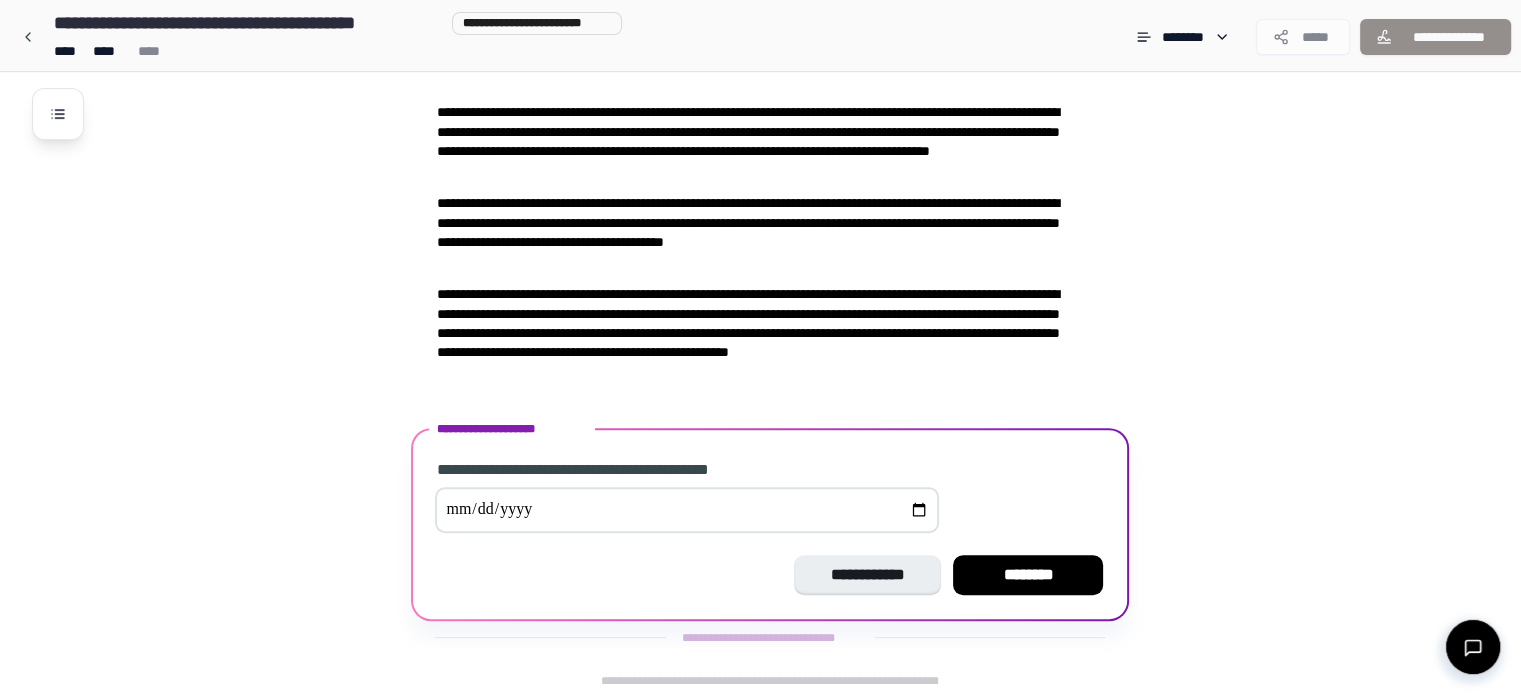 click on "********" at bounding box center (1028, 575) 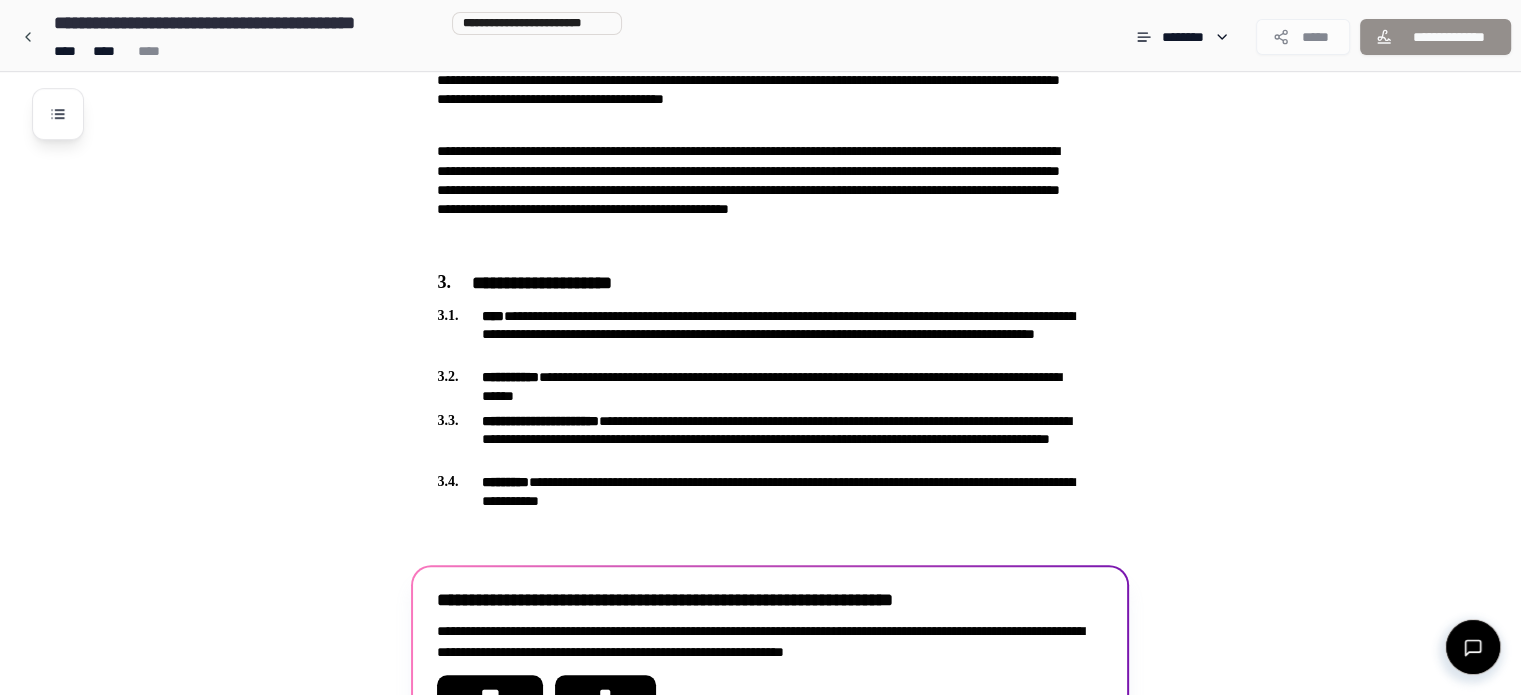 scroll, scrollTop: 1009, scrollLeft: 0, axis: vertical 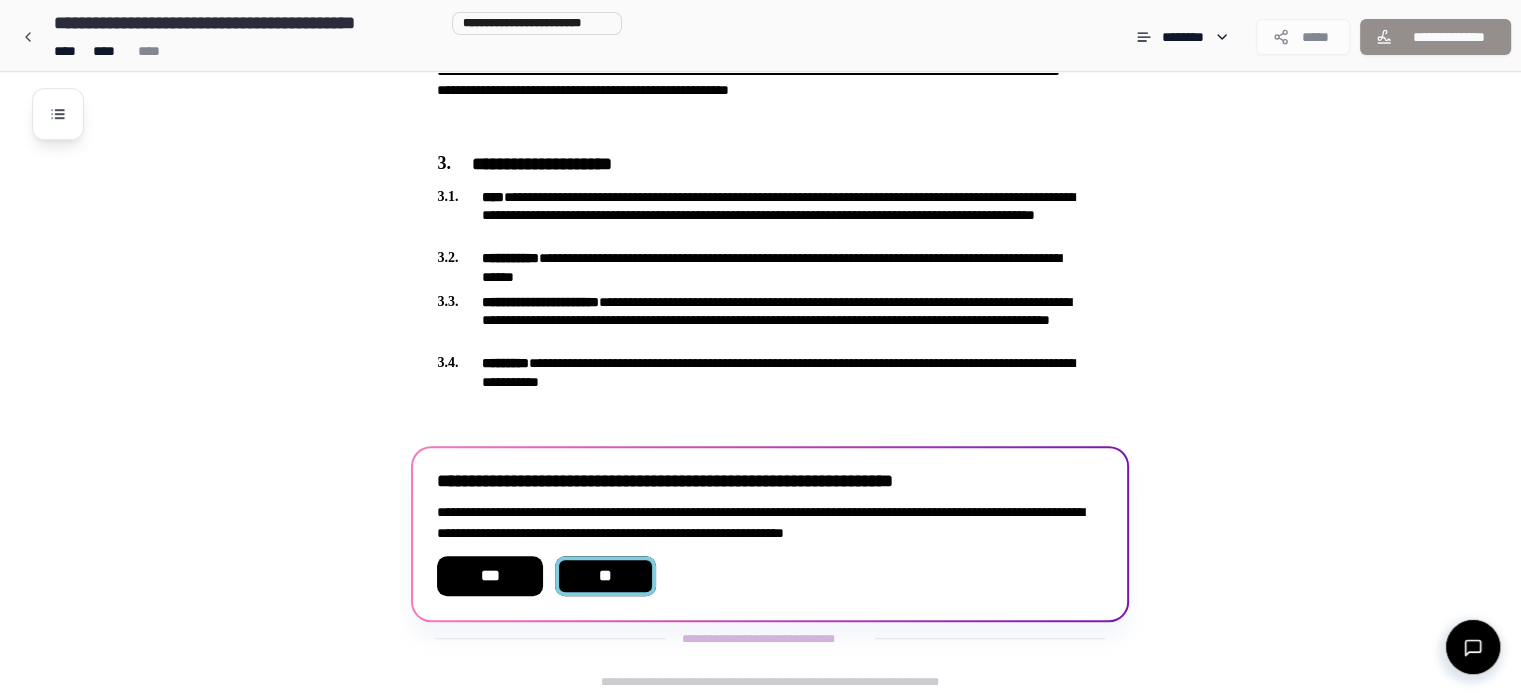 click on "**" at bounding box center [606, 576] 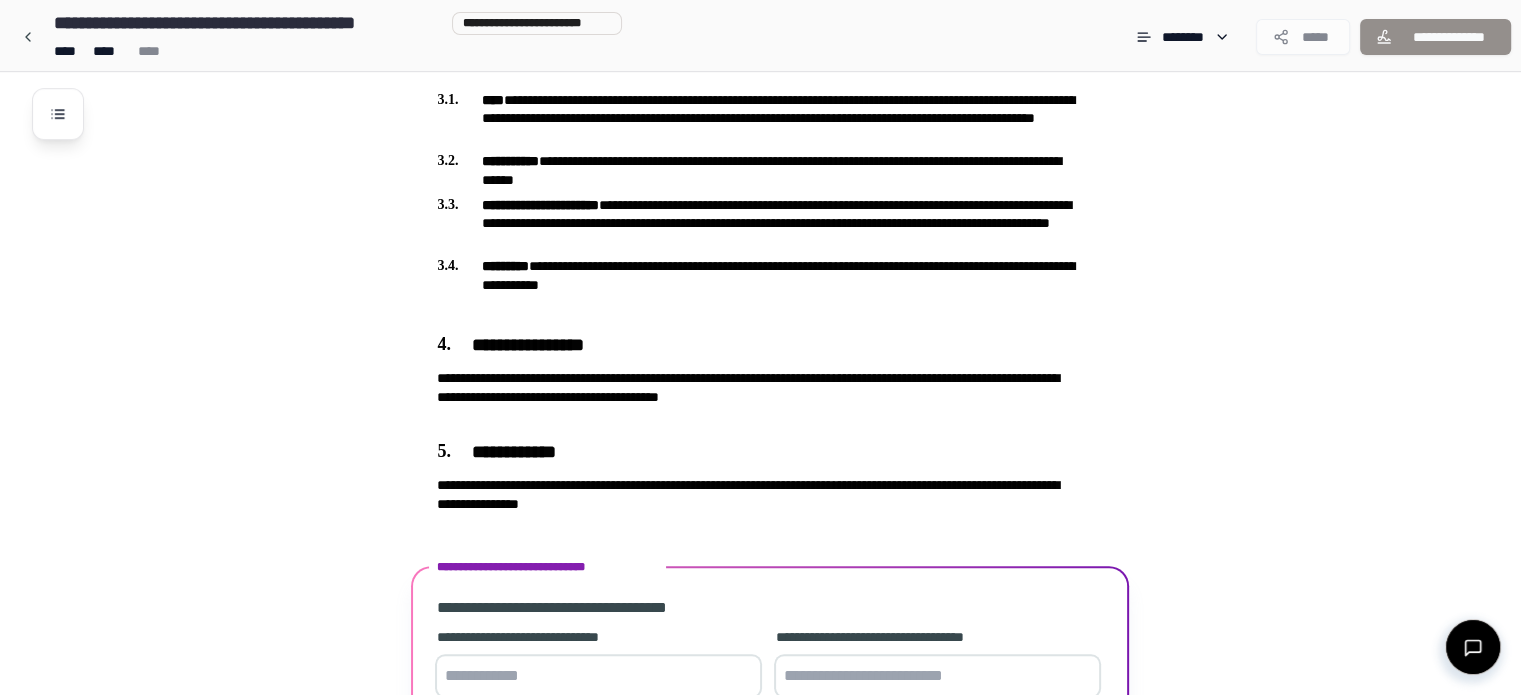 scroll, scrollTop: 1269, scrollLeft: 0, axis: vertical 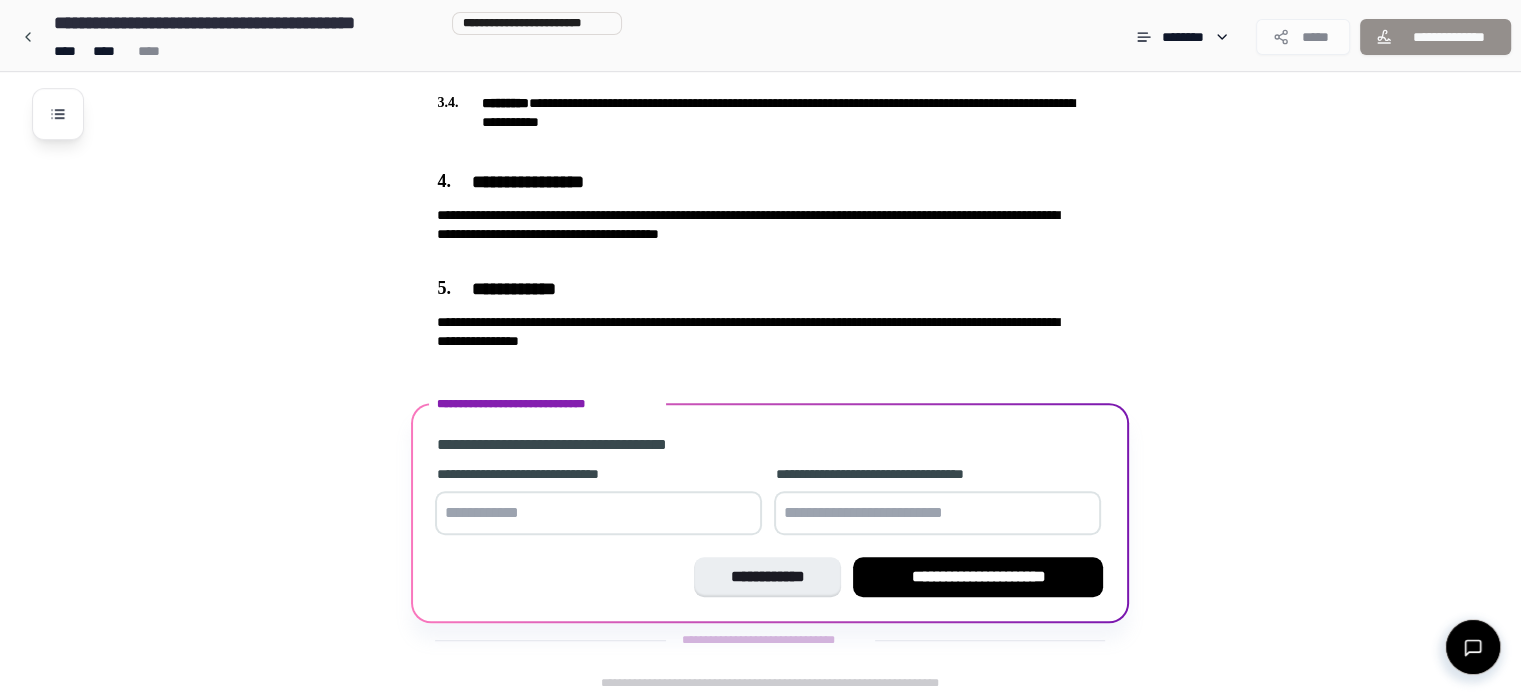 click at bounding box center [598, 513] 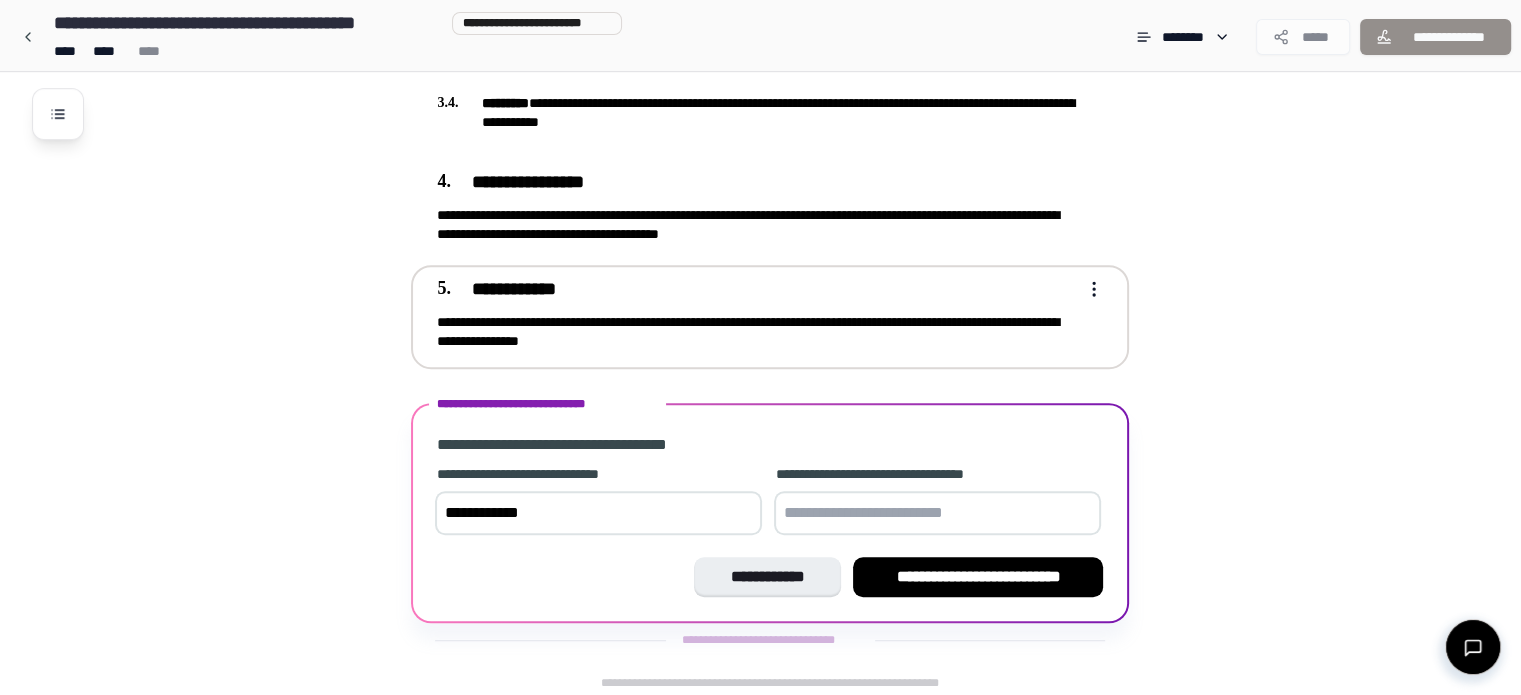 type on "**********" 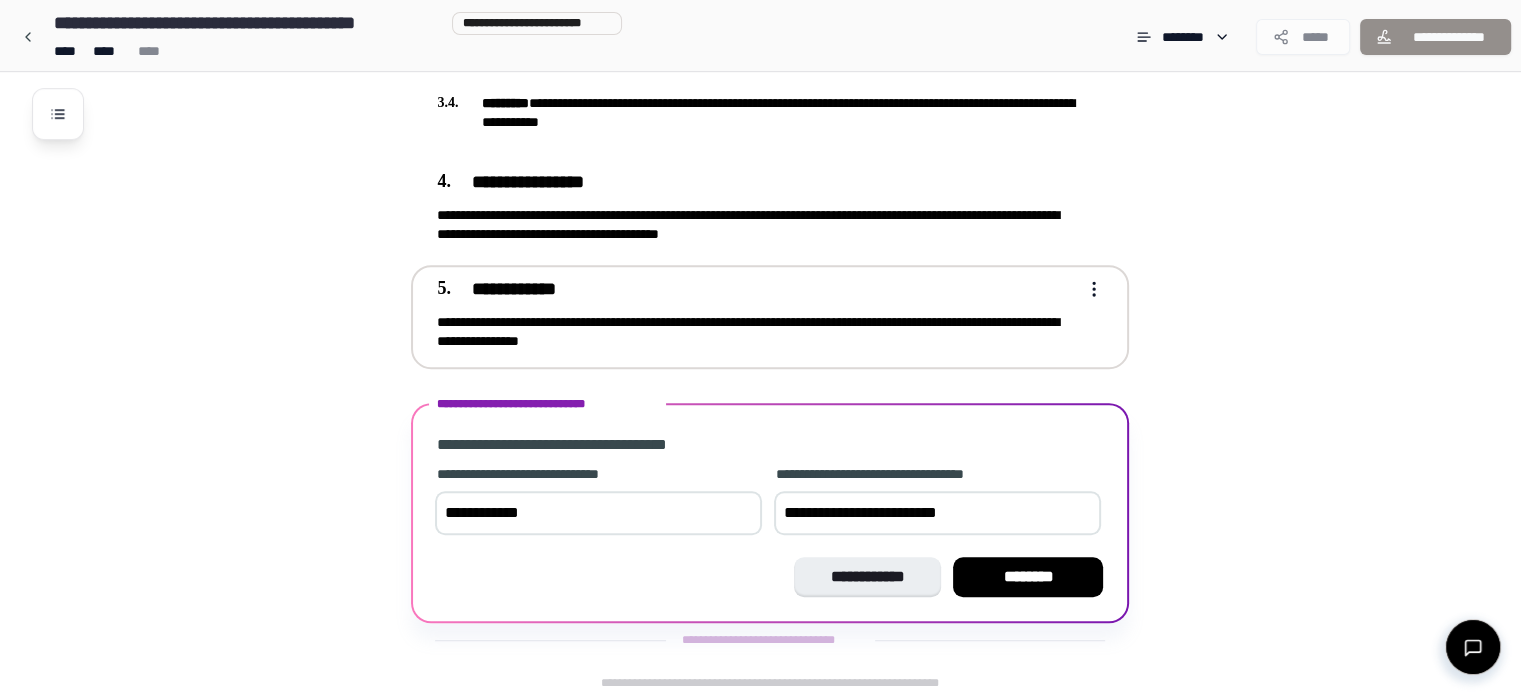 type on "**********" 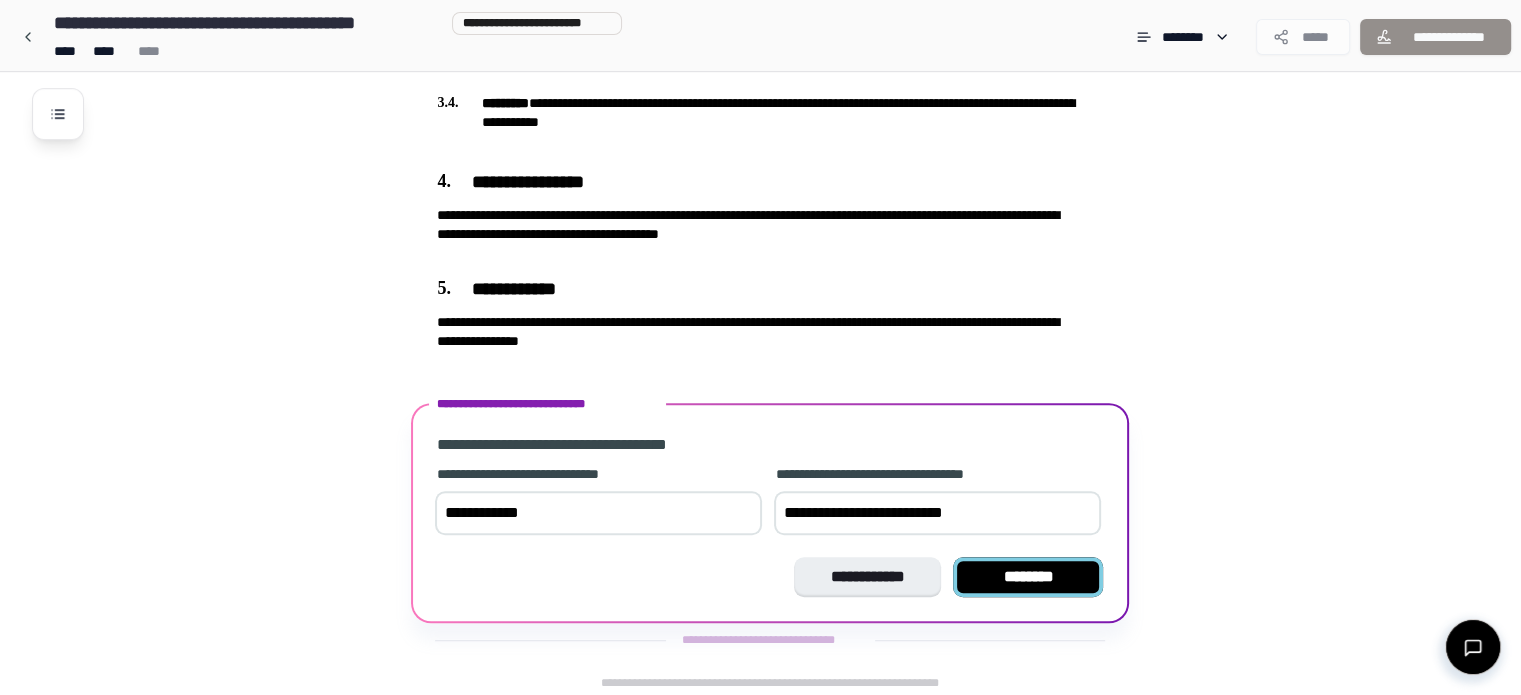 click on "********" at bounding box center [1028, 577] 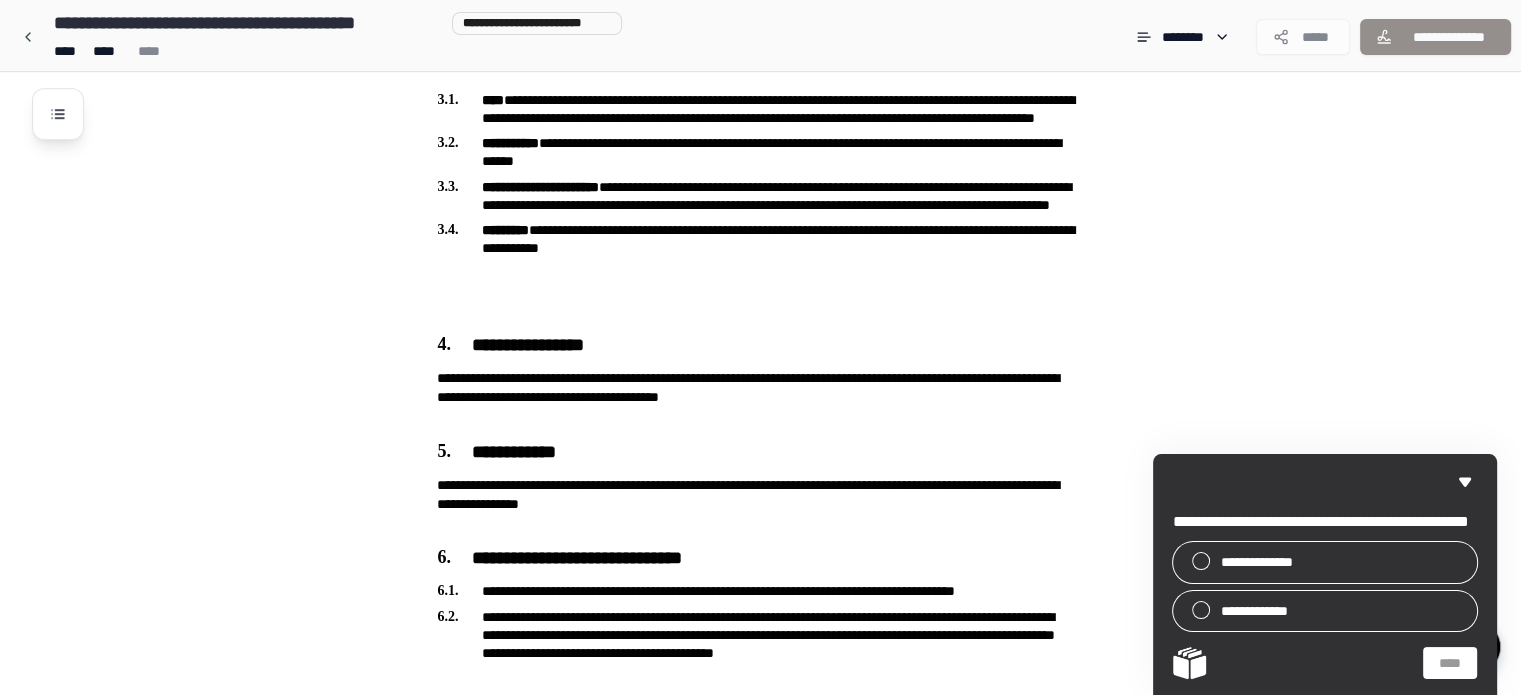 scroll, scrollTop: 1549, scrollLeft: 0, axis: vertical 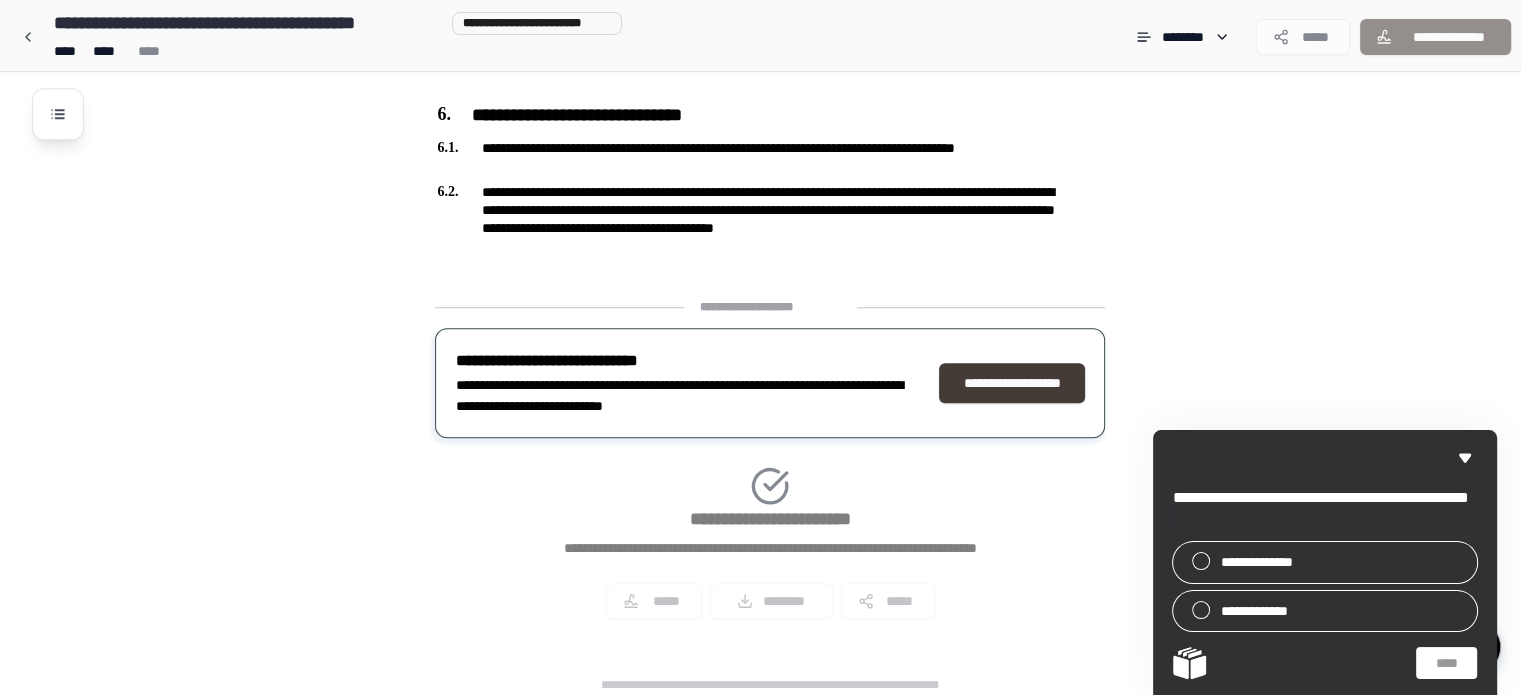 click on "**********" at bounding box center (1012, 383) 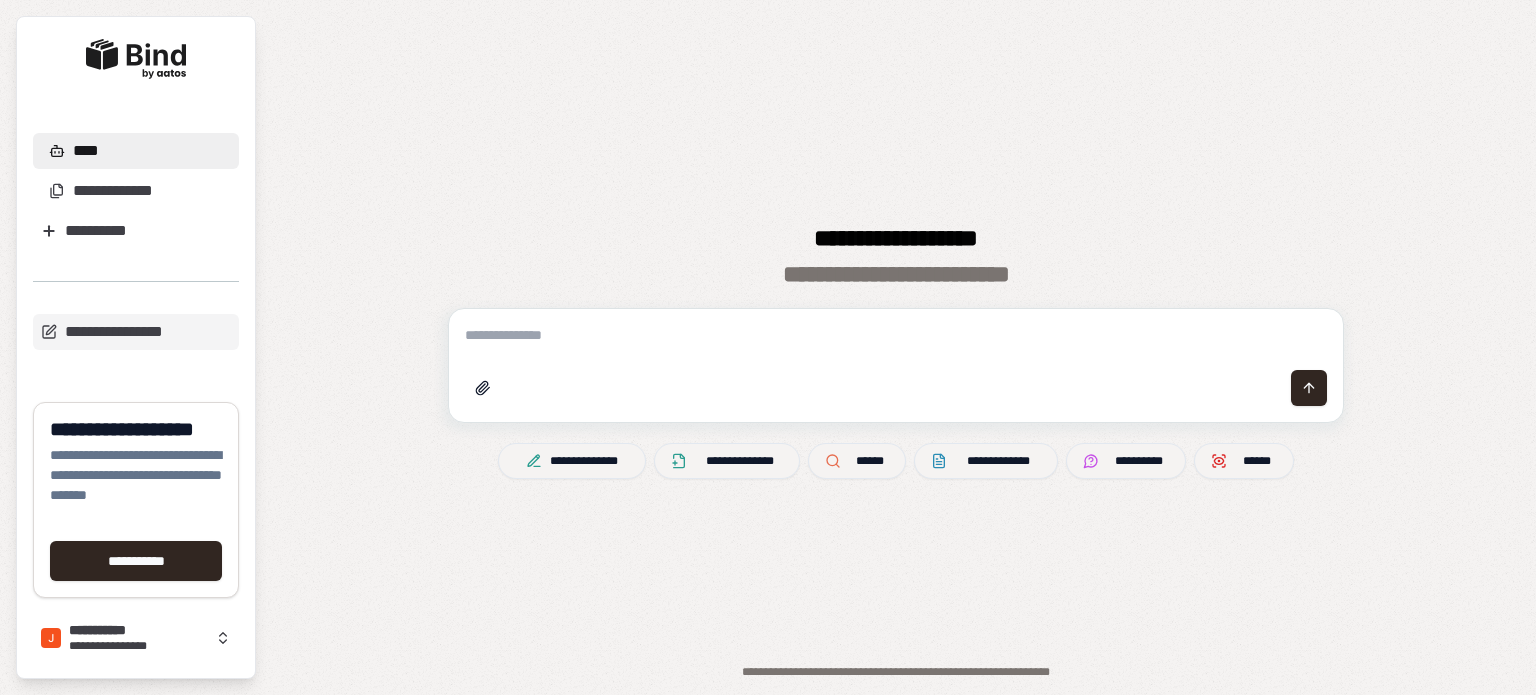 scroll, scrollTop: 0, scrollLeft: 0, axis: both 